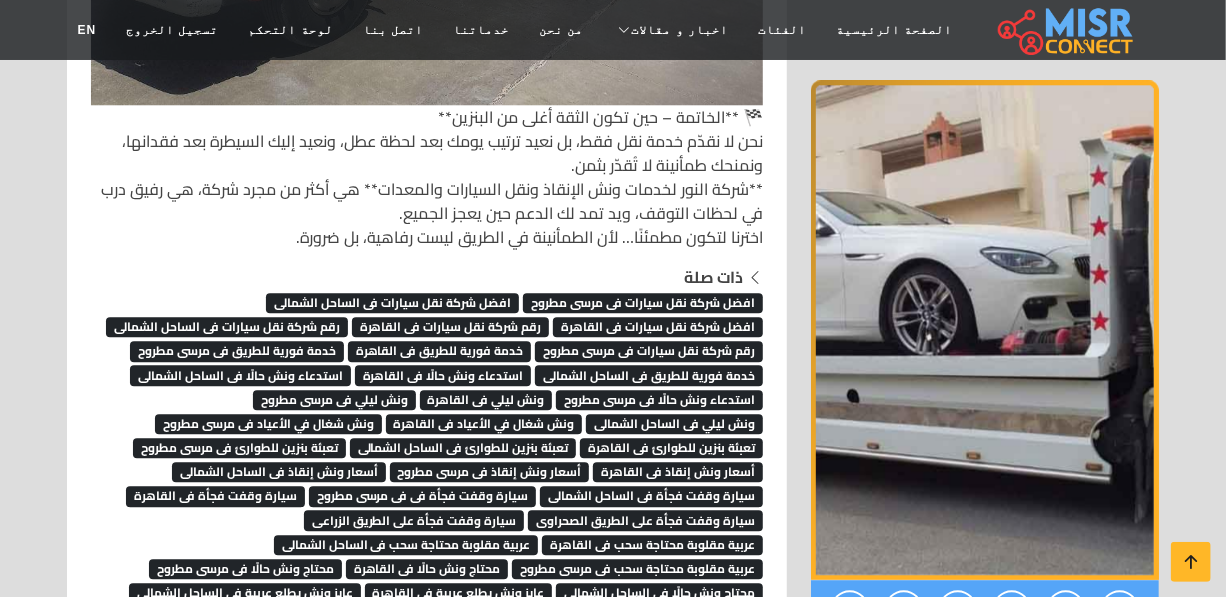 scroll, scrollTop: 6161, scrollLeft: 0, axis: vertical 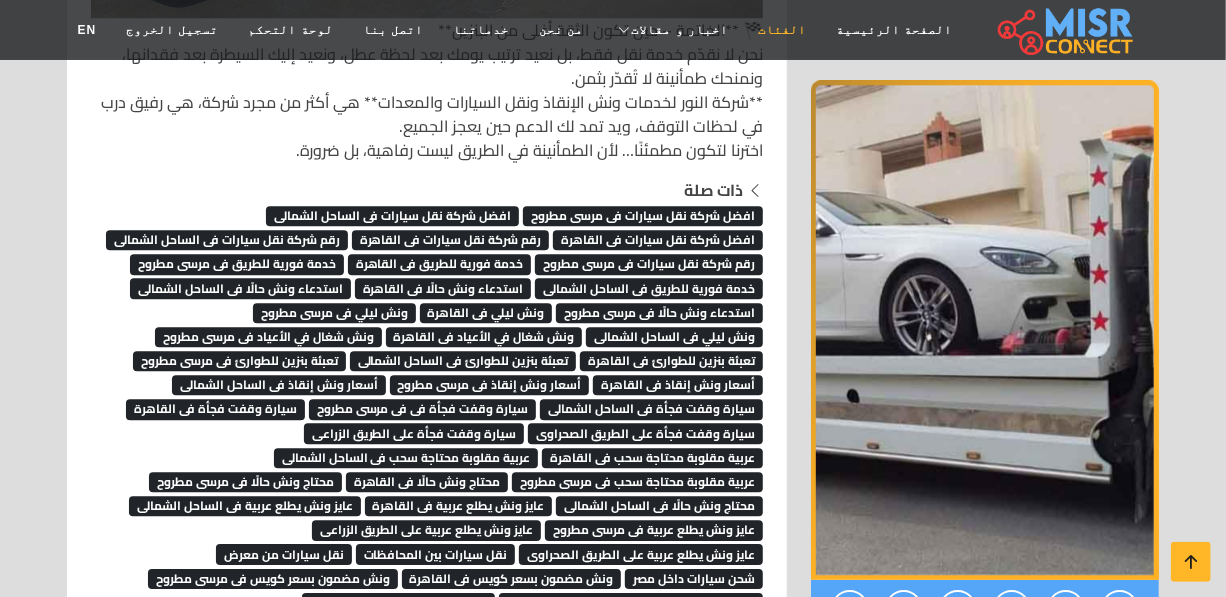 click on "الفئات" at bounding box center (782, 30) 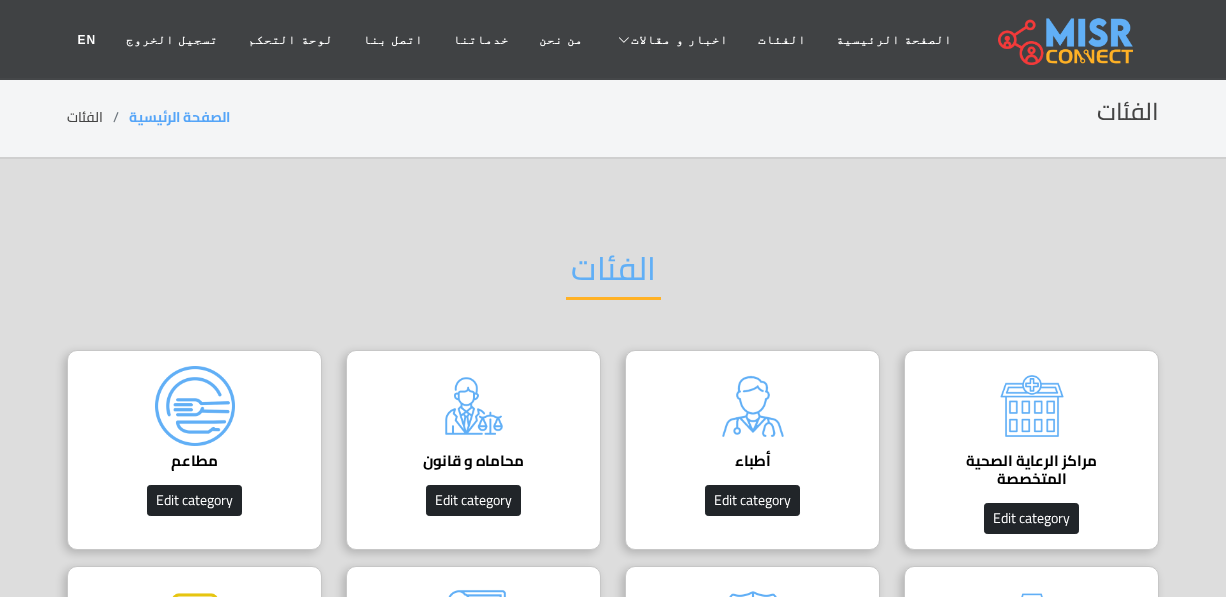 scroll, scrollTop: 0, scrollLeft: 0, axis: both 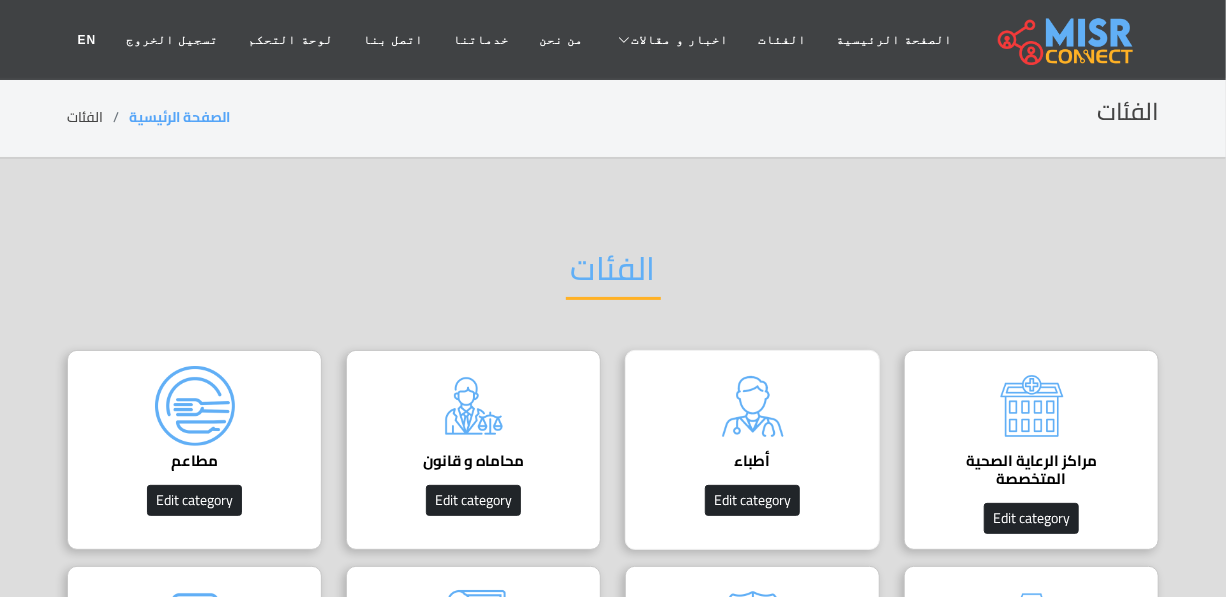 click at bounding box center [753, 406] 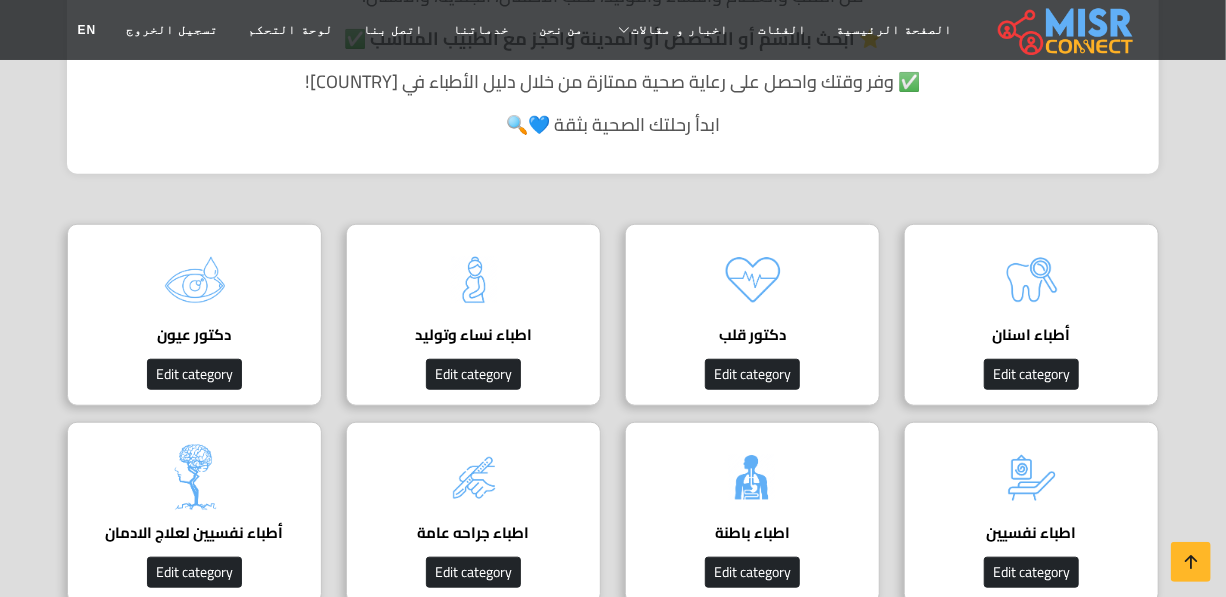 scroll, scrollTop: 545, scrollLeft: 0, axis: vertical 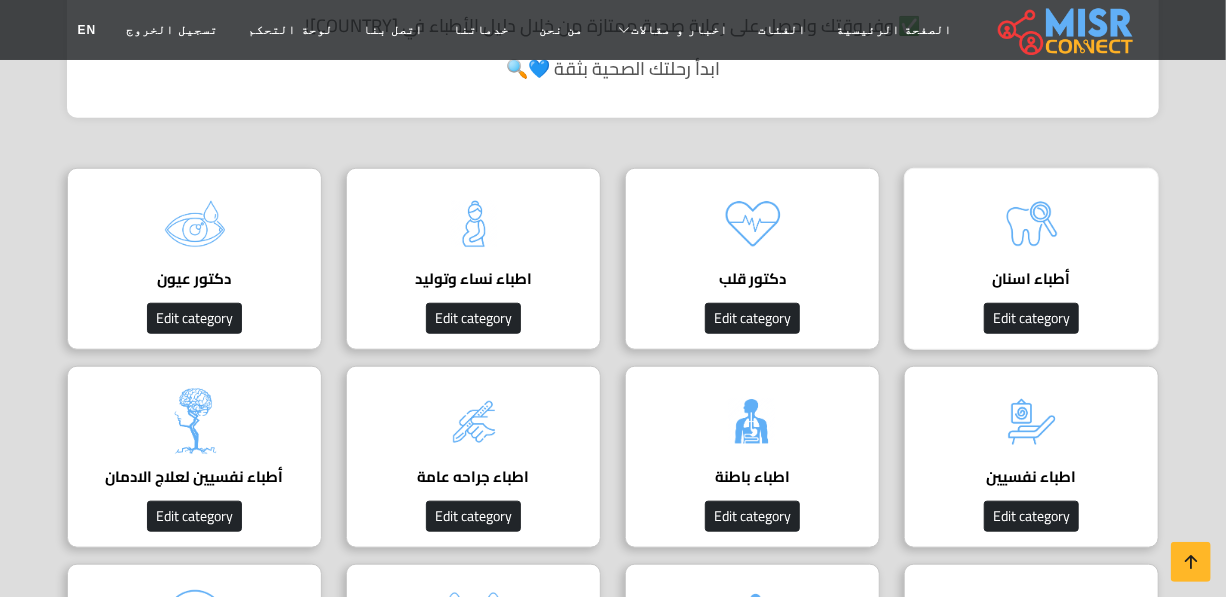 click at bounding box center [1032, 224] 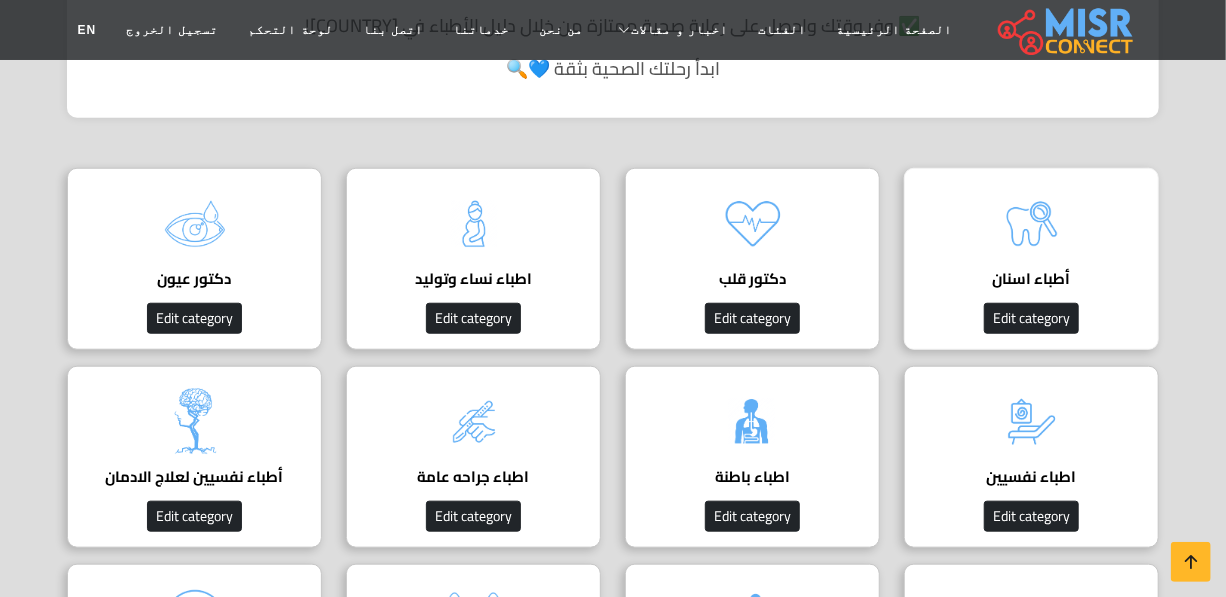 click at bounding box center [1032, 224] 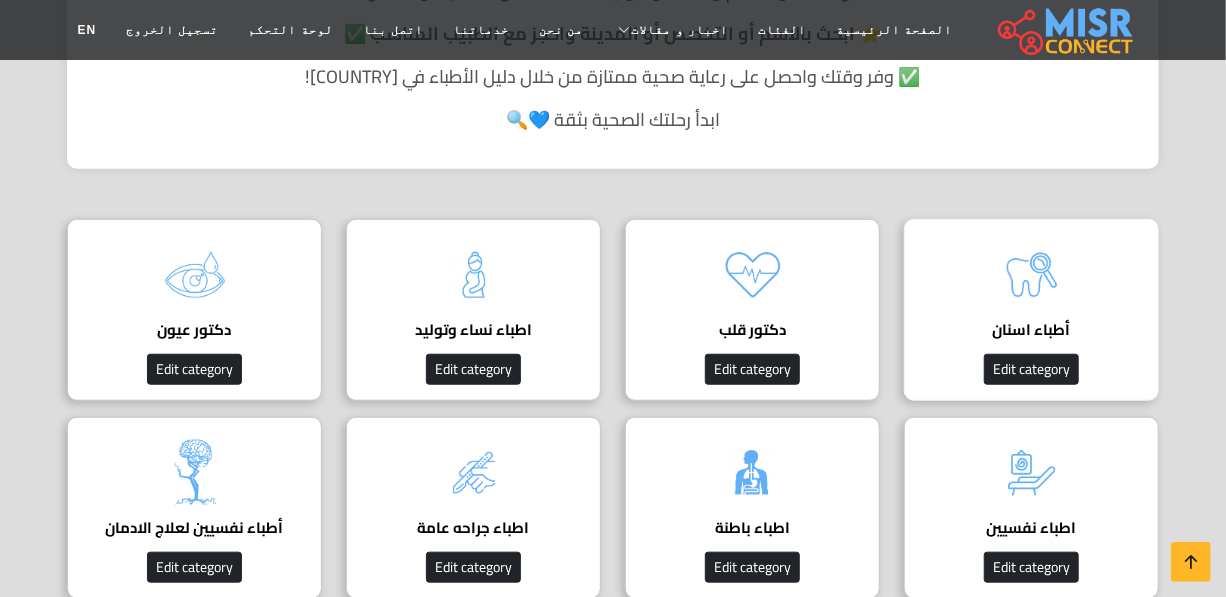 scroll, scrollTop: 545, scrollLeft: 0, axis: vertical 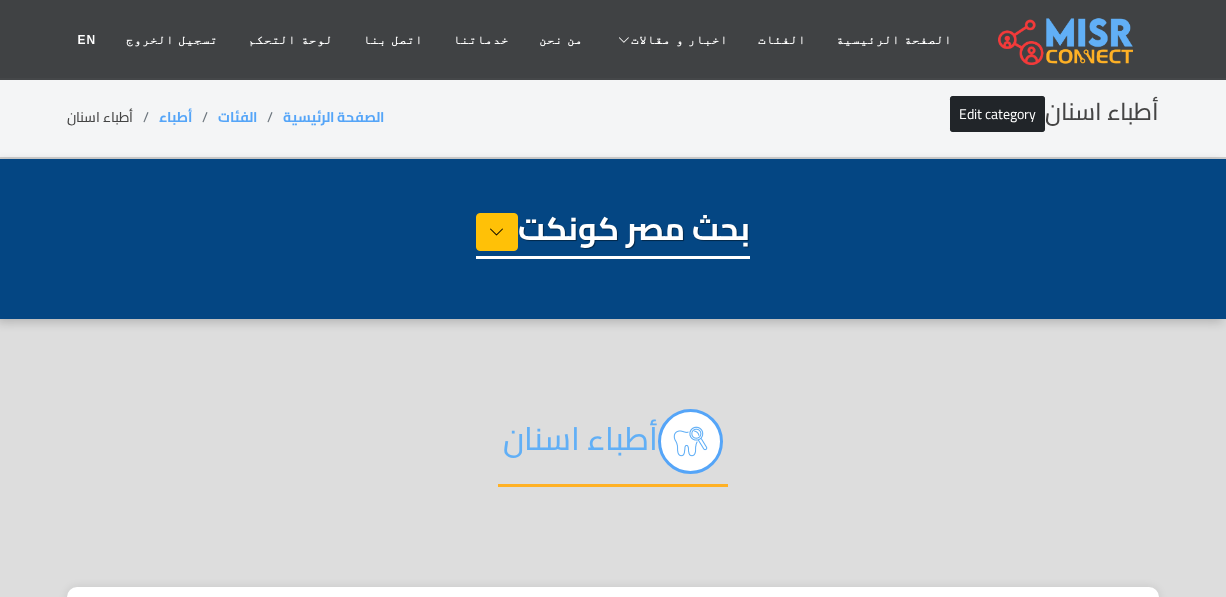 select on "*****" 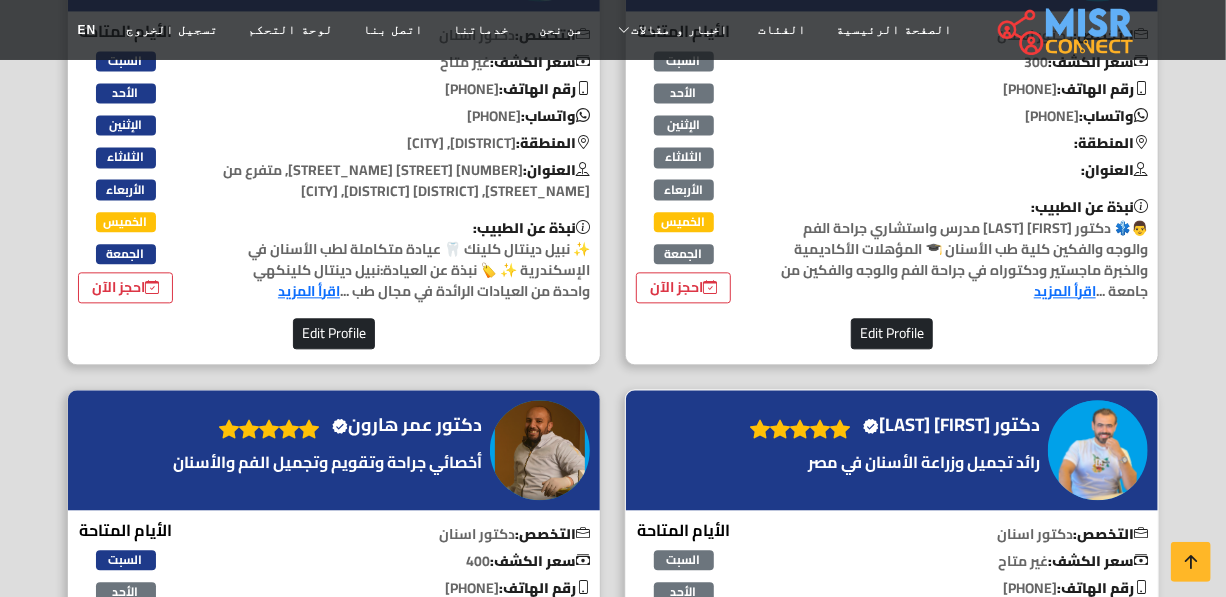 scroll, scrollTop: 5363, scrollLeft: 0, axis: vertical 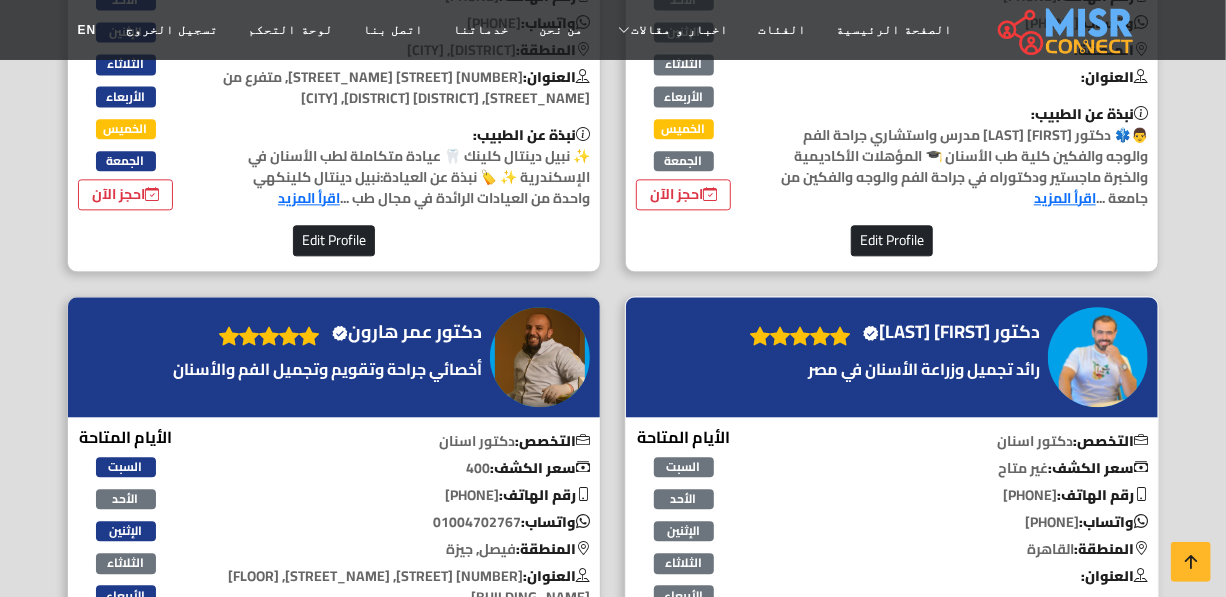 click on "دكتور نور الدين مصطفى
Verified account" at bounding box center [951, 332] 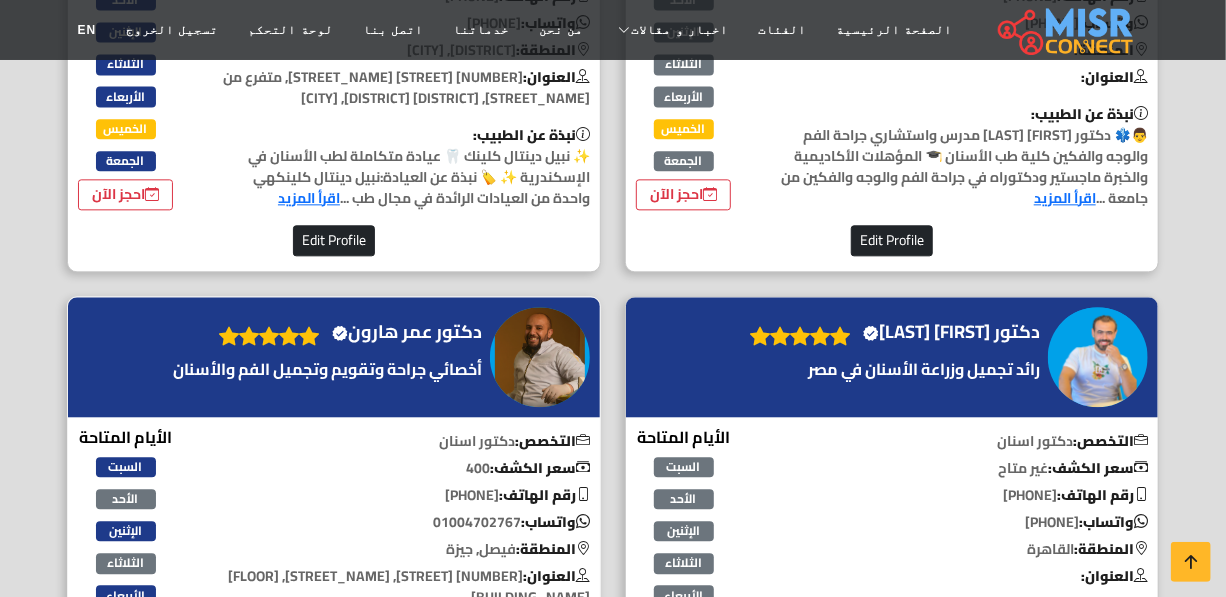 click on "دكتور عمر هارون
Verified account" at bounding box center [407, 332] 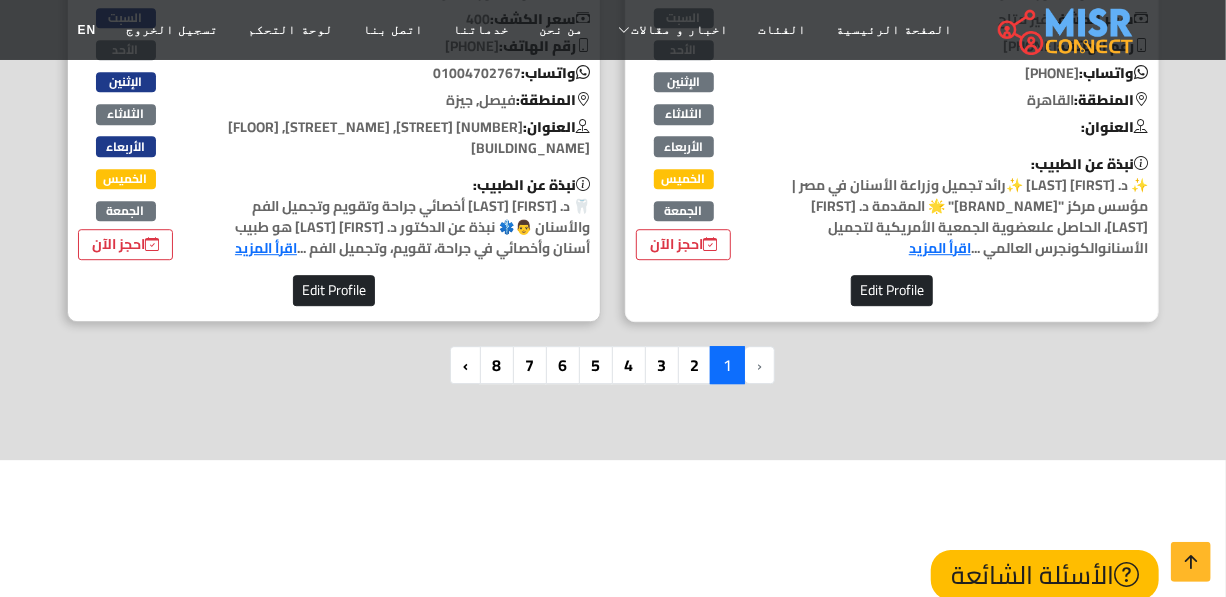 scroll, scrollTop: 5727, scrollLeft: 0, axis: vertical 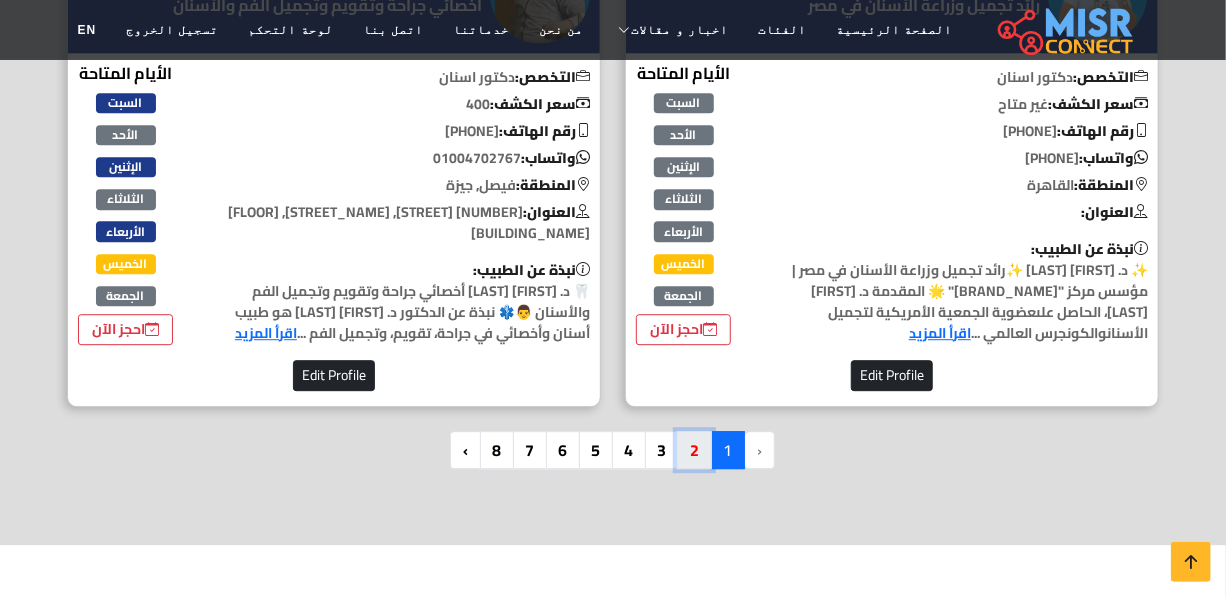 click on "2" at bounding box center (694, 450) 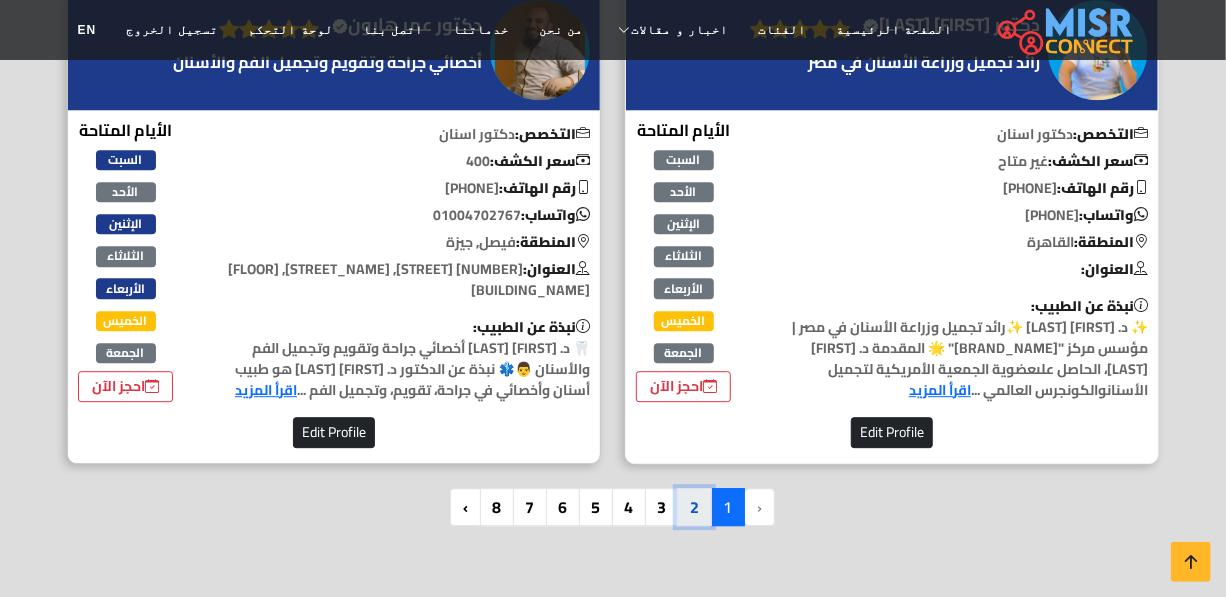 scroll, scrollTop: 5818, scrollLeft: 0, axis: vertical 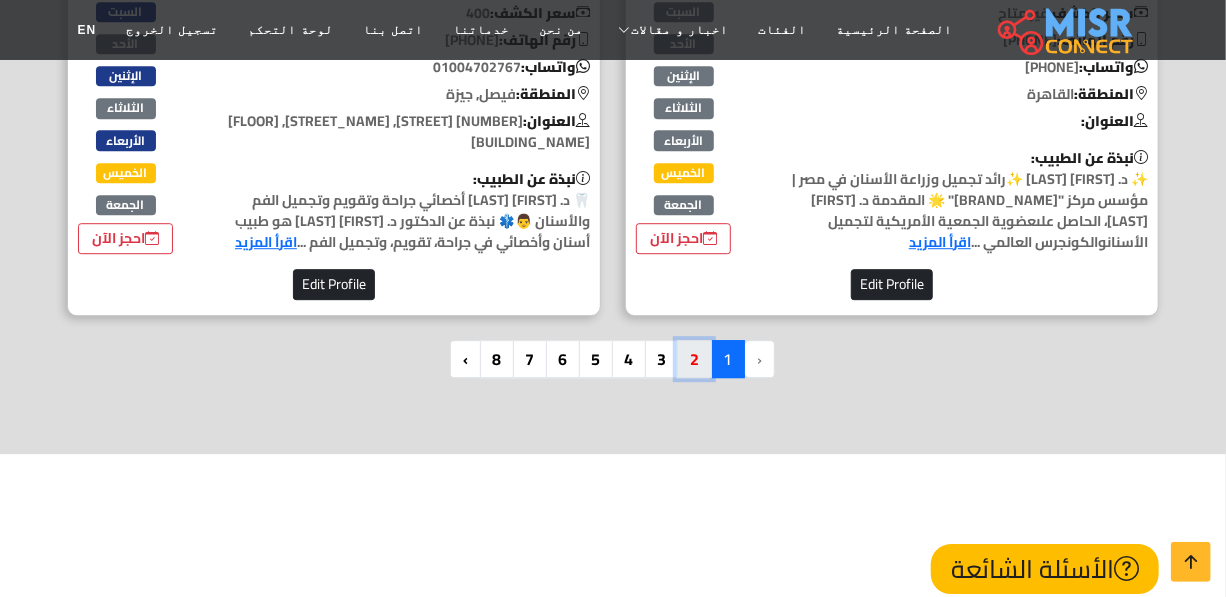 click on "2" at bounding box center (694, 359) 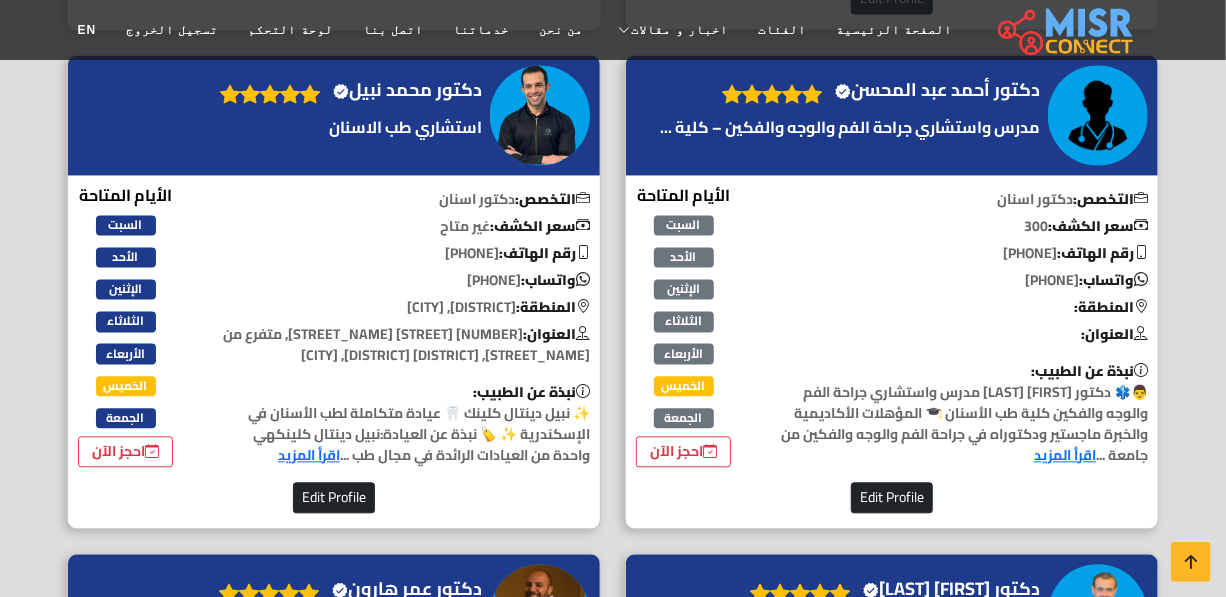 scroll, scrollTop: 5000, scrollLeft: 0, axis: vertical 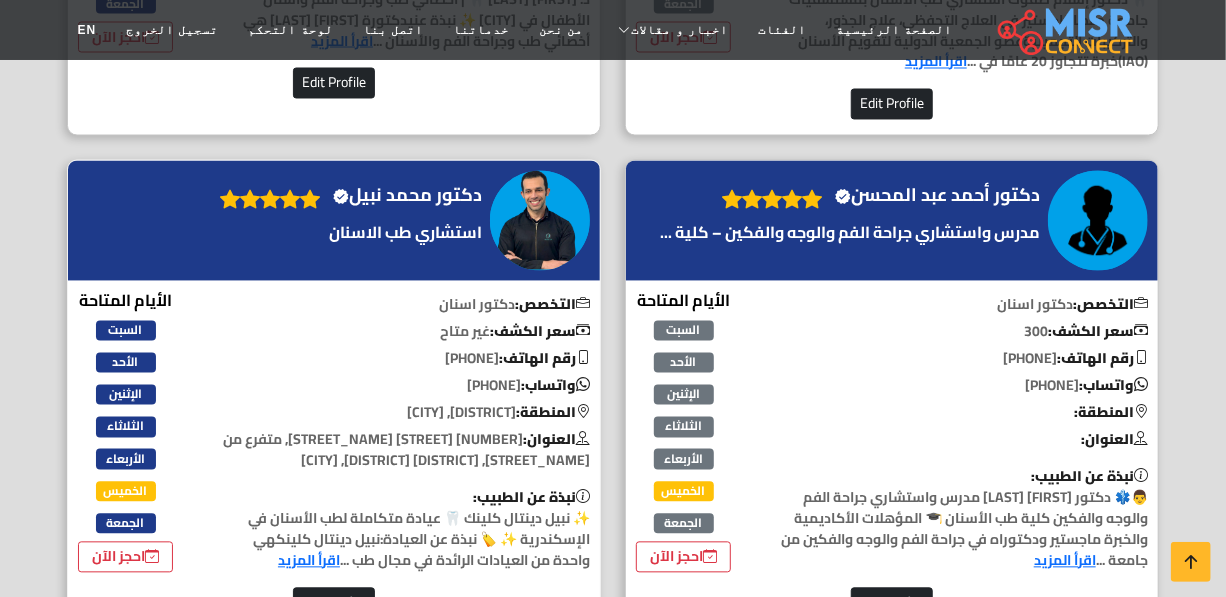 click on "دكتور محمد نبيل
Verified account" at bounding box center (407, 196) 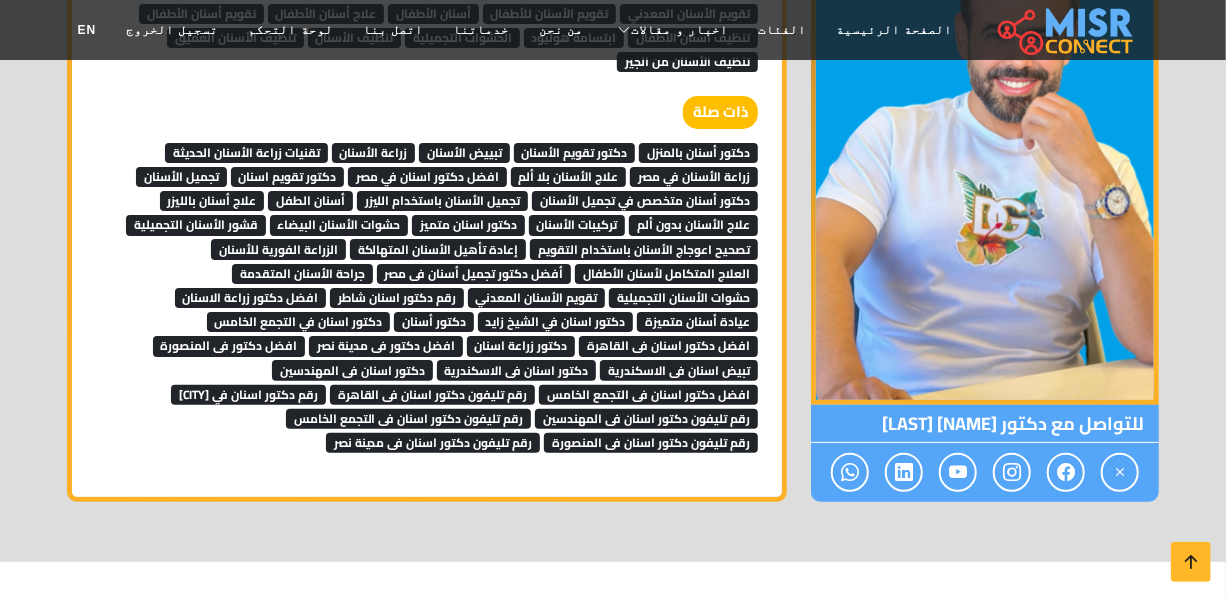 scroll, scrollTop: 3332, scrollLeft: 0, axis: vertical 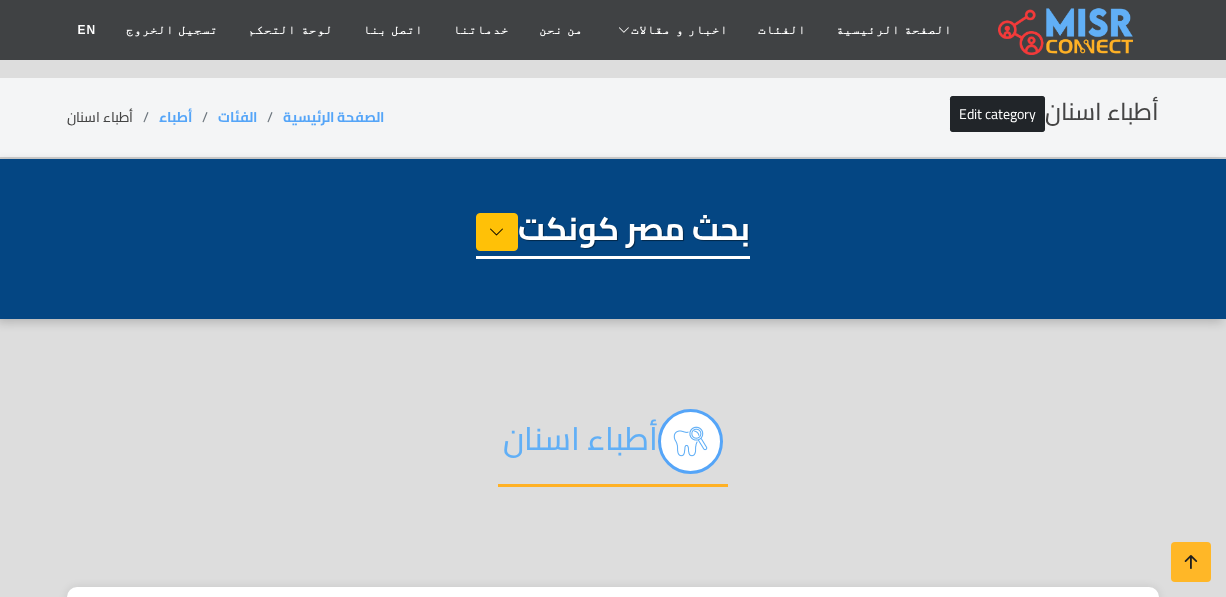 select on "*****" 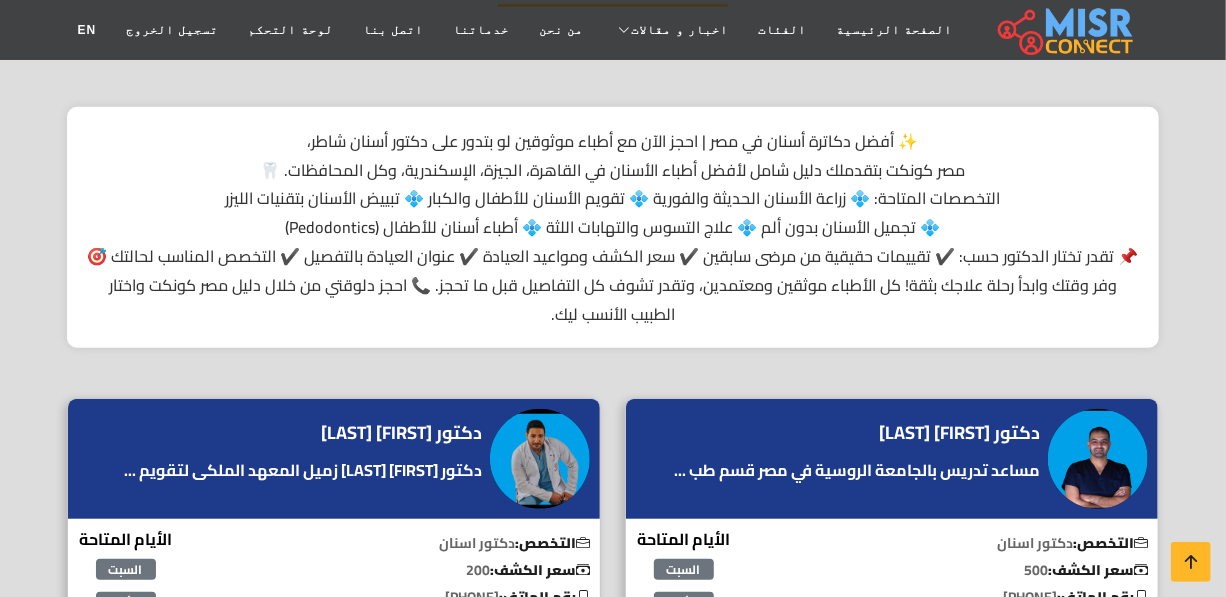 scroll, scrollTop: 454, scrollLeft: 0, axis: vertical 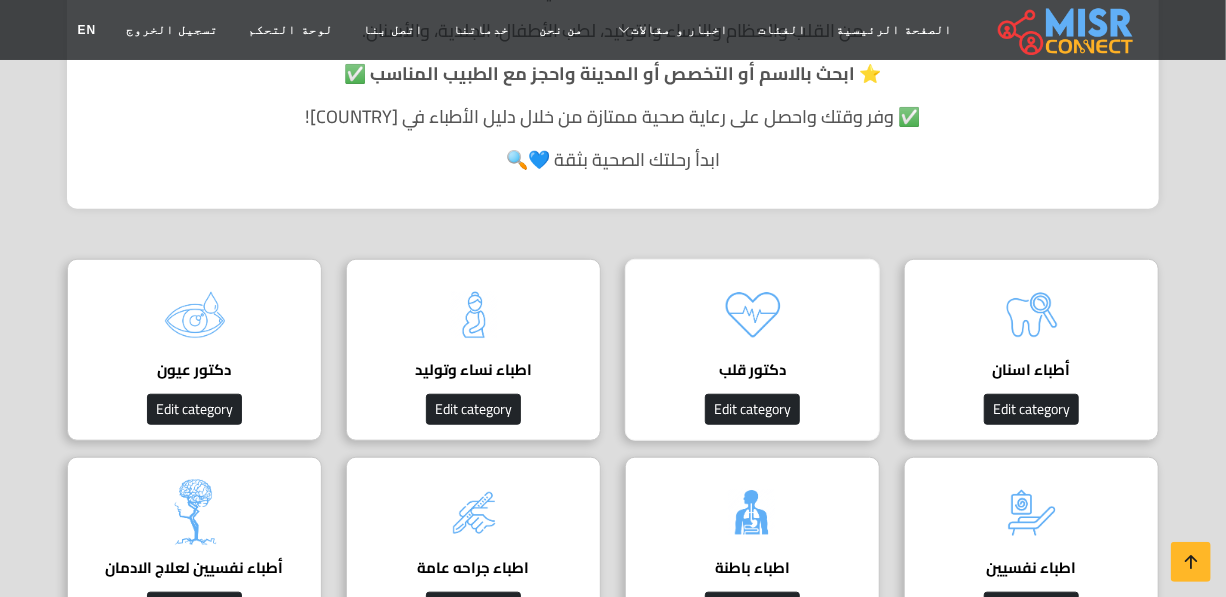 click on "دكتور قلب
دليل أفضل دكتور قلب في مصر لعلاج أمراض القلب والشرايين بأحدث الفحوصات والرعاية المتخصصة. احجز بسهولة مع أطباء موثوقين عبر مصر كونكت.
Edit category" at bounding box center [752, 350] 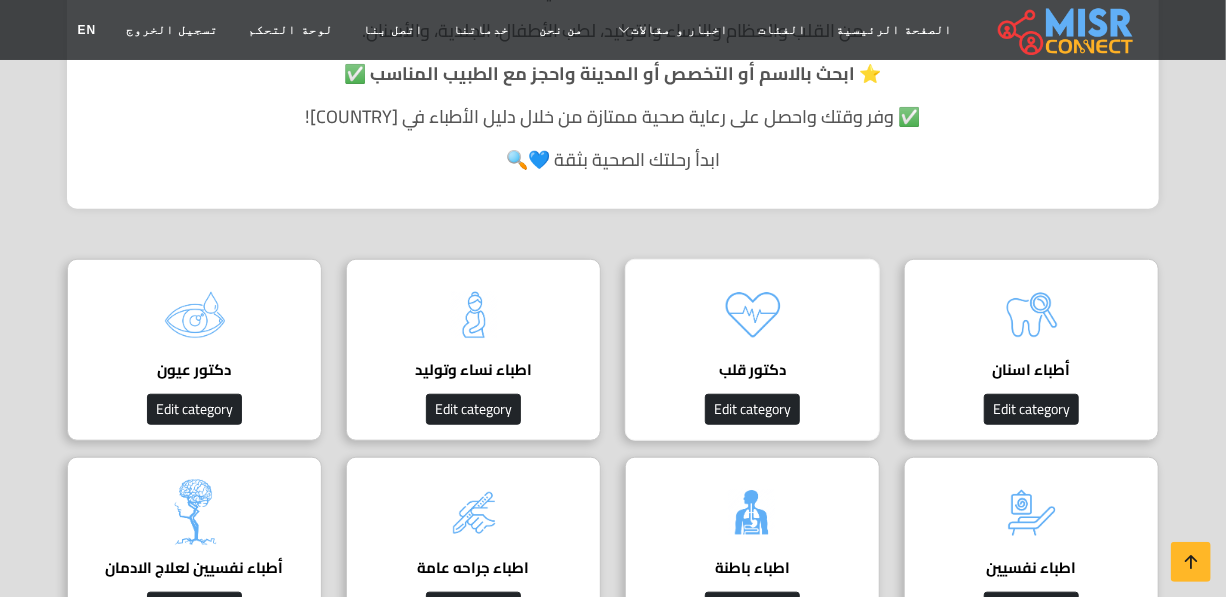 click on "دكتور قلب
دليل أفضل دكتور قلب في مصر لعلاج أمراض القلب والشرايين بأحدث الفحوصات والرعاية المتخصصة. احجز بسهولة مع أطباء موثوقين عبر مصر كونكت.
Edit category" at bounding box center [752, 350] 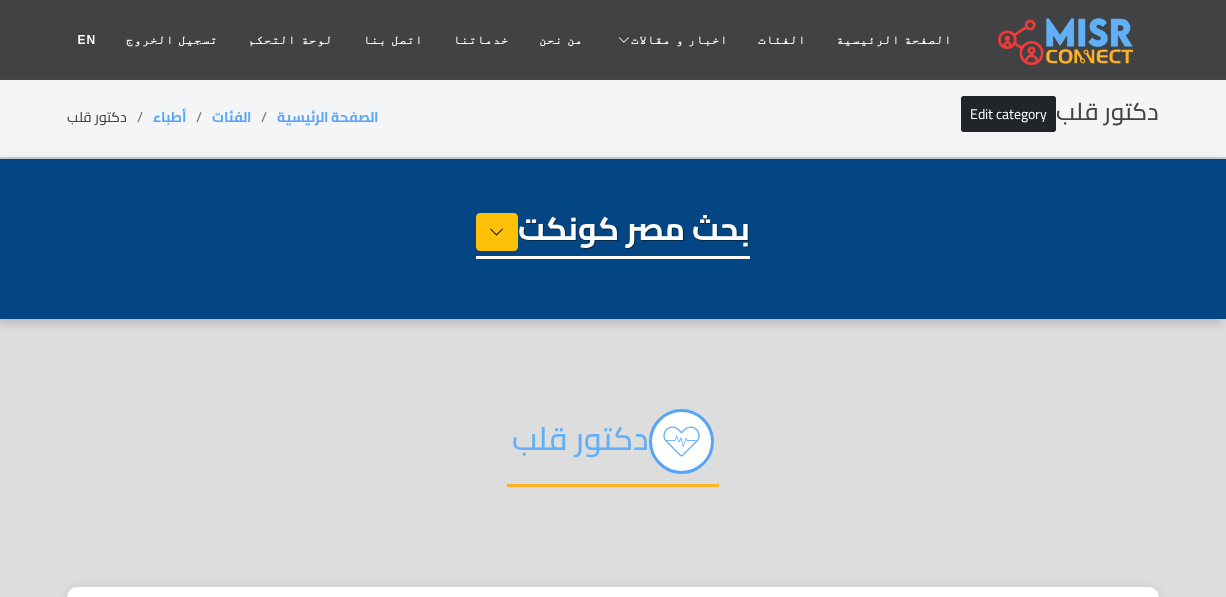select on "*****" 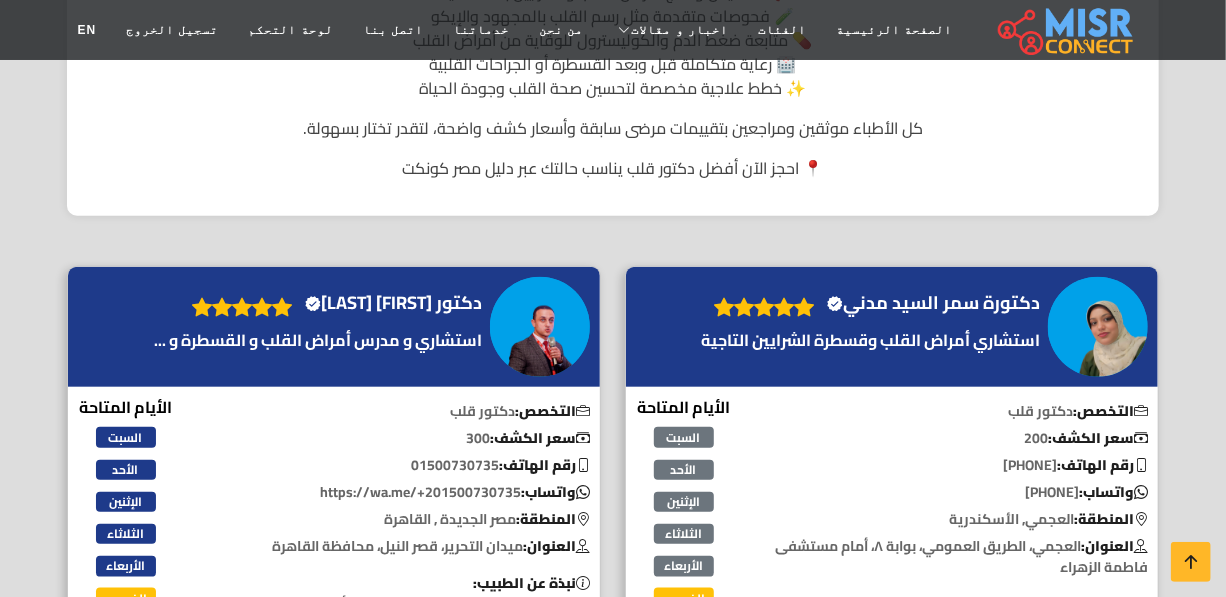 scroll, scrollTop: 727, scrollLeft: 0, axis: vertical 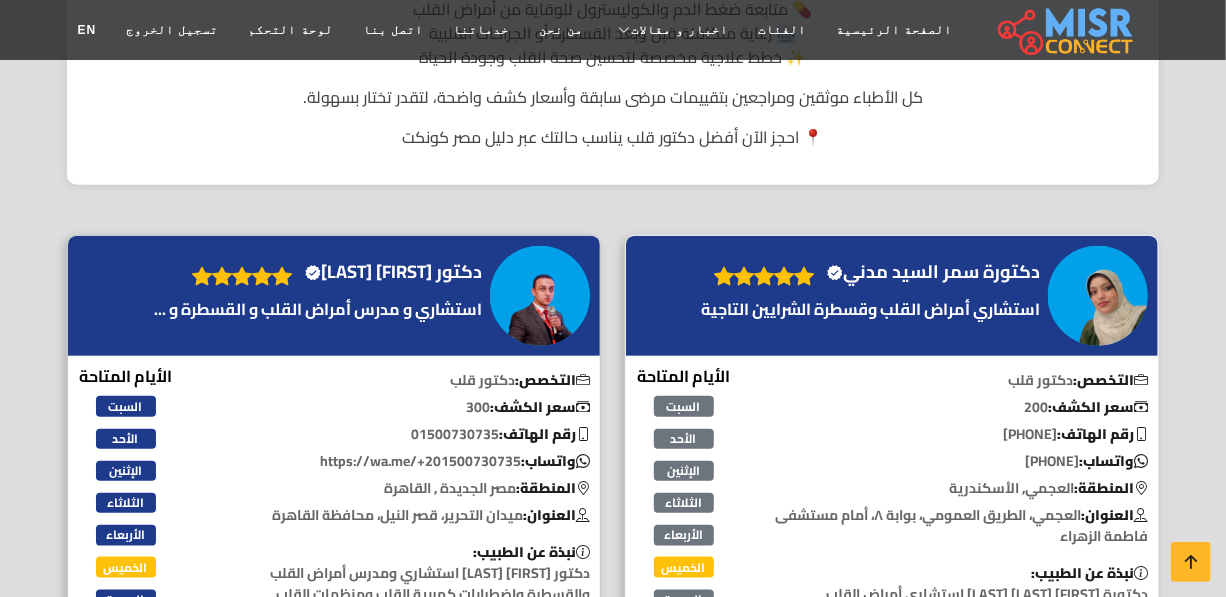click on "دكتورة سمر السيد مدني
Verified account" at bounding box center (933, 272) 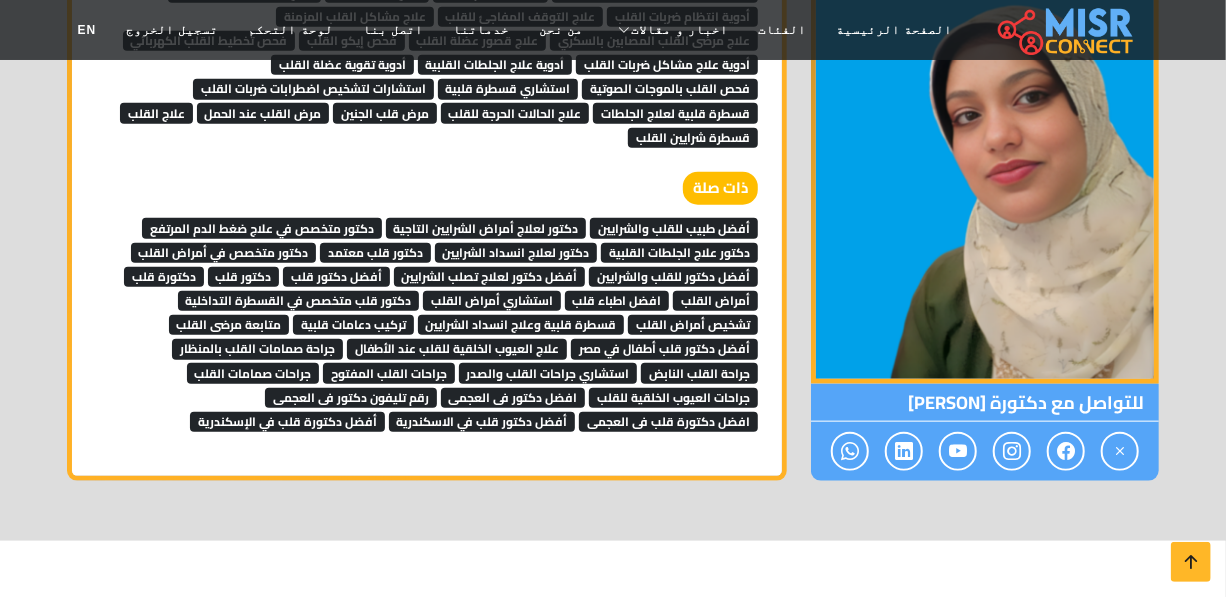 scroll, scrollTop: 4255, scrollLeft: 0, axis: vertical 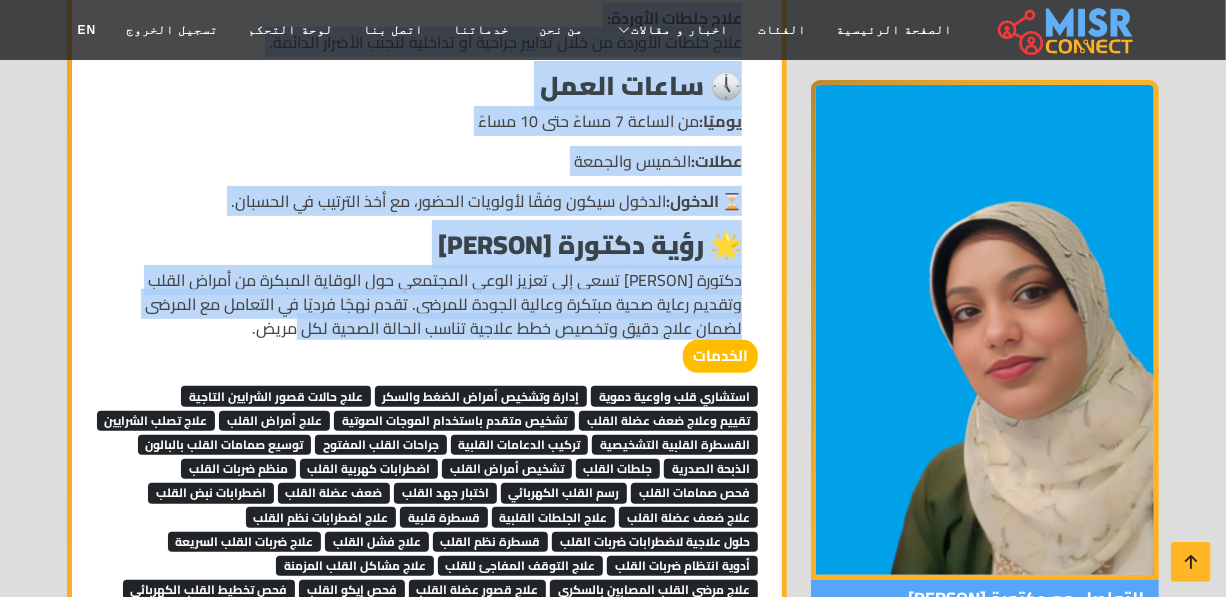 drag, startPoint x: 751, startPoint y: 237, endPoint x: 279, endPoint y: 327, distance: 480.5039 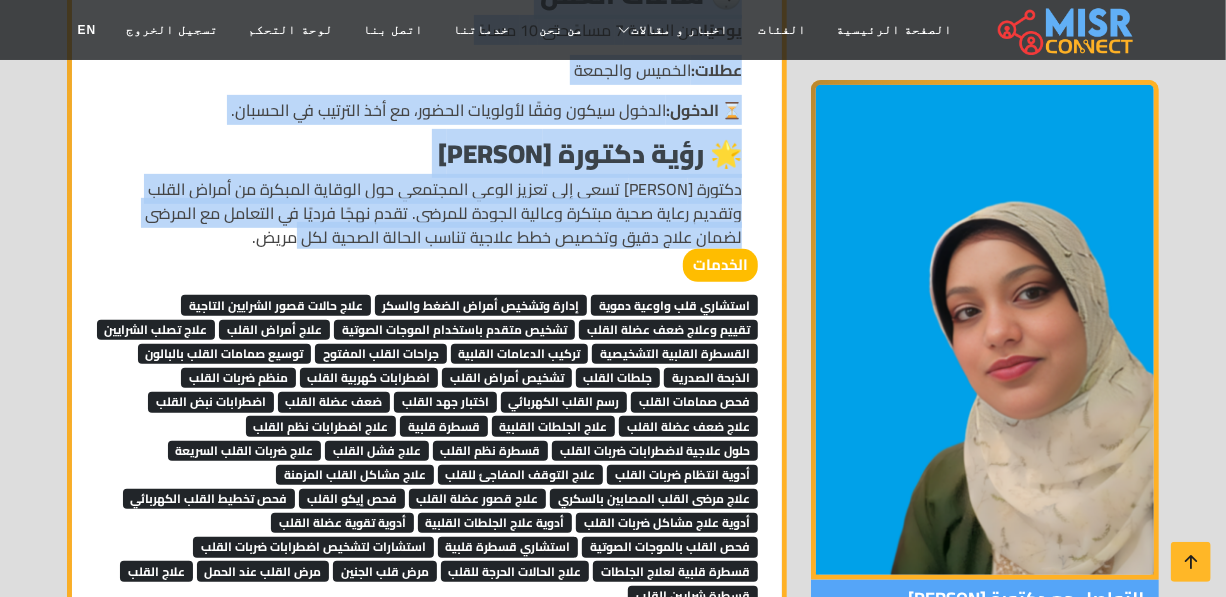 scroll, scrollTop: 4073, scrollLeft: 0, axis: vertical 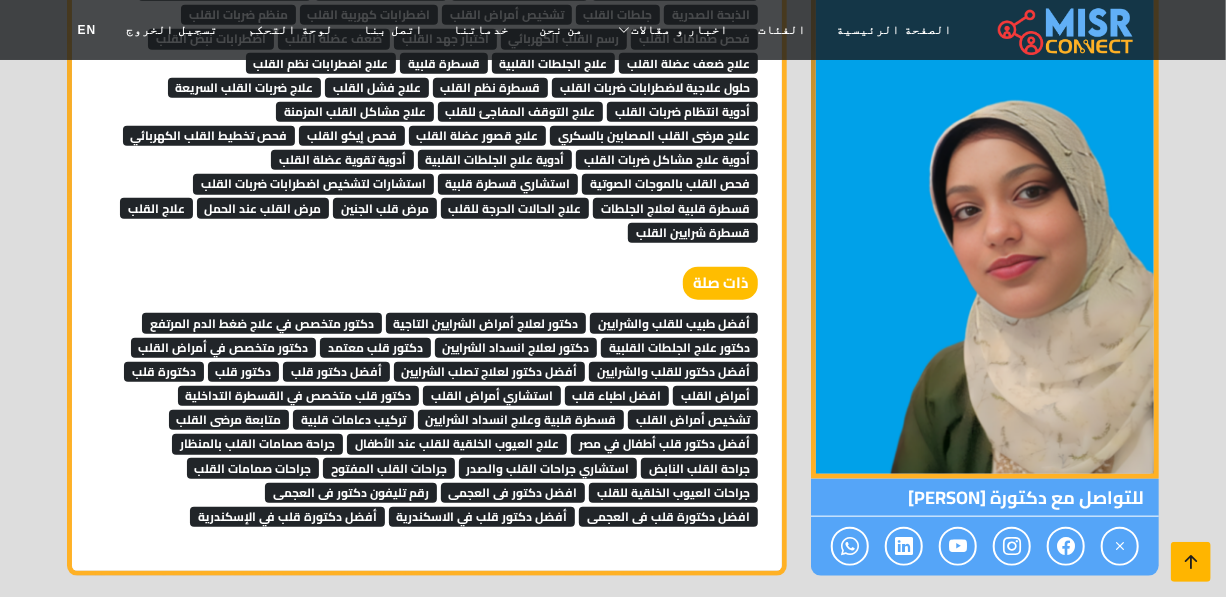 click at bounding box center [1191, 562] 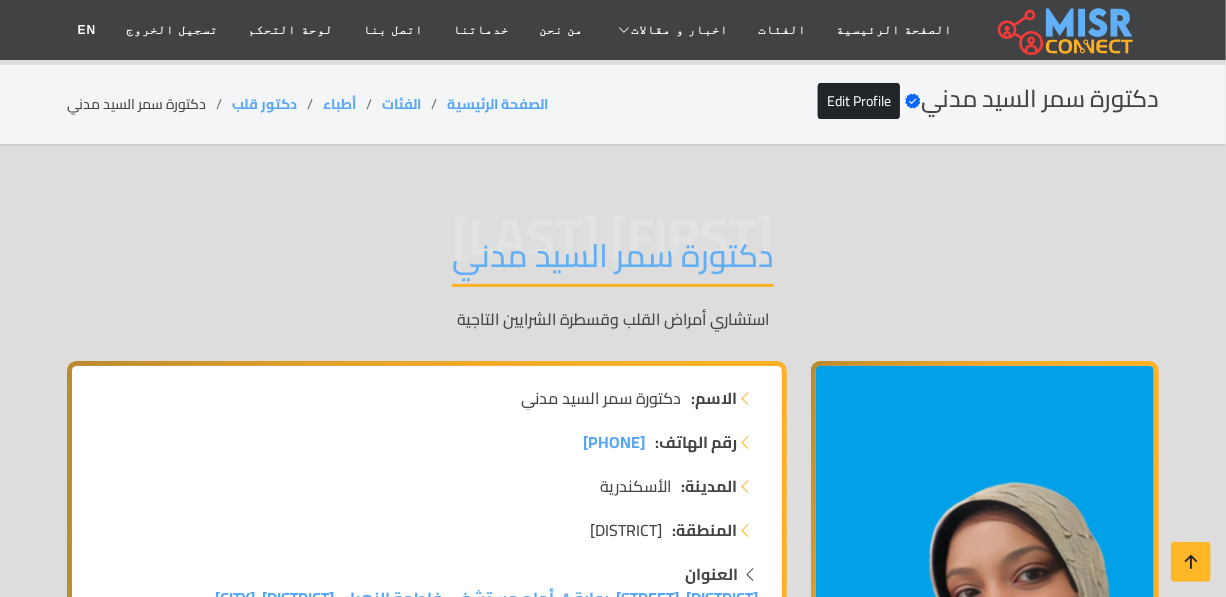 scroll, scrollTop: 0, scrollLeft: 0, axis: both 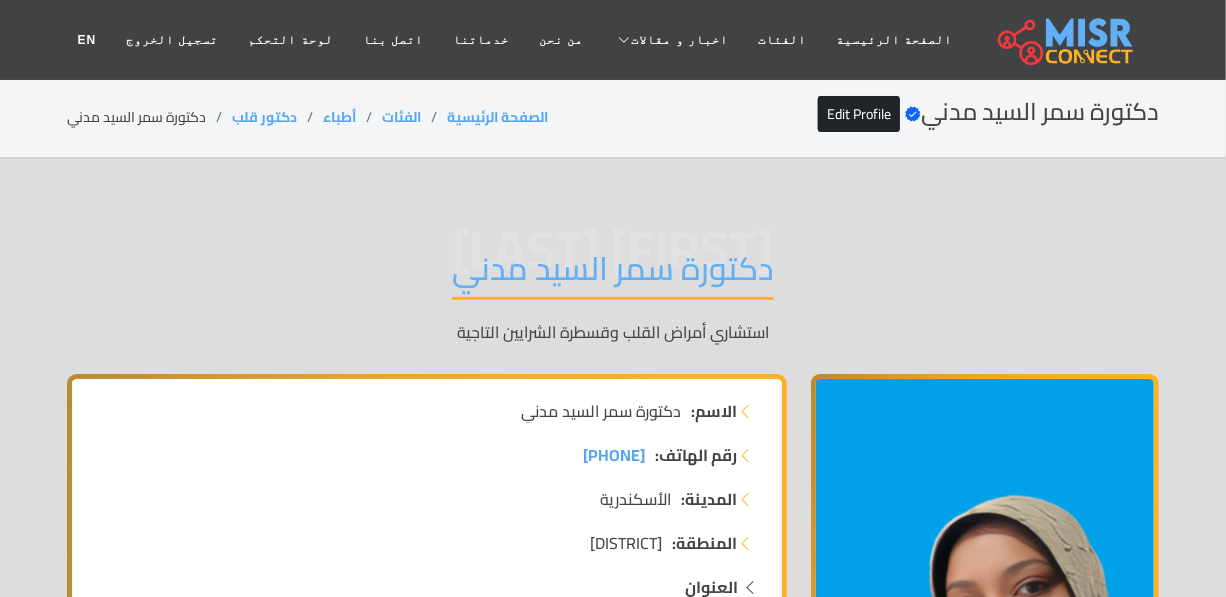 click on "دكتورة سمر السيد مدني" at bounding box center (613, 274) 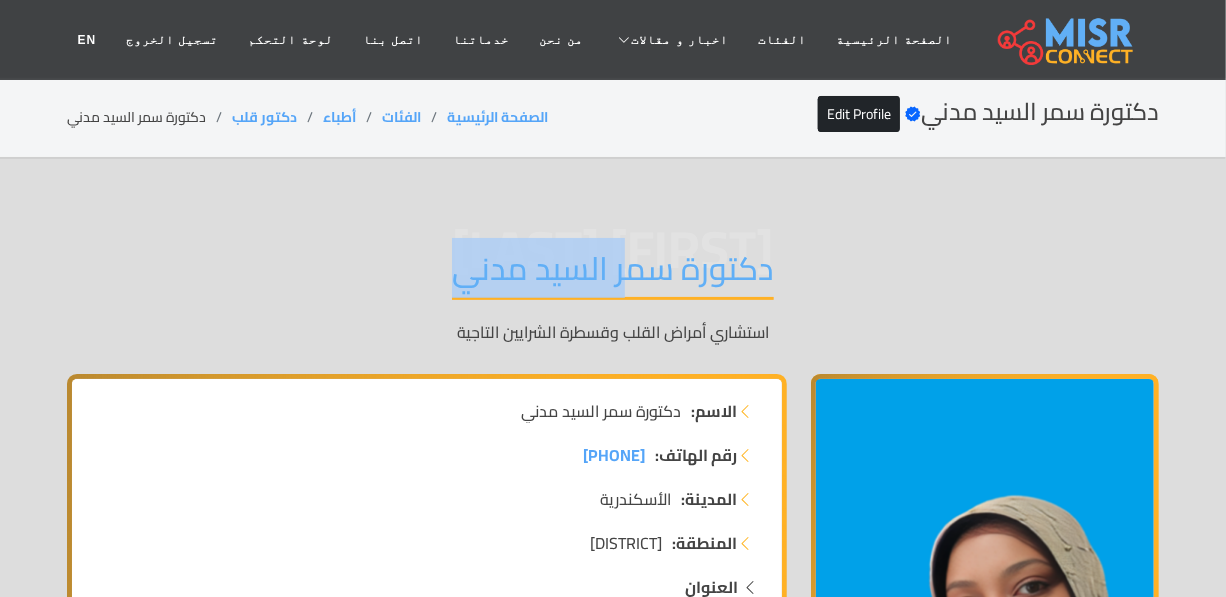 click on "دكتورة سمر السيد مدني" at bounding box center (613, 274) 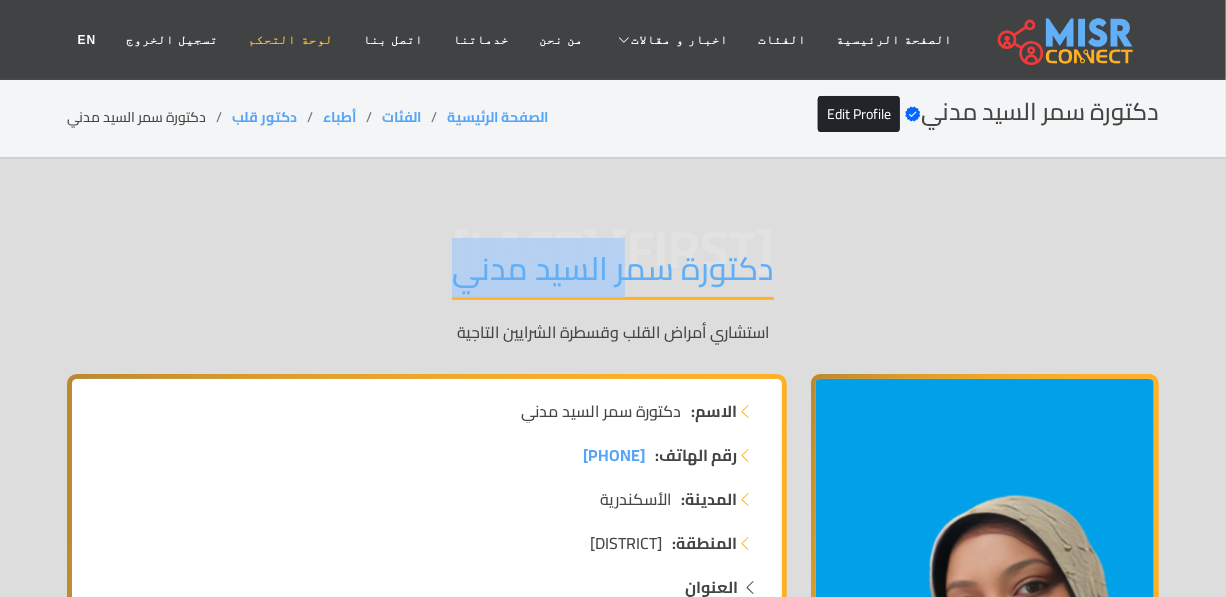 copy on "دكتورة سمر السيد مدني" 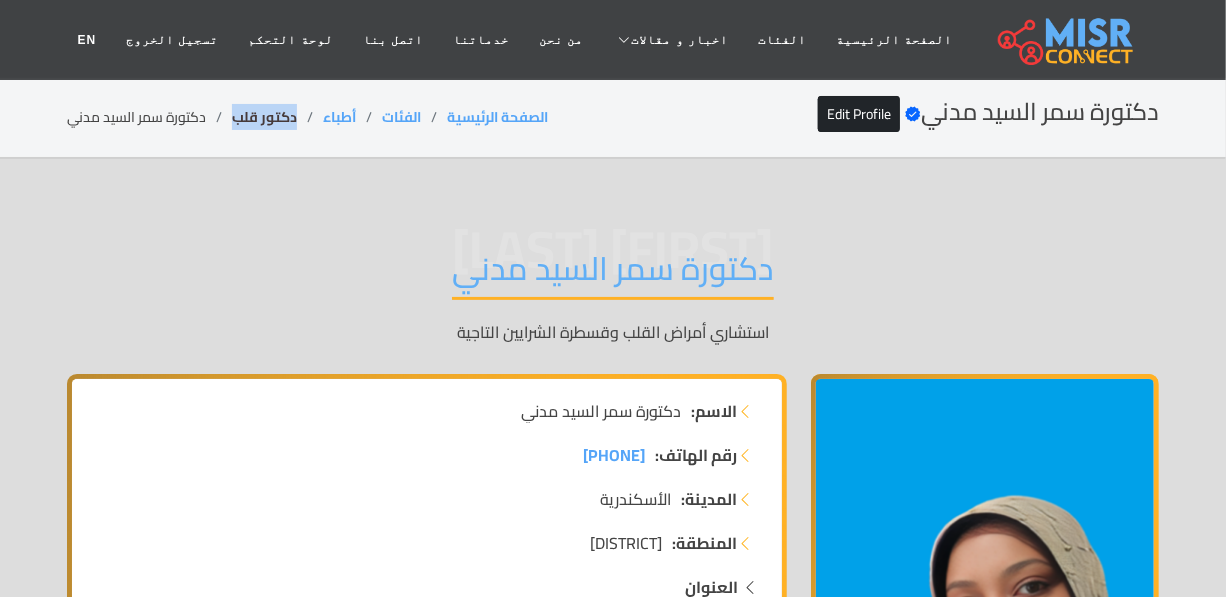drag, startPoint x: 297, startPoint y: 105, endPoint x: 236, endPoint y: 113, distance: 61.522354 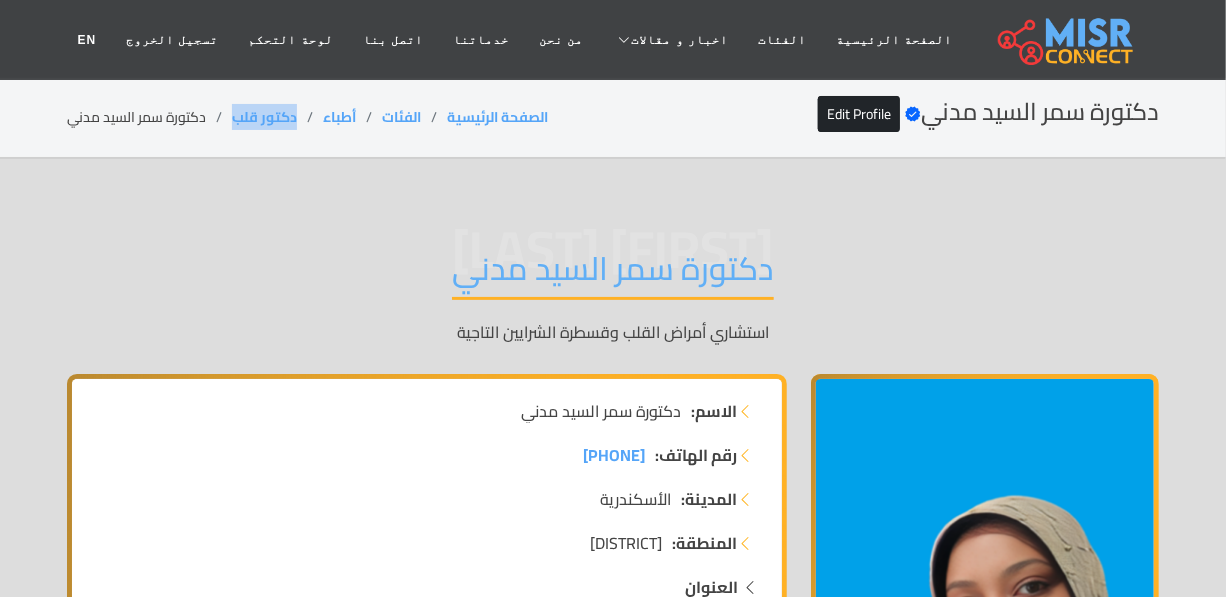 copy on "دكتور قلب" 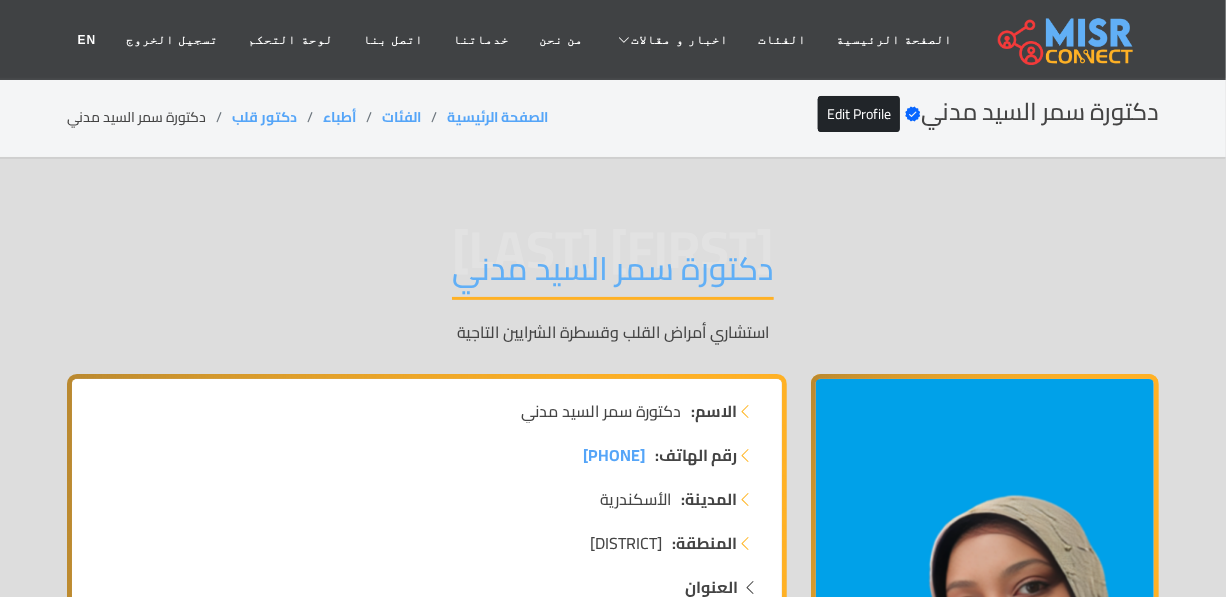 click on "دكتورة سمر السيد مدني" at bounding box center [613, 274] 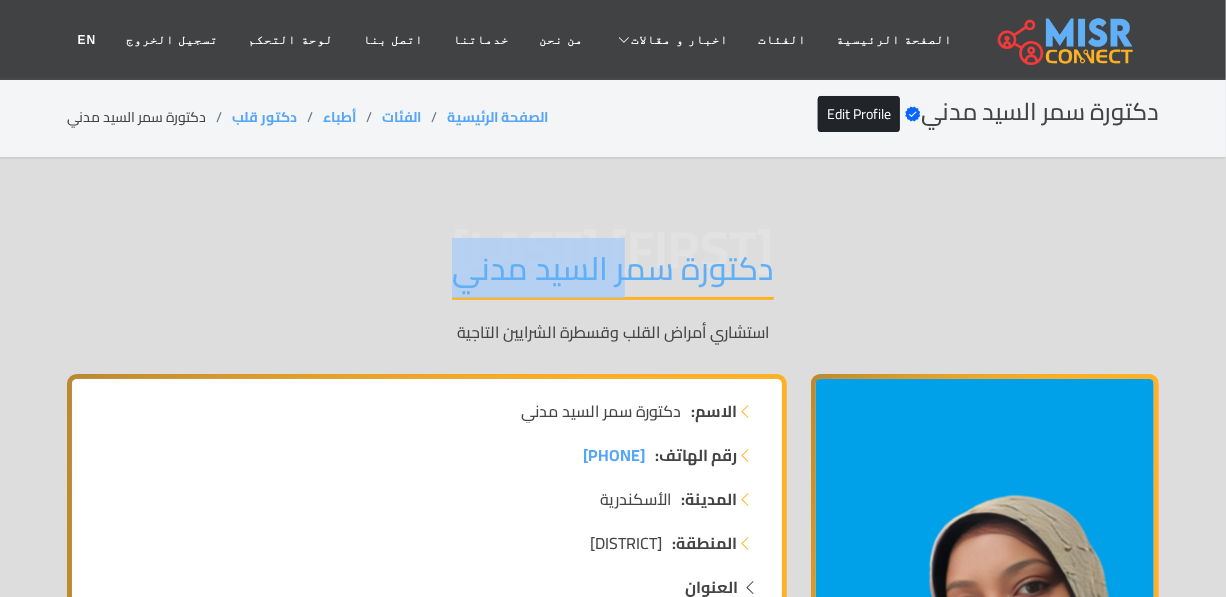 click on "دكتورة سمر السيد مدني" at bounding box center [613, 274] 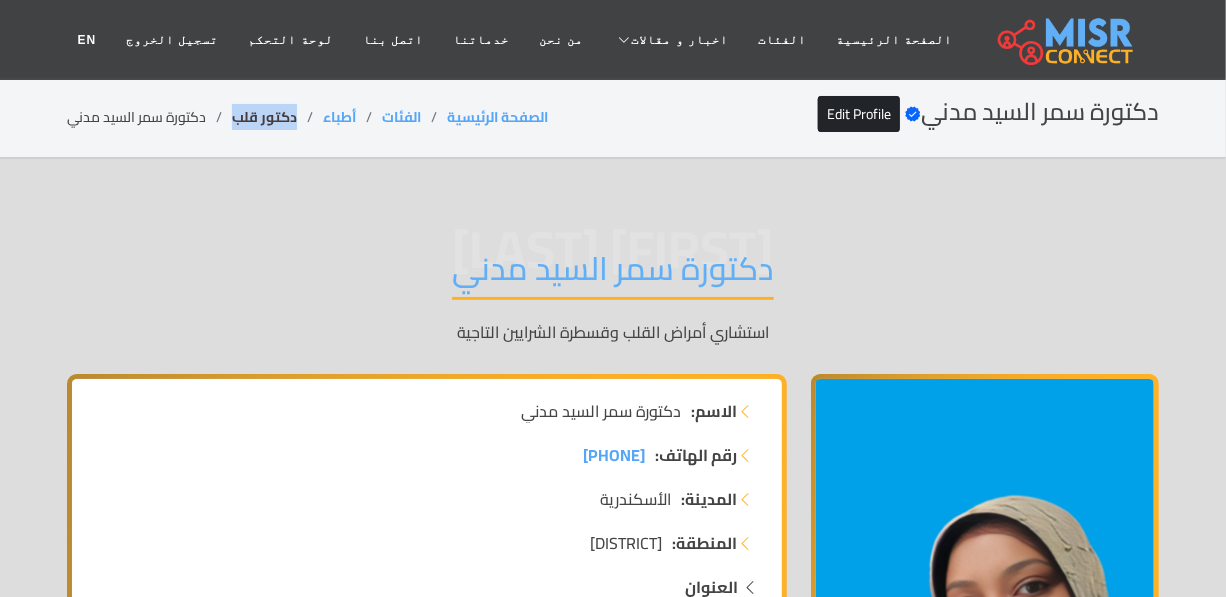 drag, startPoint x: 294, startPoint y: 120, endPoint x: 234, endPoint y: 120, distance: 60 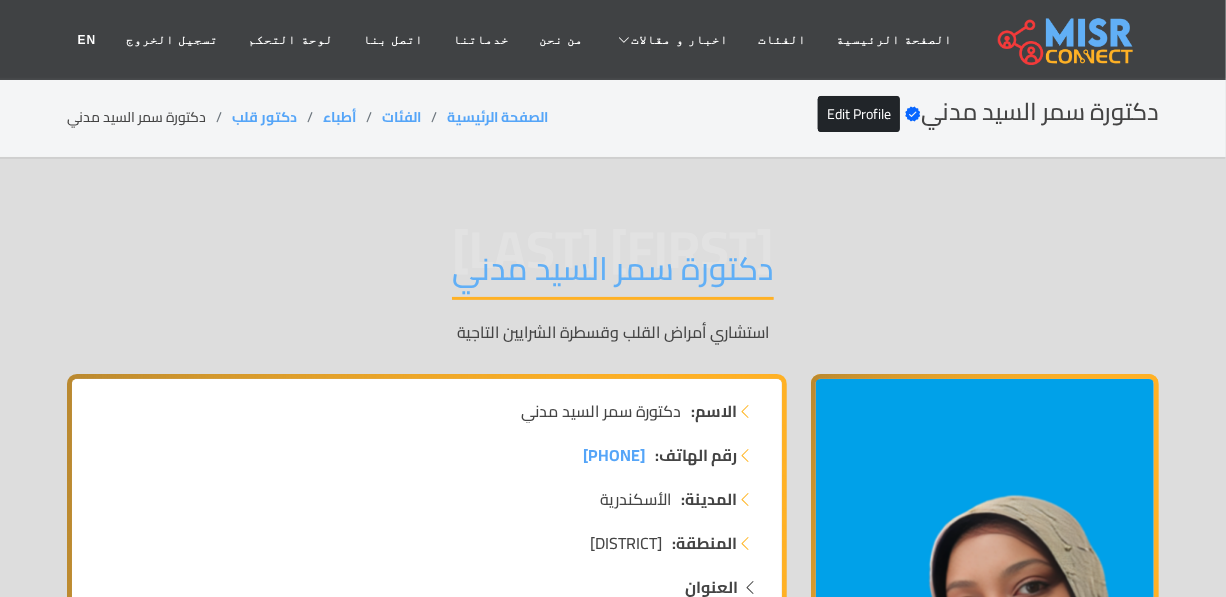 click on "دكتورة سمر السيد مدني" at bounding box center (613, 274) 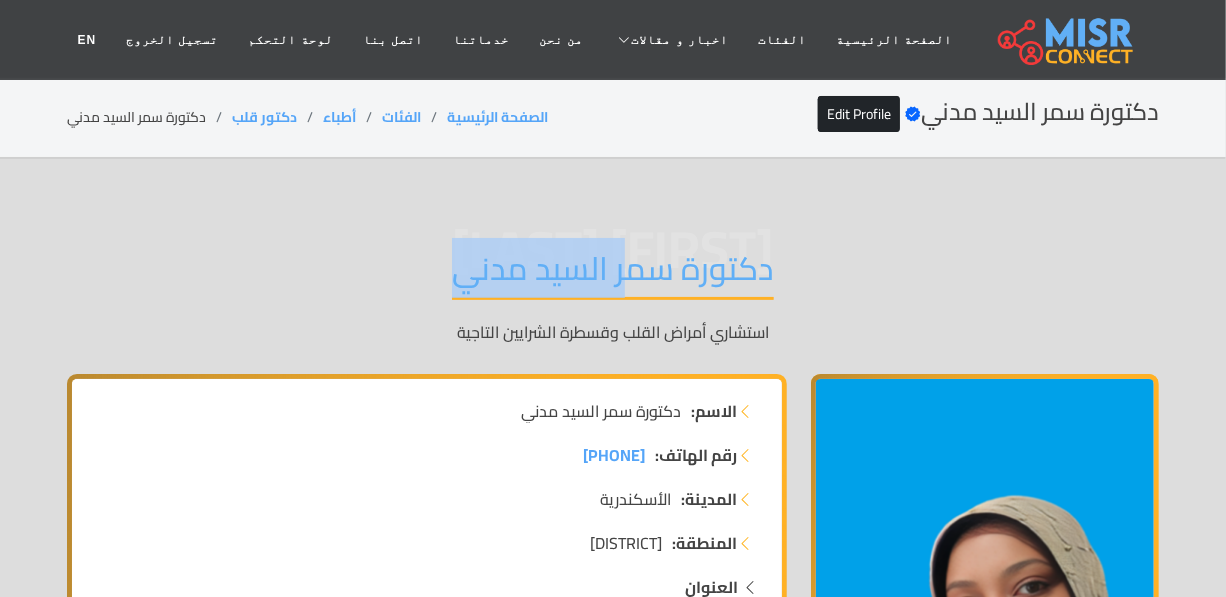 click on "دكتورة سمر السيد مدني" at bounding box center (613, 274) 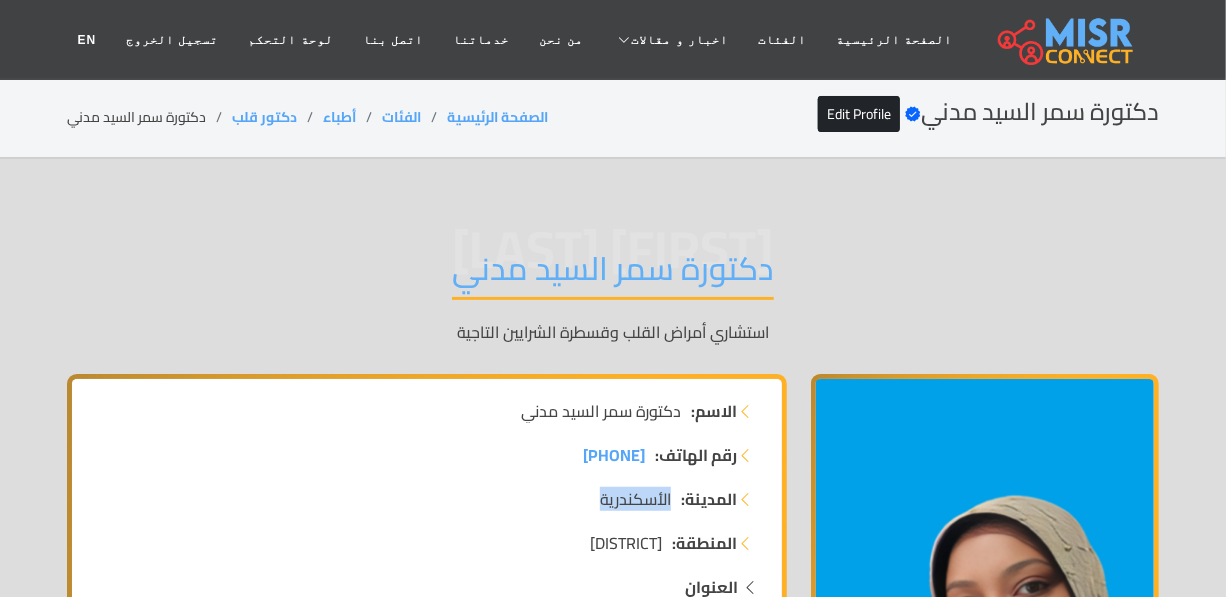 drag, startPoint x: 670, startPoint y: 491, endPoint x: 592, endPoint y: 495, distance: 78.10249 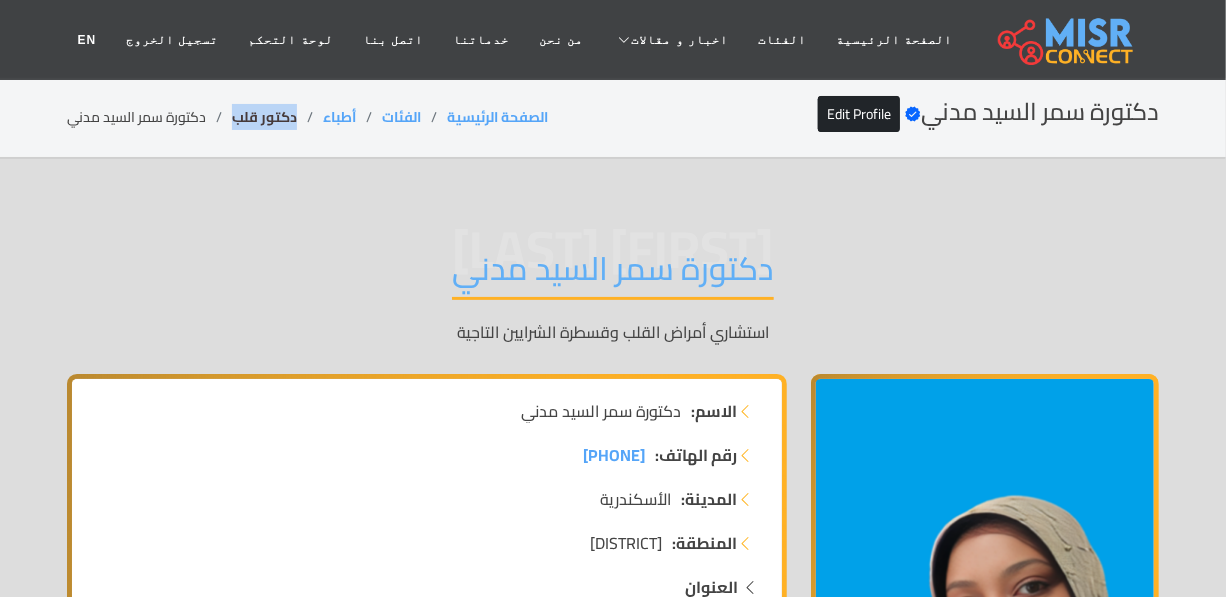 drag, startPoint x: 295, startPoint y: 116, endPoint x: 231, endPoint y: 127, distance: 64.93843 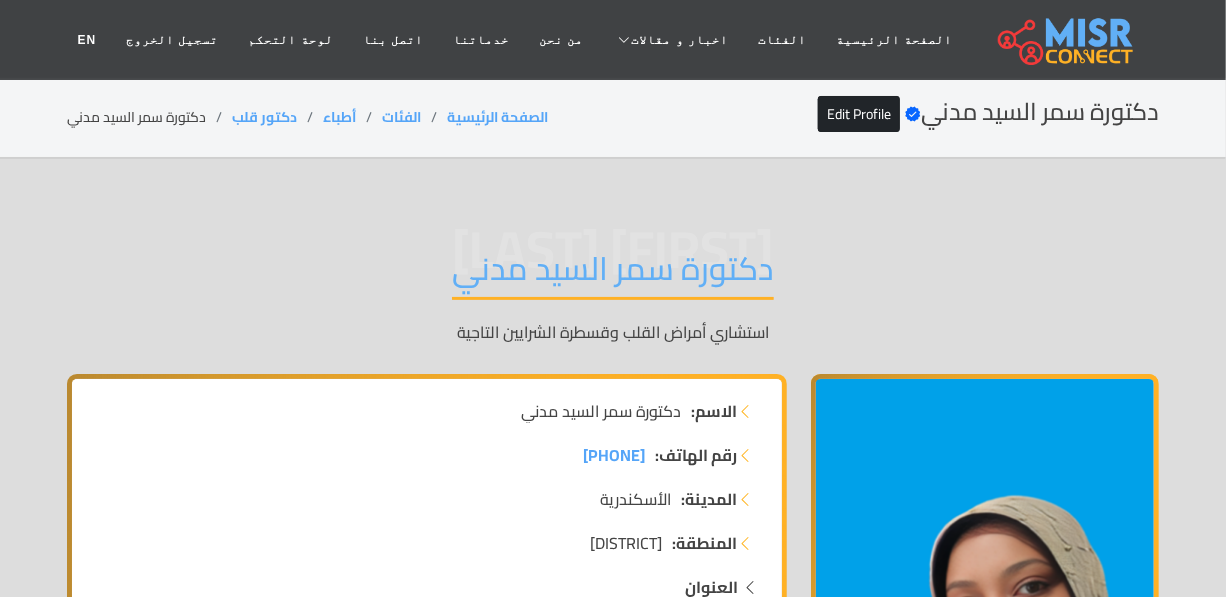 click on "دكتورة سمر السيد مدني" at bounding box center (613, 274) 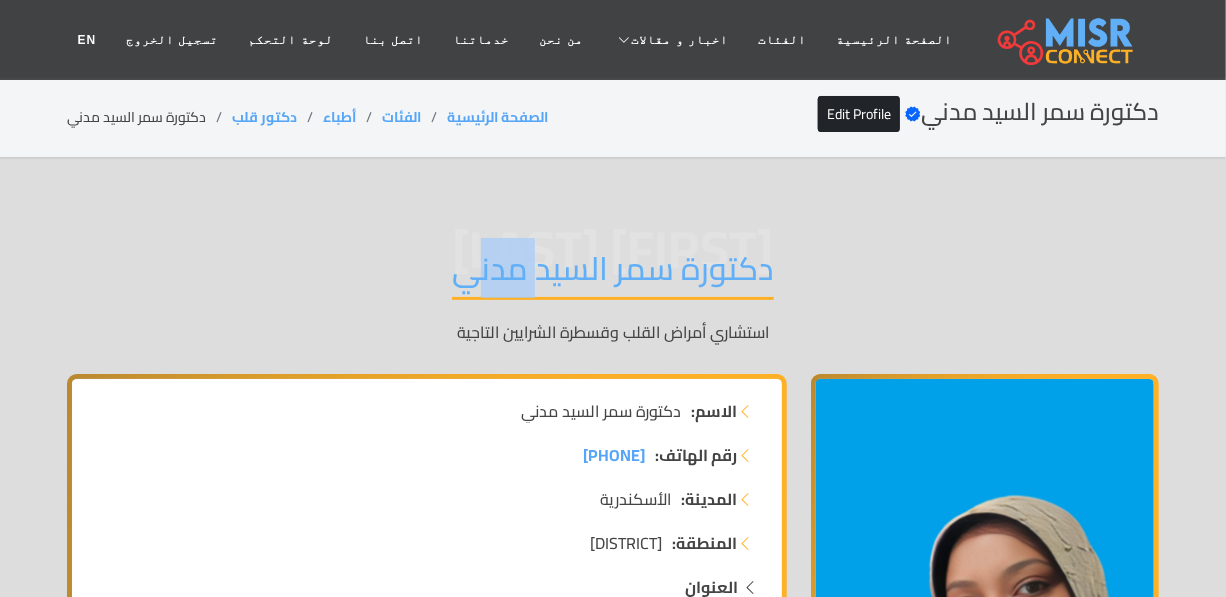 click on "دكتورة سمر السيد مدني" at bounding box center [613, 274] 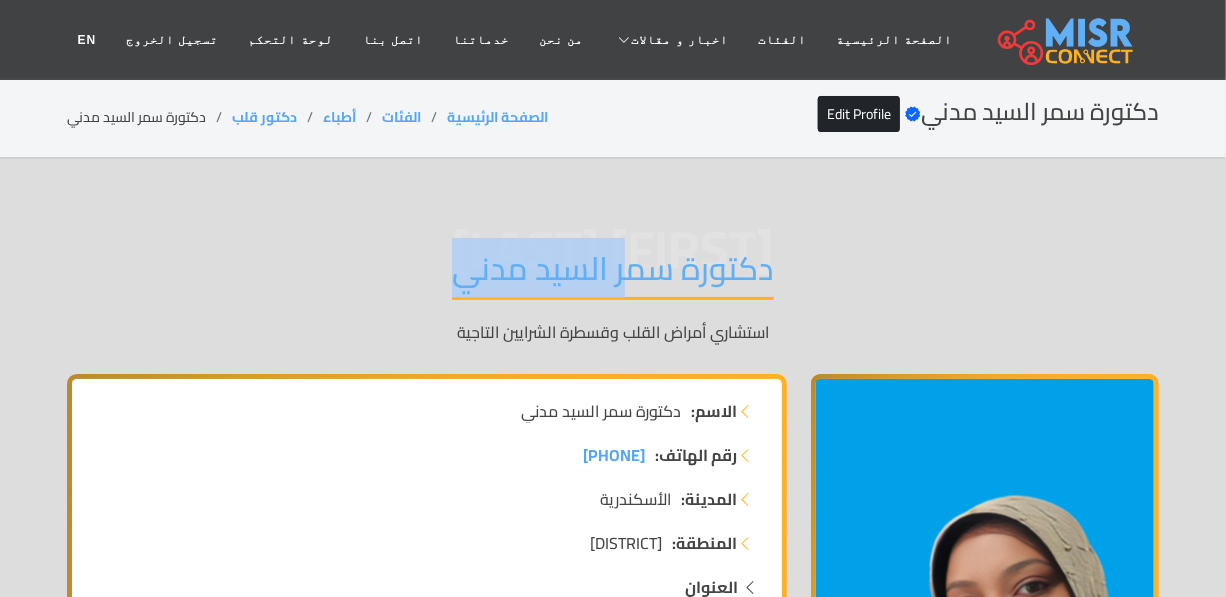 click on "دكتورة سمر السيد مدني" at bounding box center [613, 274] 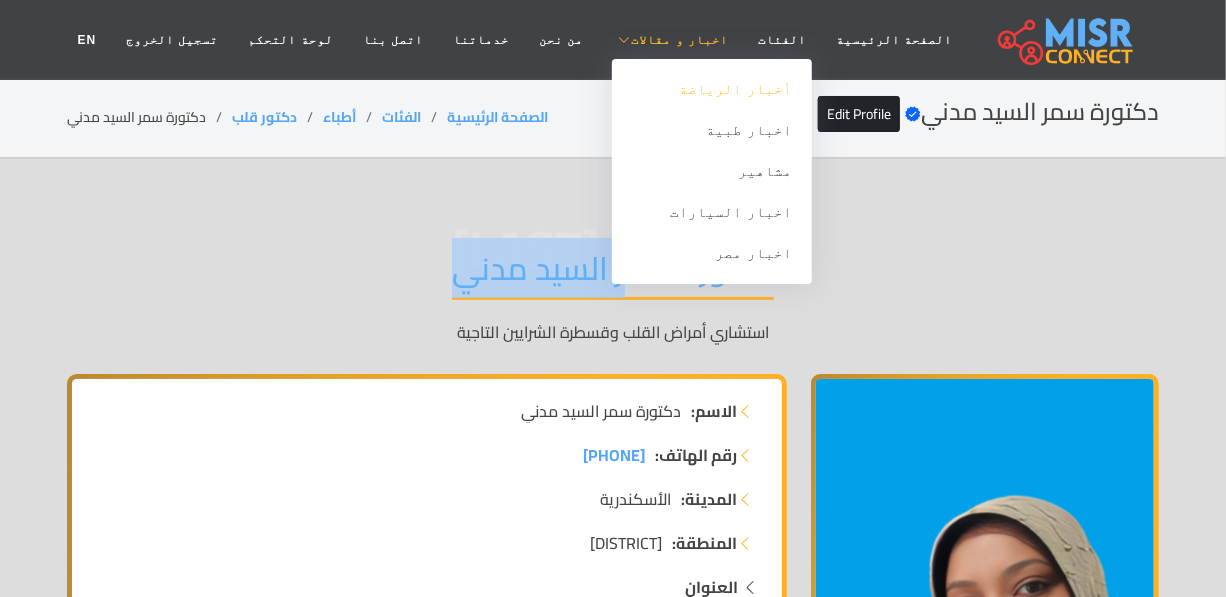 click on "أخبار الرياضة" at bounding box center [712, 89] 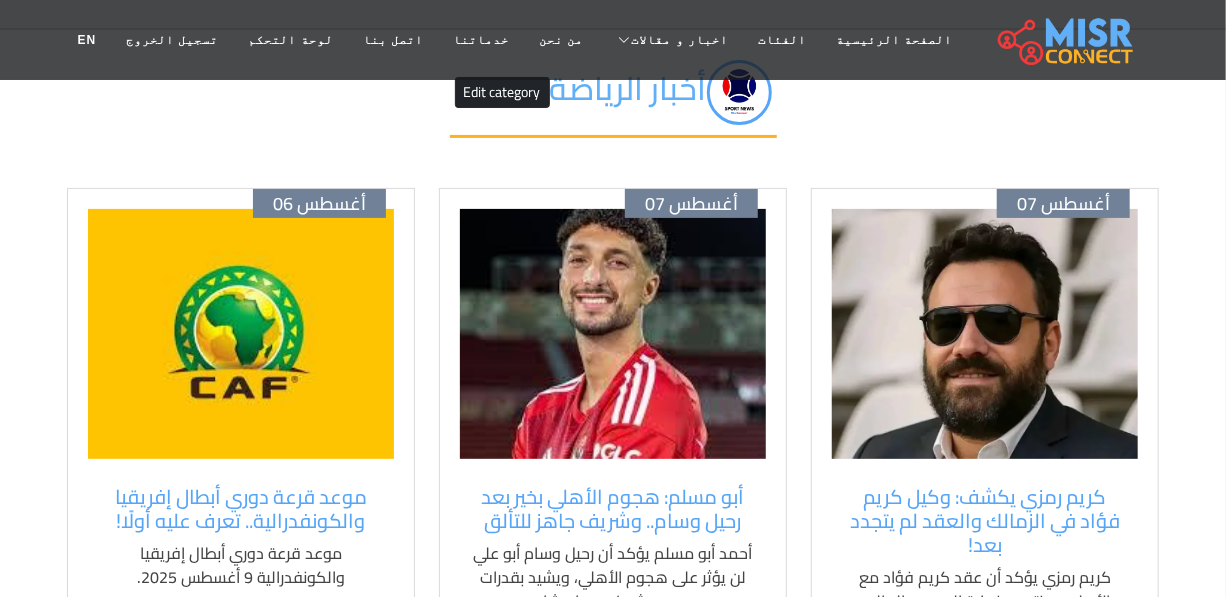 scroll, scrollTop: 90, scrollLeft: 0, axis: vertical 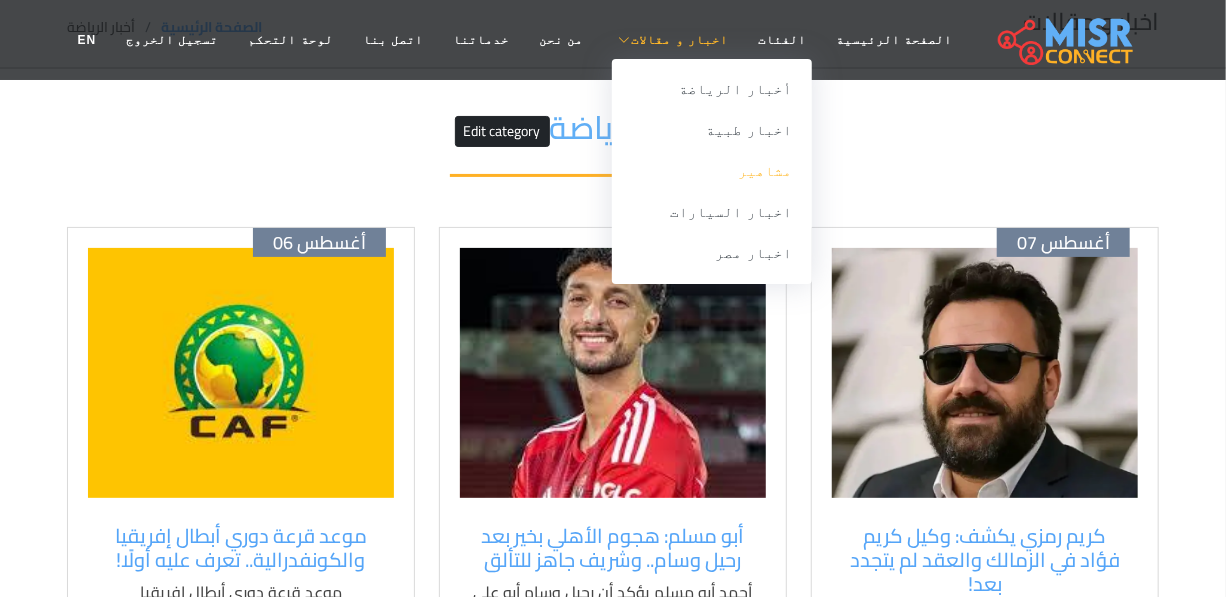 click on "مشاهير" at bounding box center [712, 171] 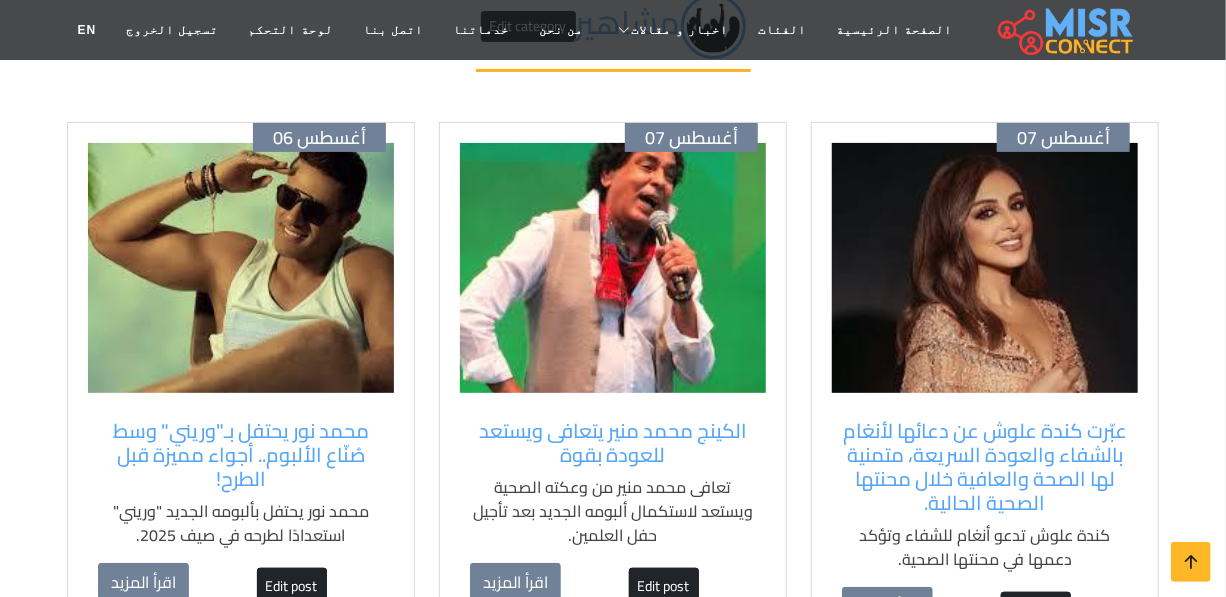 scroll, scrollTop: 90, scrollLeft: 0, axis: vertical 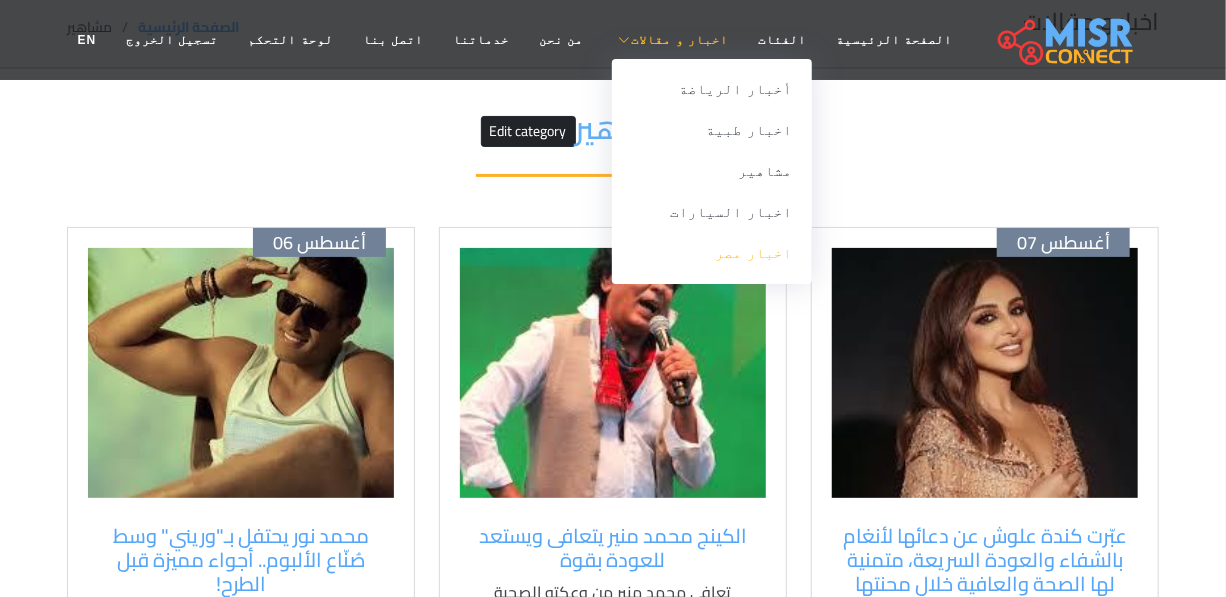 click on "اخبار مصر" at bounding box center [712, 253] 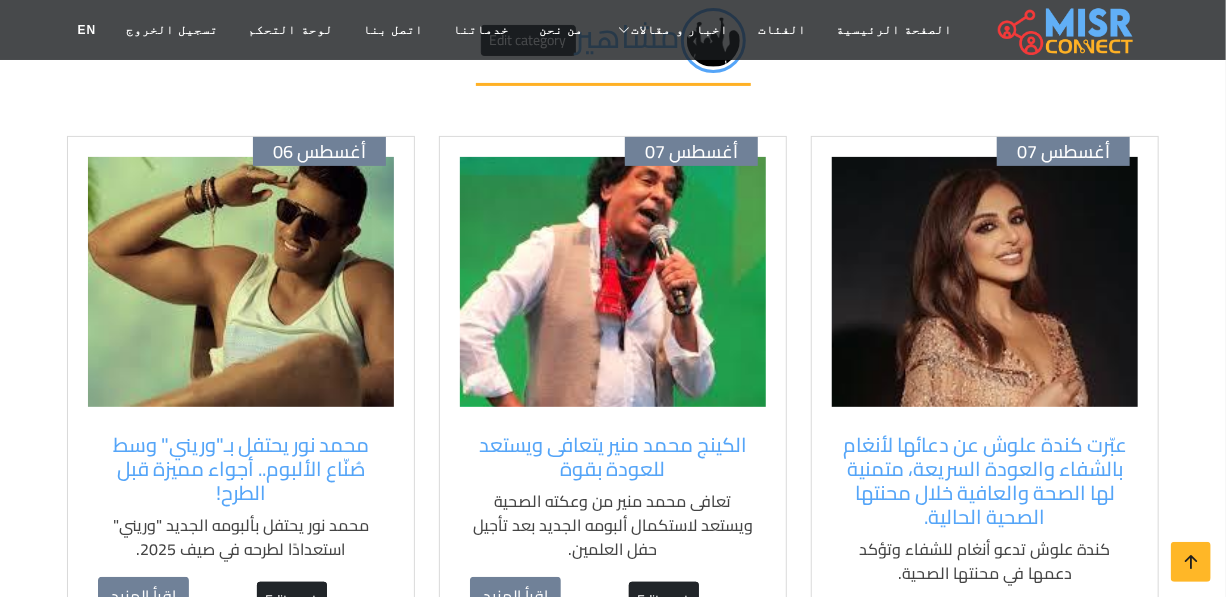 scroll, scrollTop: 0, scrollLeft: 0, axis: both 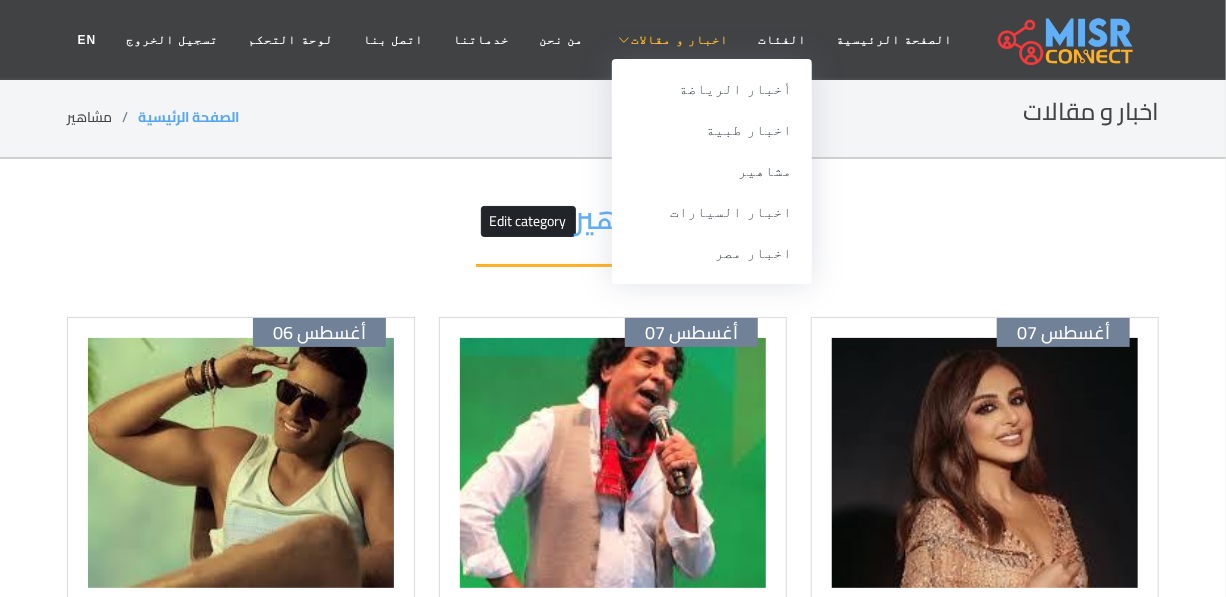 click on "اخبار و مقالات" at bounding box center [679, 40] 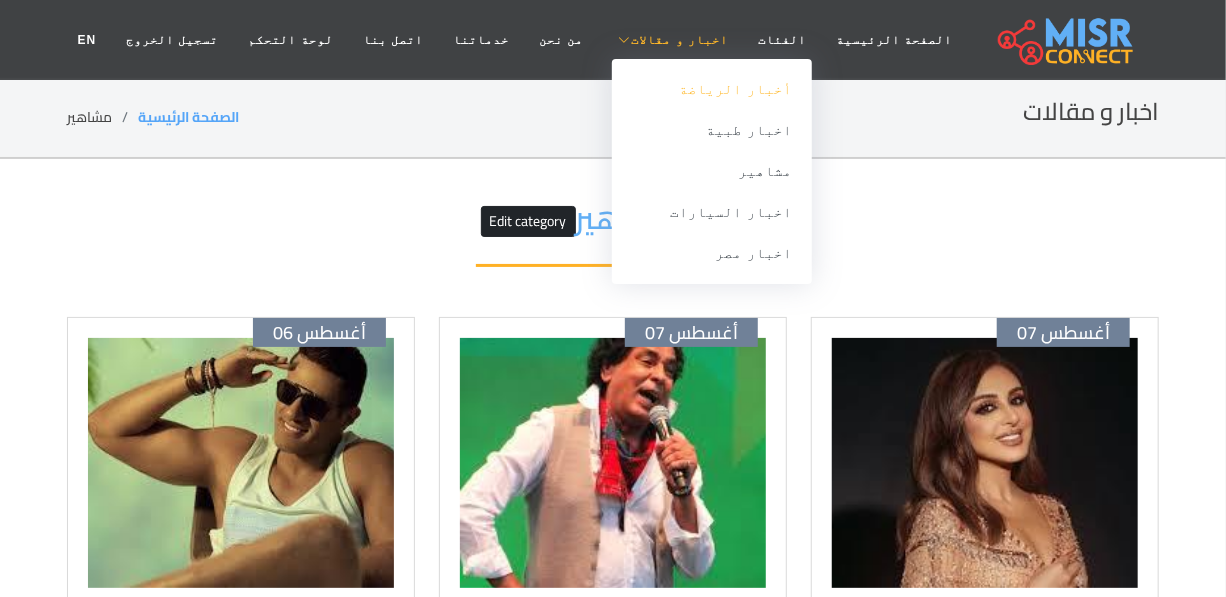 click on "أخبار الرياضة" at bounding box center (712, 89) 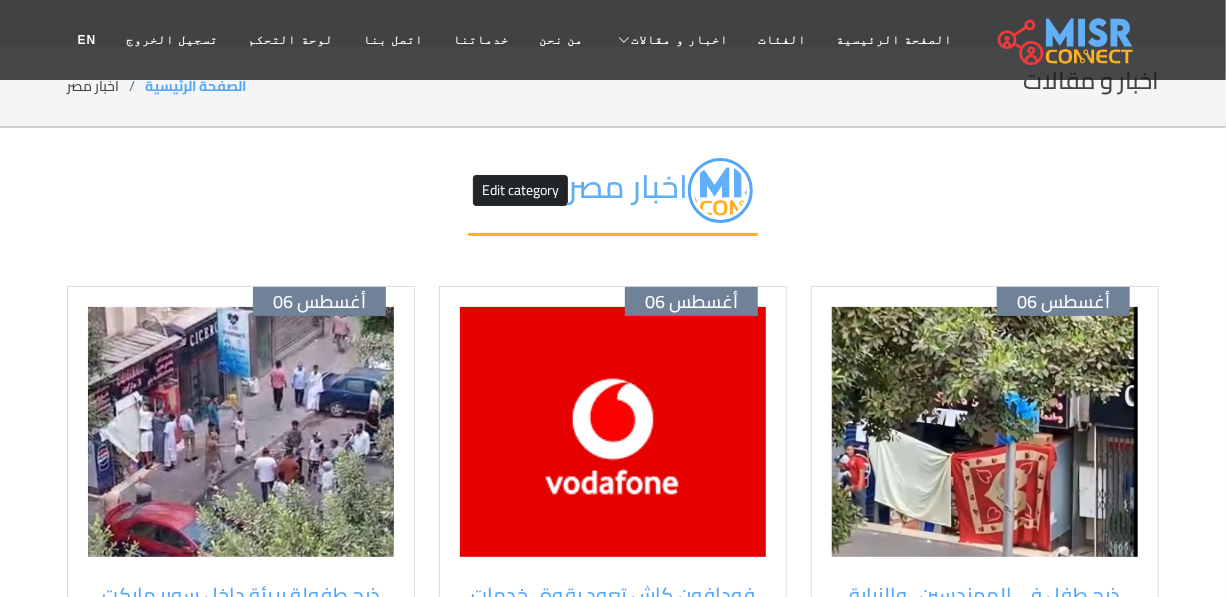 scroll, scrollTop: 0, scrollLeft: 0, axis: both 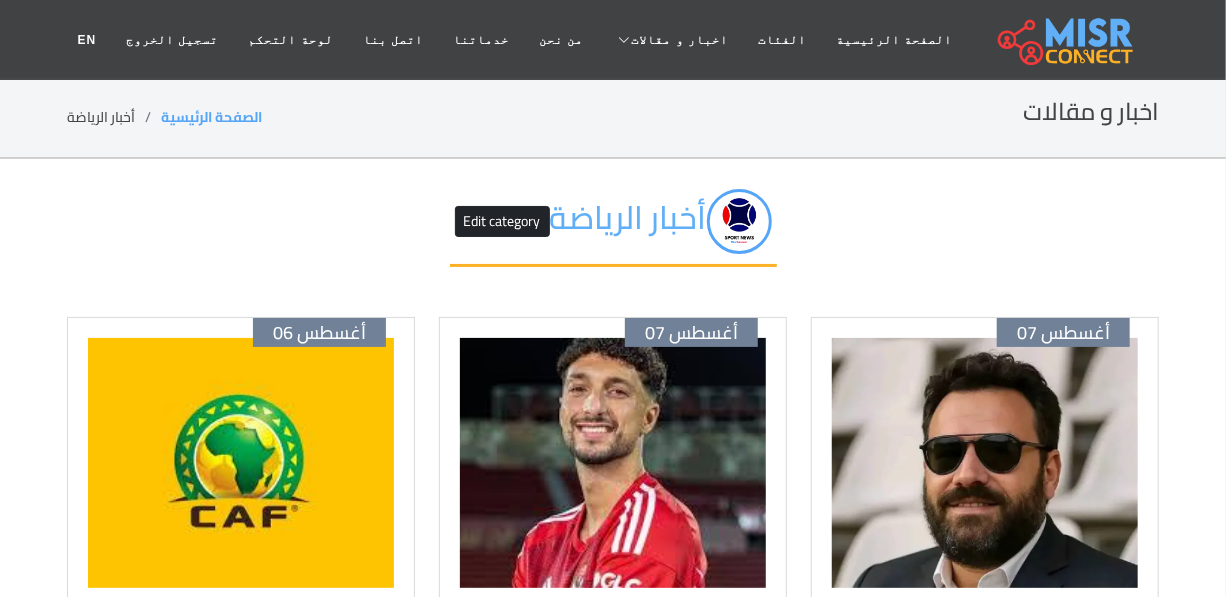 click on "أخبار الرياضة
Edit category" at bounding box center [613, 228] 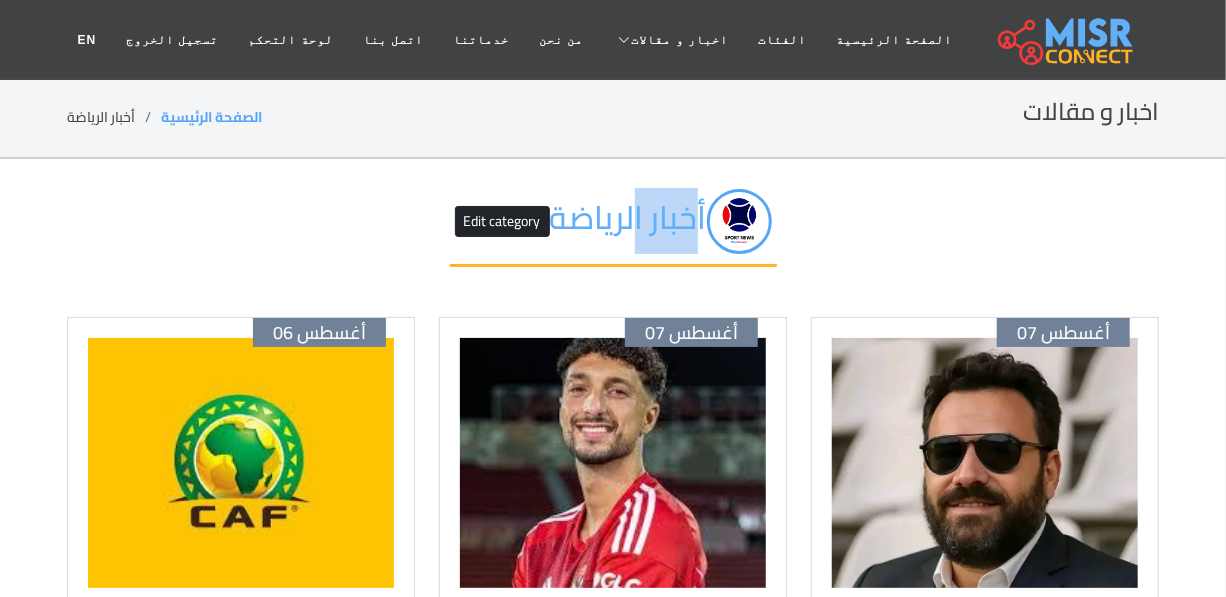click on "أخبار الرياضة
Edit category" at bounding box center (613, 228) 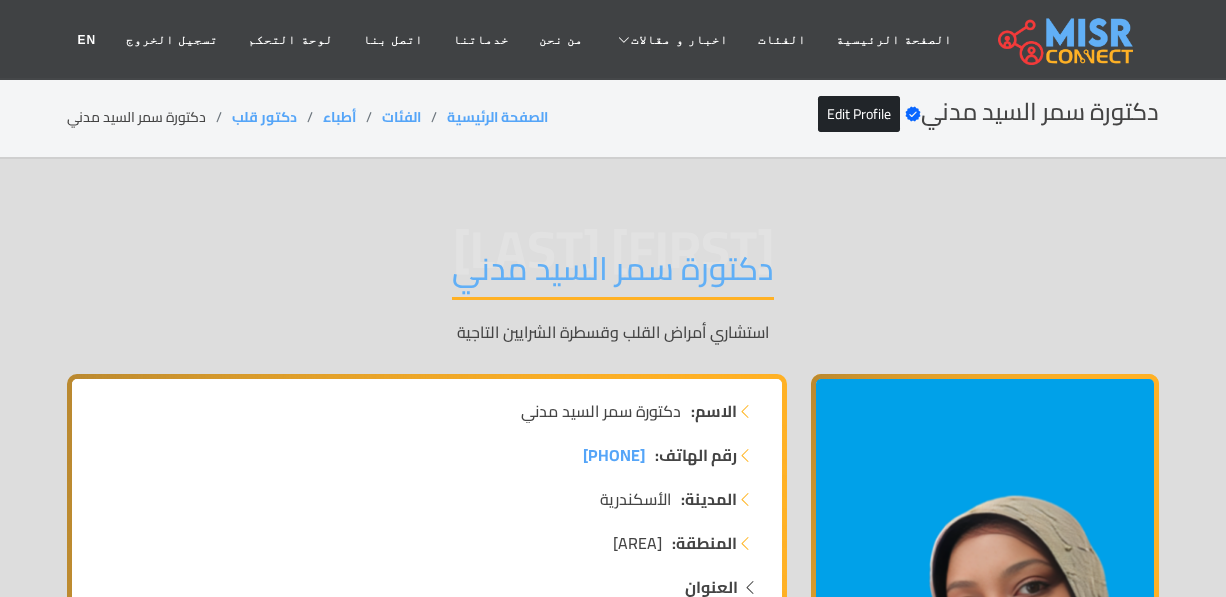 scroll, scrollTop: 0, scrollLeft: 0, axis: both 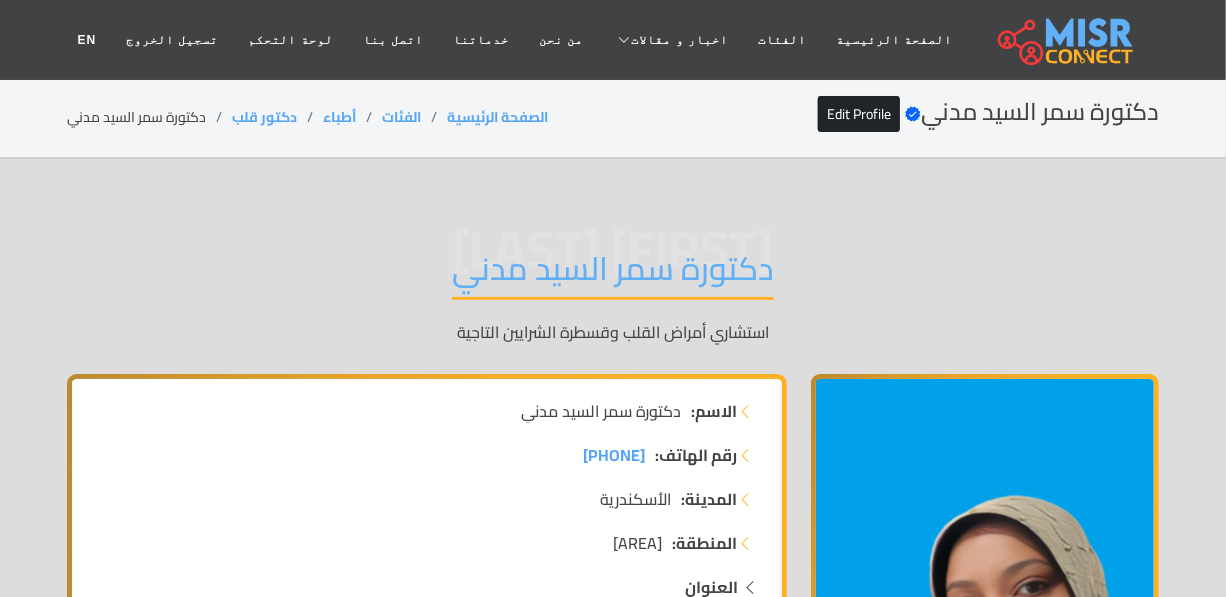 click on "دكتور قلب" at bounding box center [277, 117] 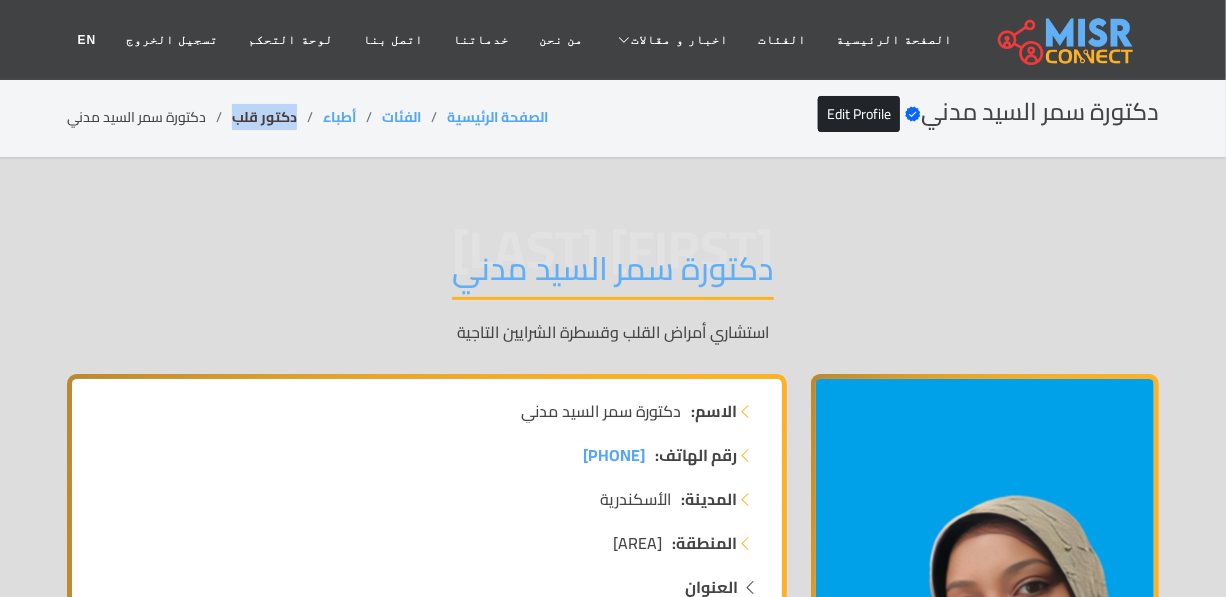 drag, startPoint x: 296, startPoint y: 118, endPoint x: 232, endPoint y: 119, distance: 64.00781 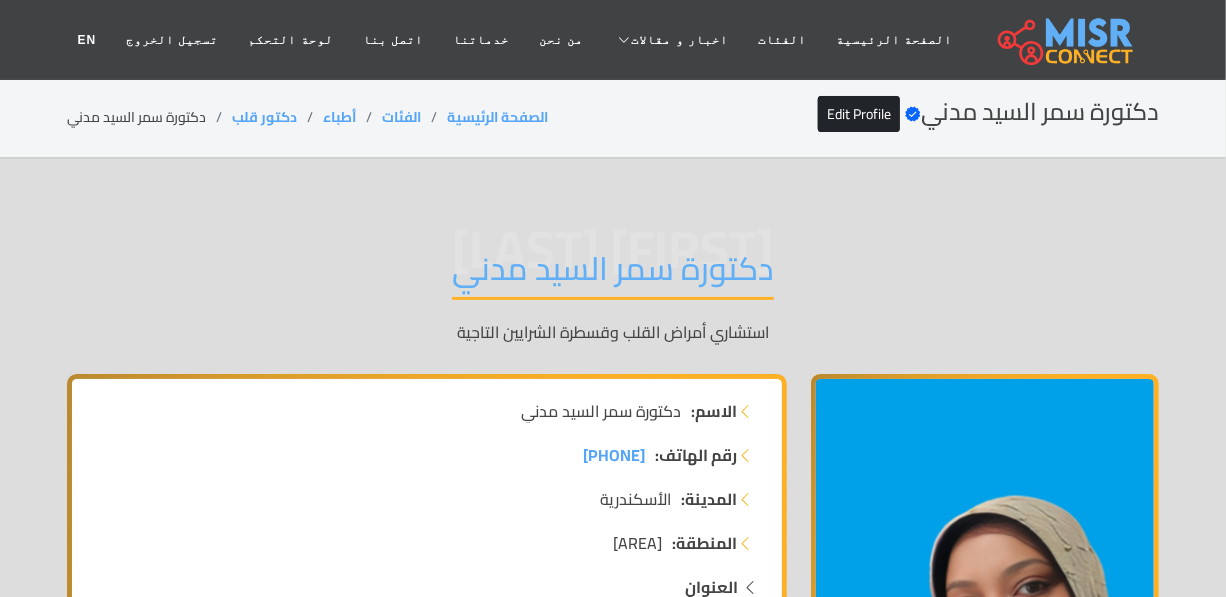 click on "دكتورة سمر السيد مدني" at bounding box center [613, 274] 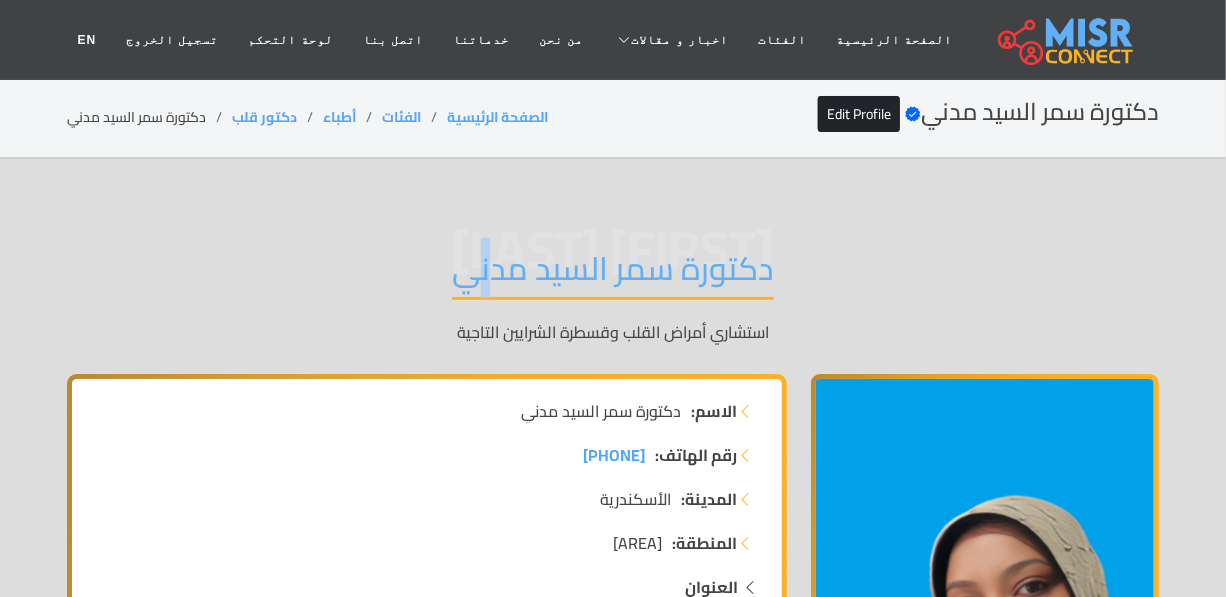 click on "دكتورة سمر السيد مدني" at bounding box center [613, 274] 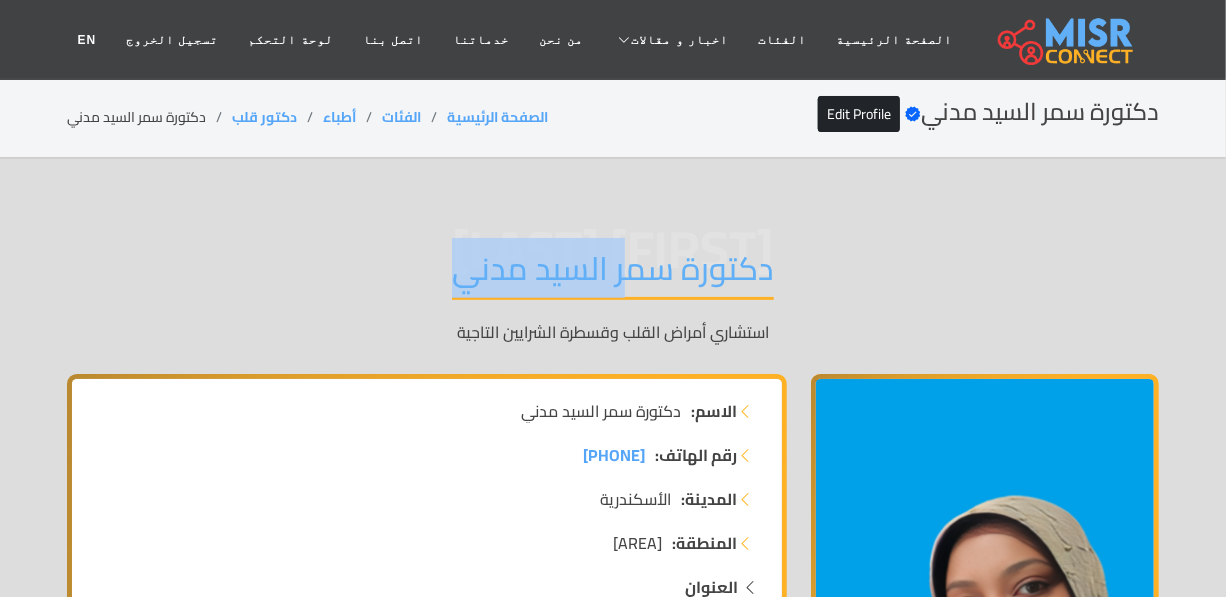 click on "دكتورة سمر السيد مدني" at bounding box center [613, 274] 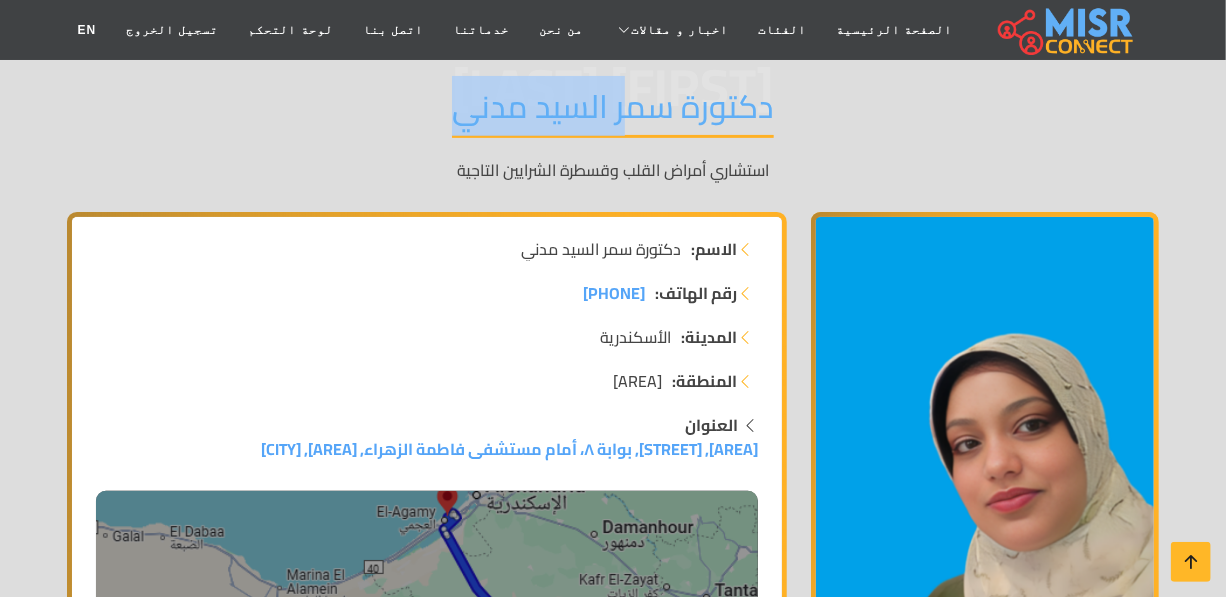 scroll, scrollTop: 181, scrollLeft: 0, axis: vertical 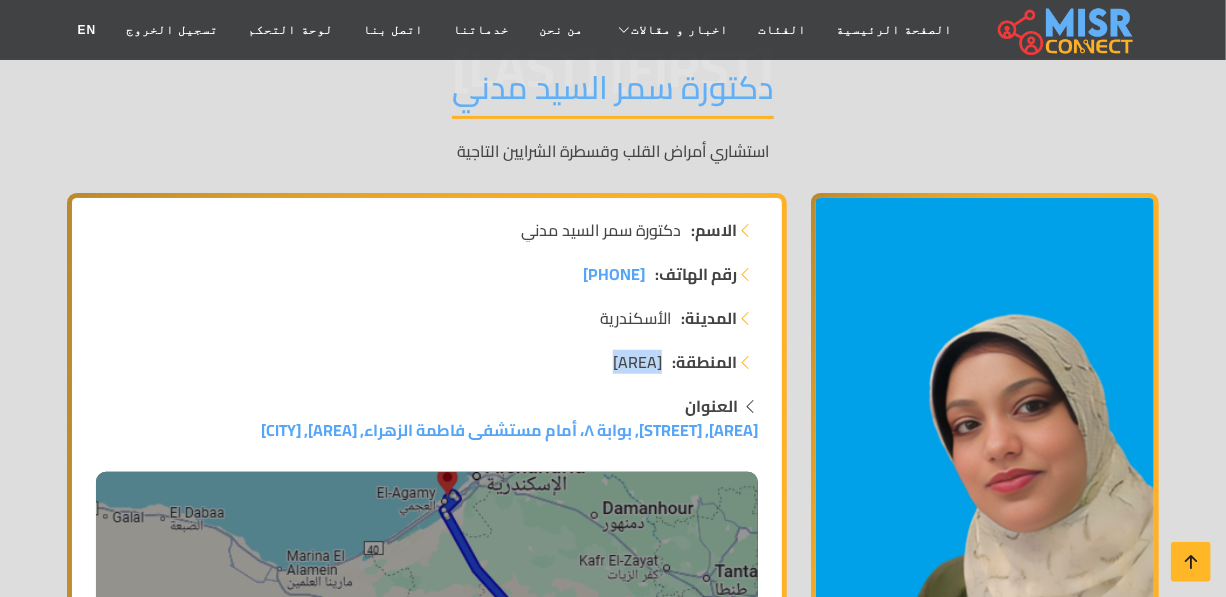 drag, startPoint x: 664, startPoint y: 354, endPoint x: 574, endPoint y: 362, distance: 90.35486 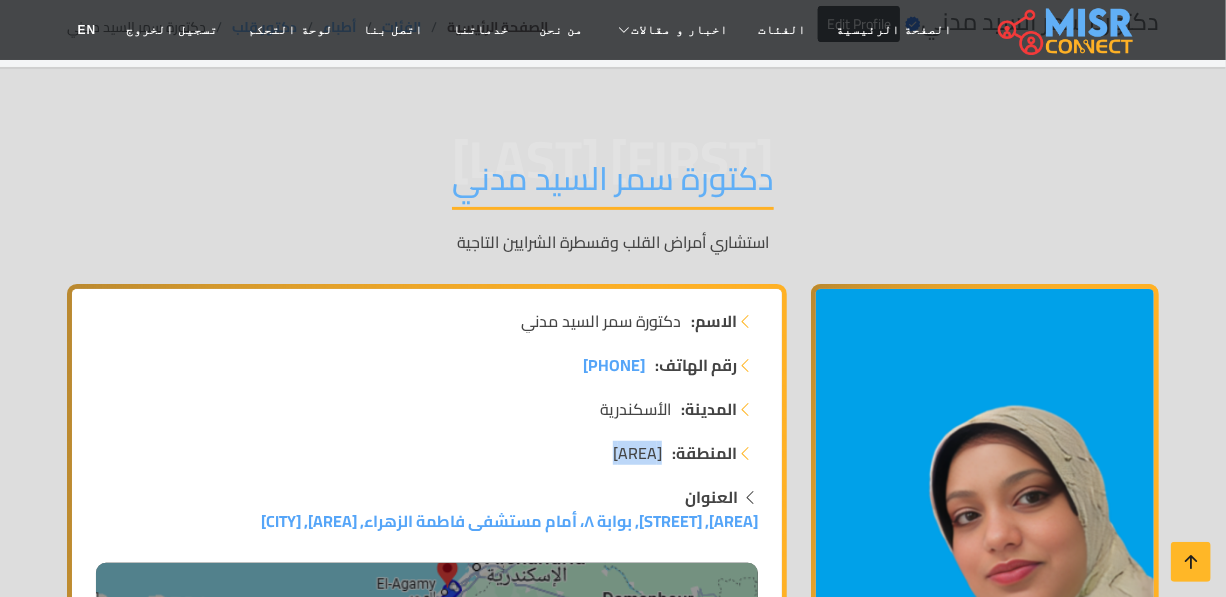 scroll, scrollTop: 0, scrollLeft: 0, axis: both 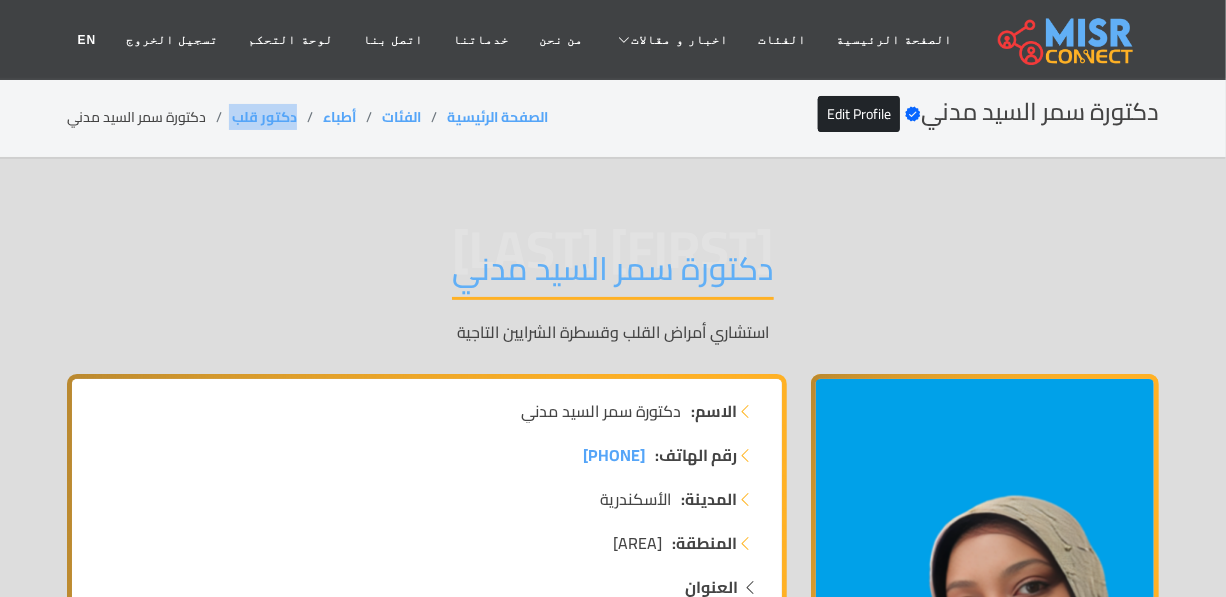 drag, startPoint x: 295, startPoint y: 114, endPoint x: 222, endPoint y: 124, distance: 73.68175 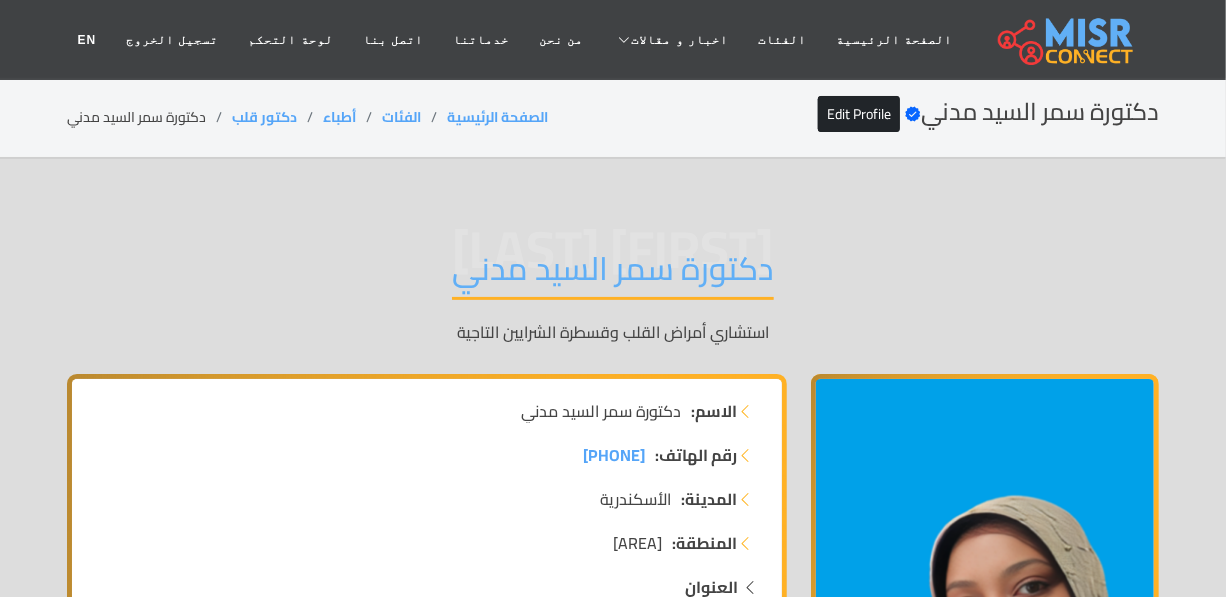 click on "دكتورة سمر السيد مدني" at bounding box center [613, 274] 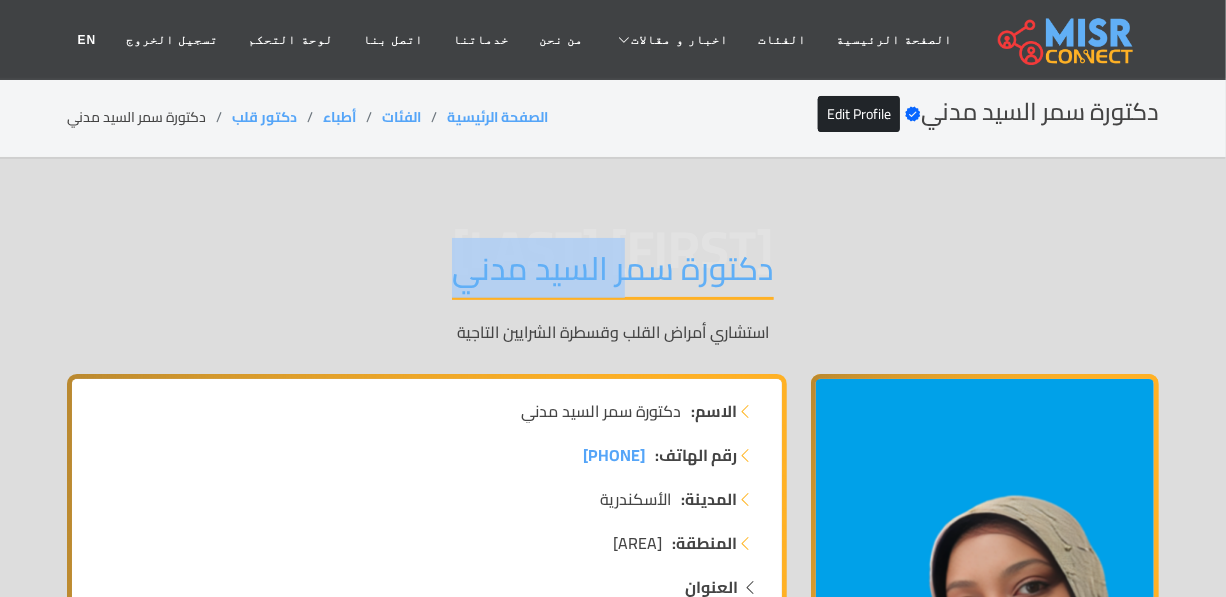 click on "دكتورة سمر السيد مدني" at bounding box center [613, 274] 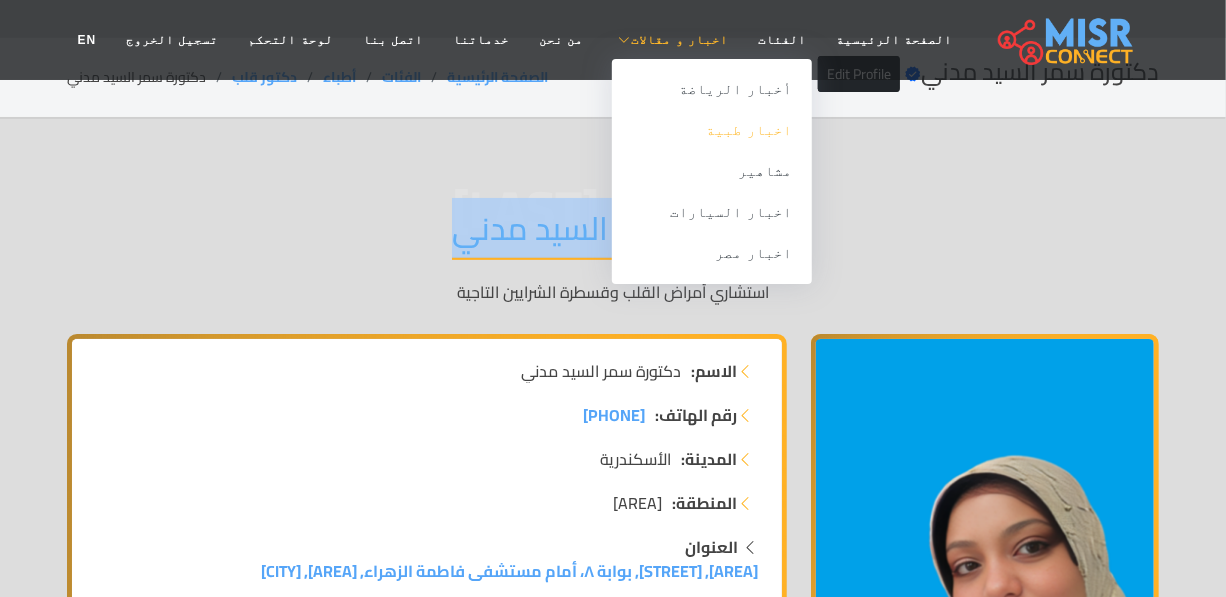scroll, scrollTop: 0, scrollLeft: 0, axis: both 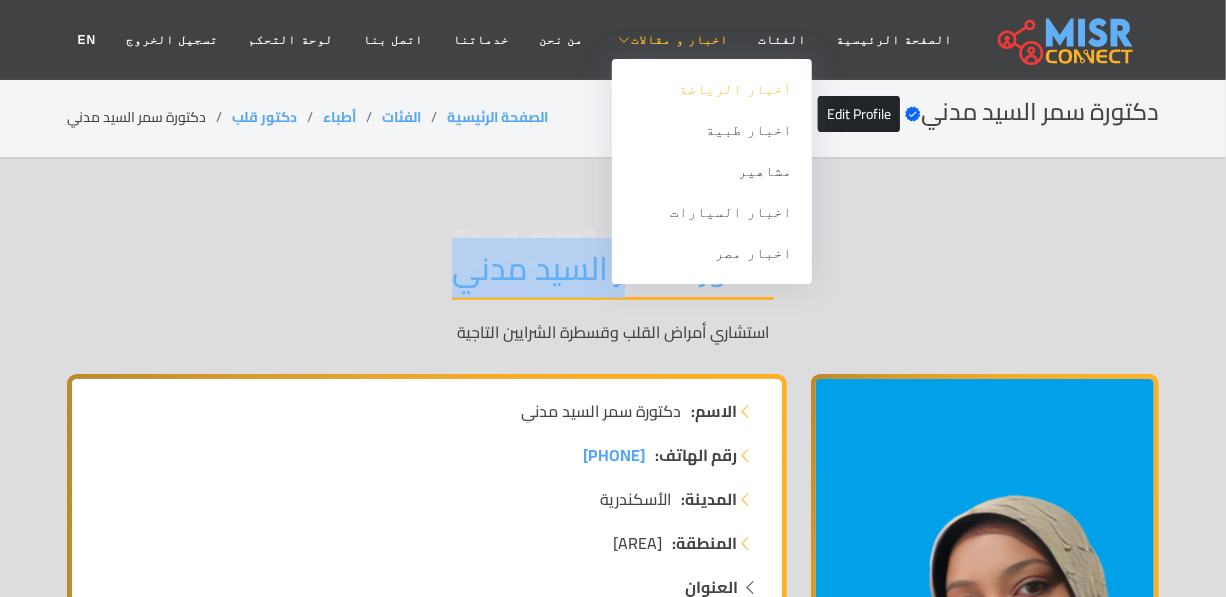 click on "أخبار الرياضة" at bounding box center (712, 89) 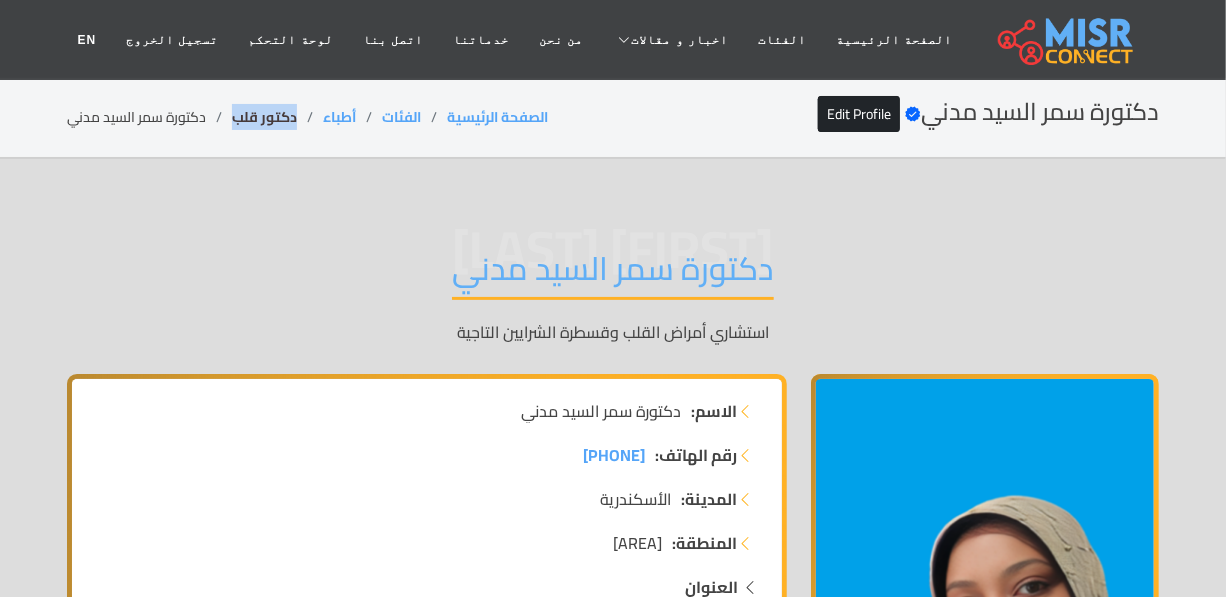 drag, startPoint x: 298, startPoint y: 116, endPoint x: 230, endPoint y: 116, distance: 68 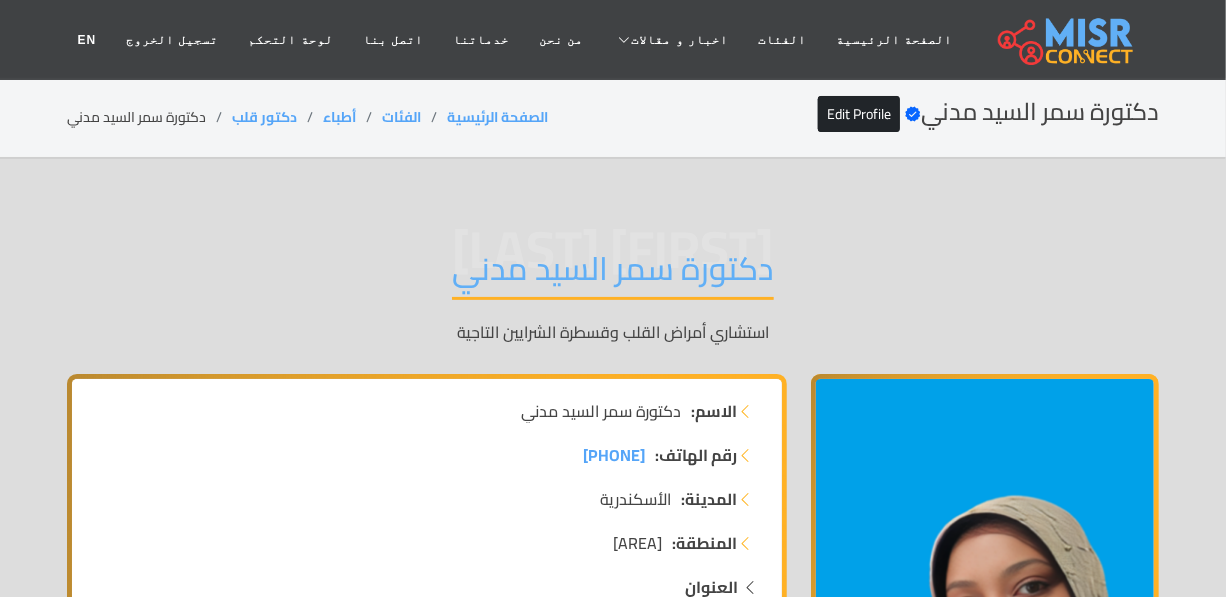 click on "دكتورة سمر السيد مدني" at bounding box center (613, 274) 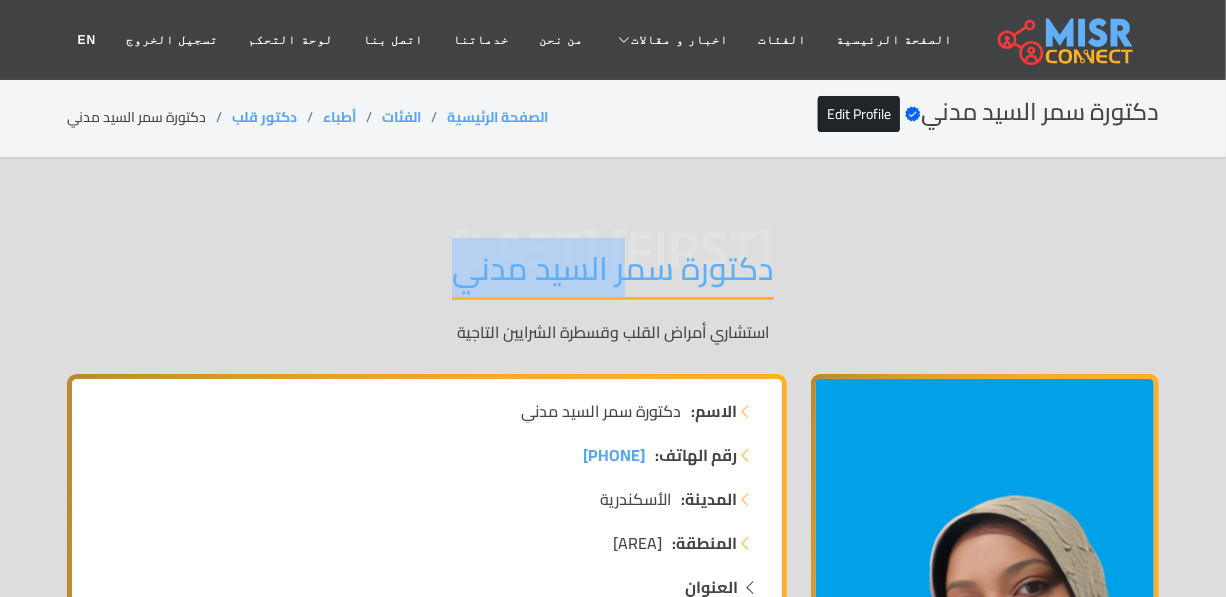 click on "دكتورة سمر السيد مدني" at bounding box center [613, 274] 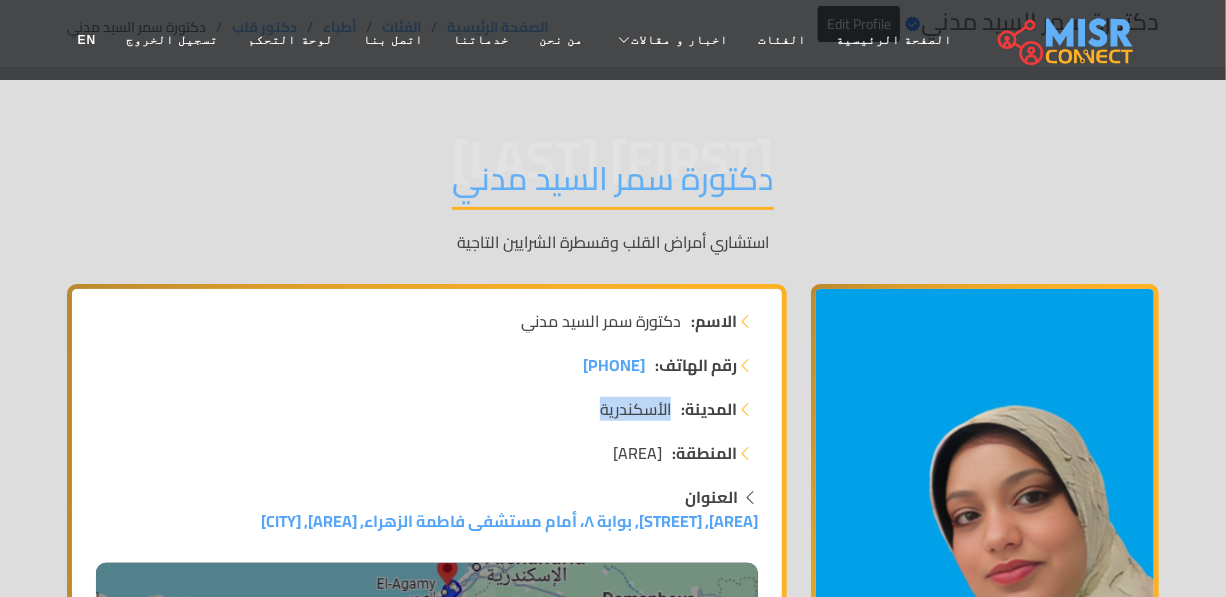 drag, startPoint x: 674, startPoint y: 409, endPoint x: 595, endPoint y: 404, distance: 79.15807 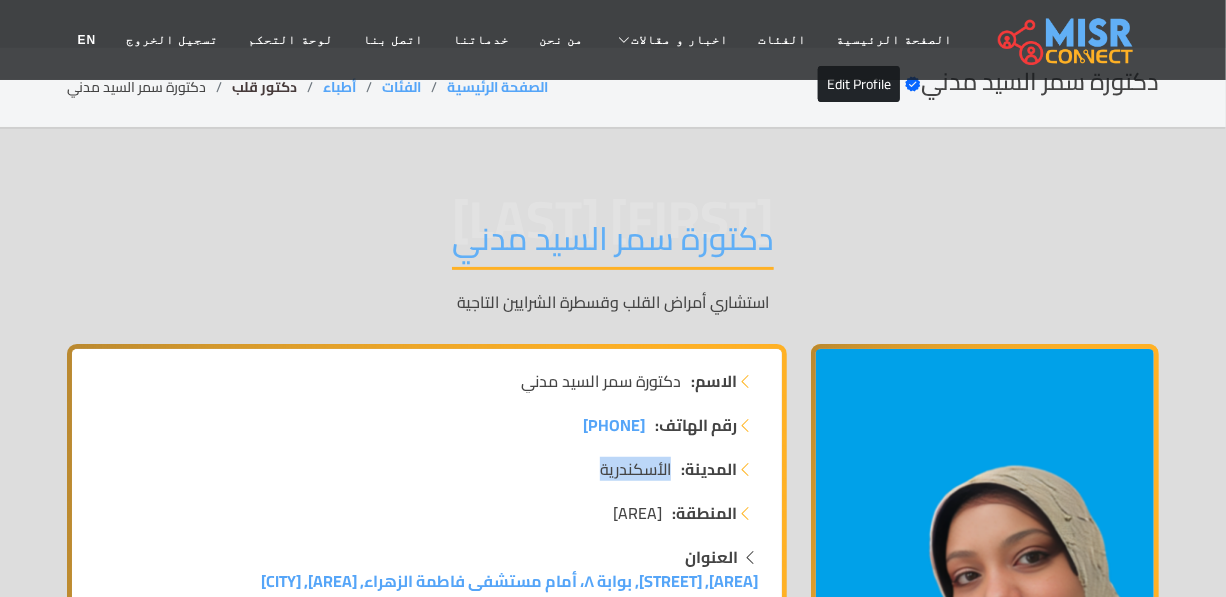 scroll, scrollTop: 0, scrollLeft: 0, axis: both 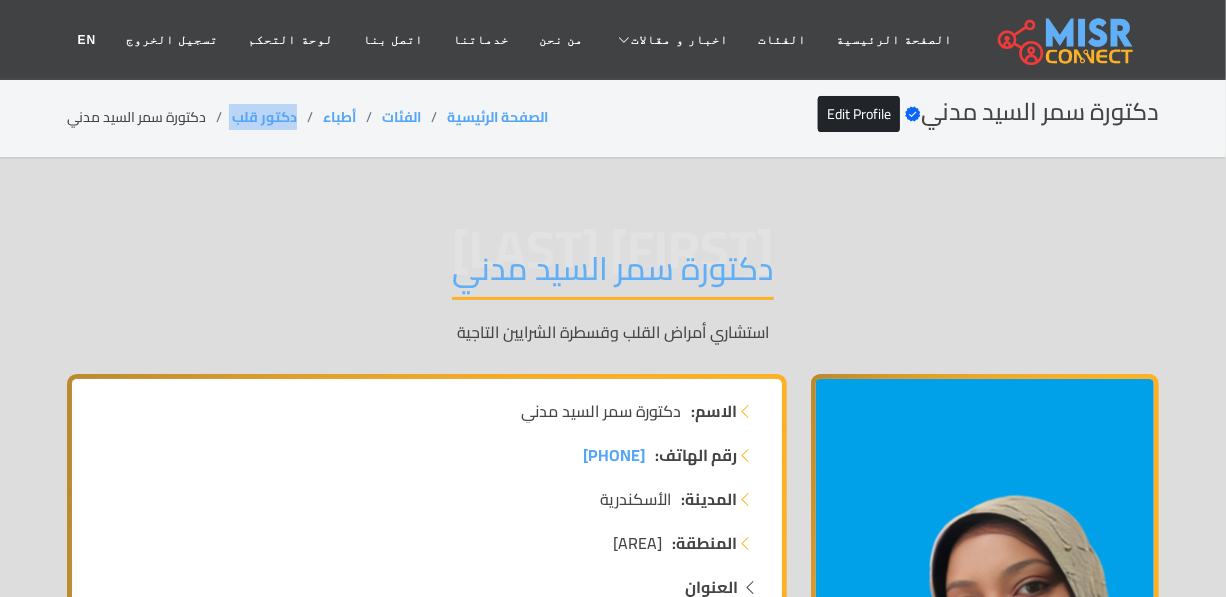 drag, startPoint x: 304, startPoint y: 114, endPoint x: 229, endPoint y: 114, distance: 75 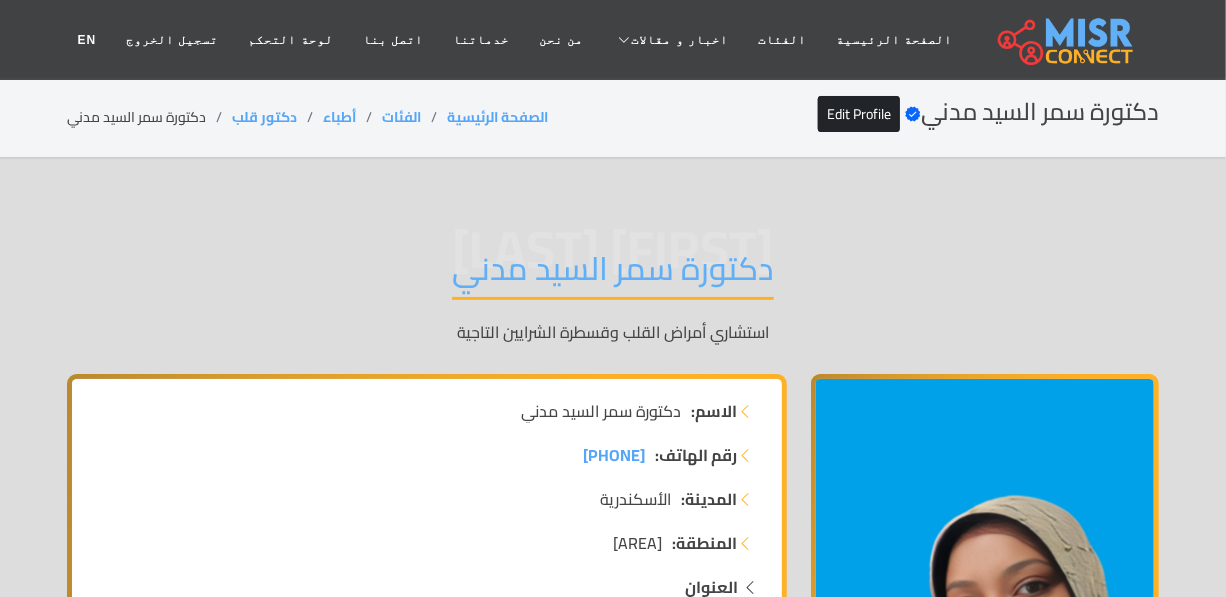 click on "دكتورة سمر السيد مدني" at bounding box center (613, 274) 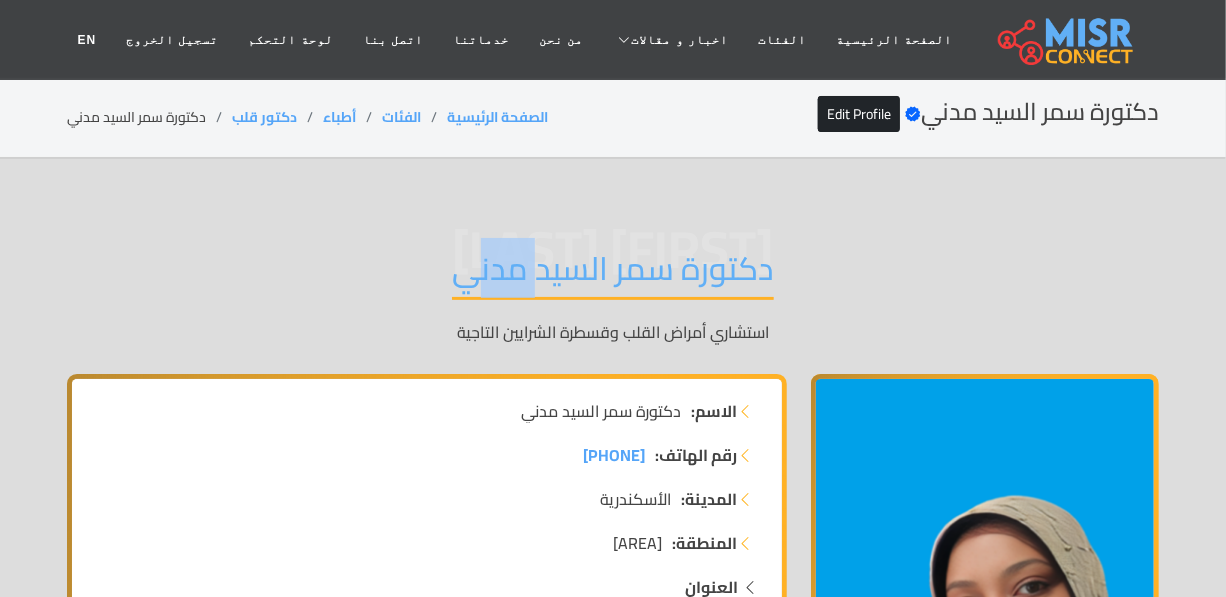 click on "دكتورة سمر السيد مدني" at bounding box center (613, 274) 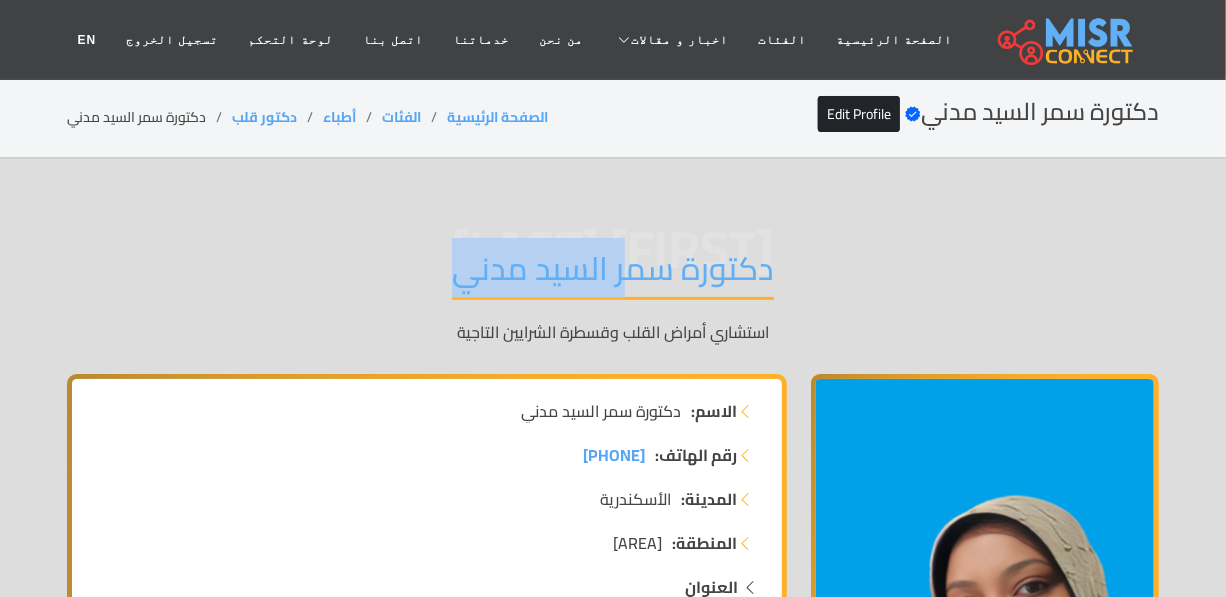 click on "دكتورة سمر السيد مدني" at bounding box center (613, 274) 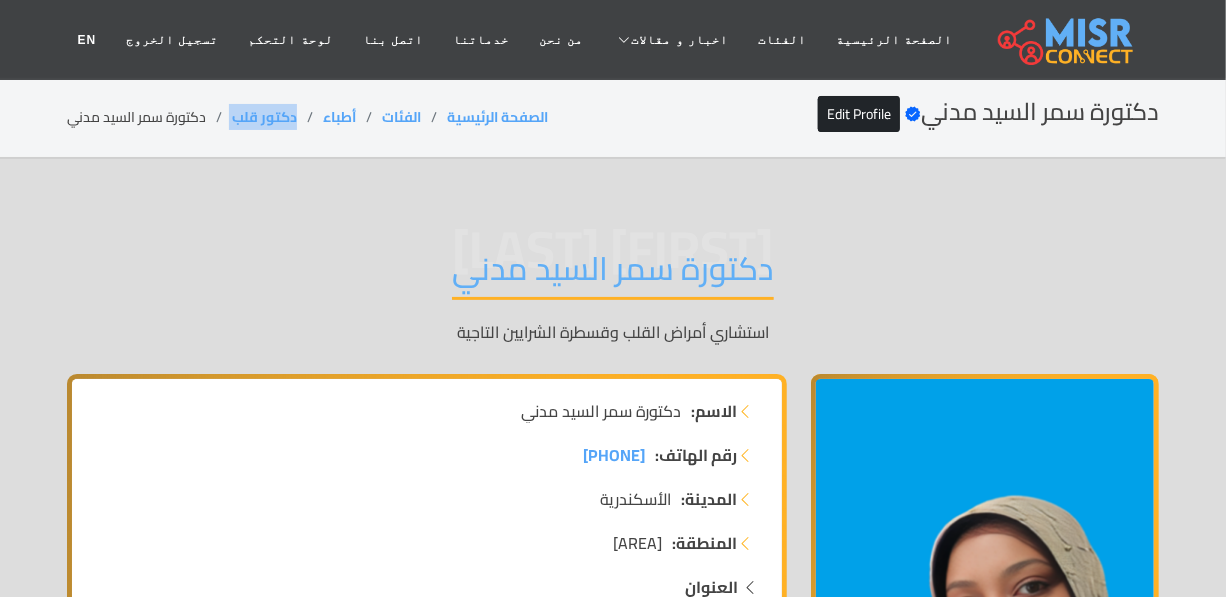 drag, startPoint x: 299, startPoint y: 119, endPoint x: 228, endPoint y: 119, distance: 71 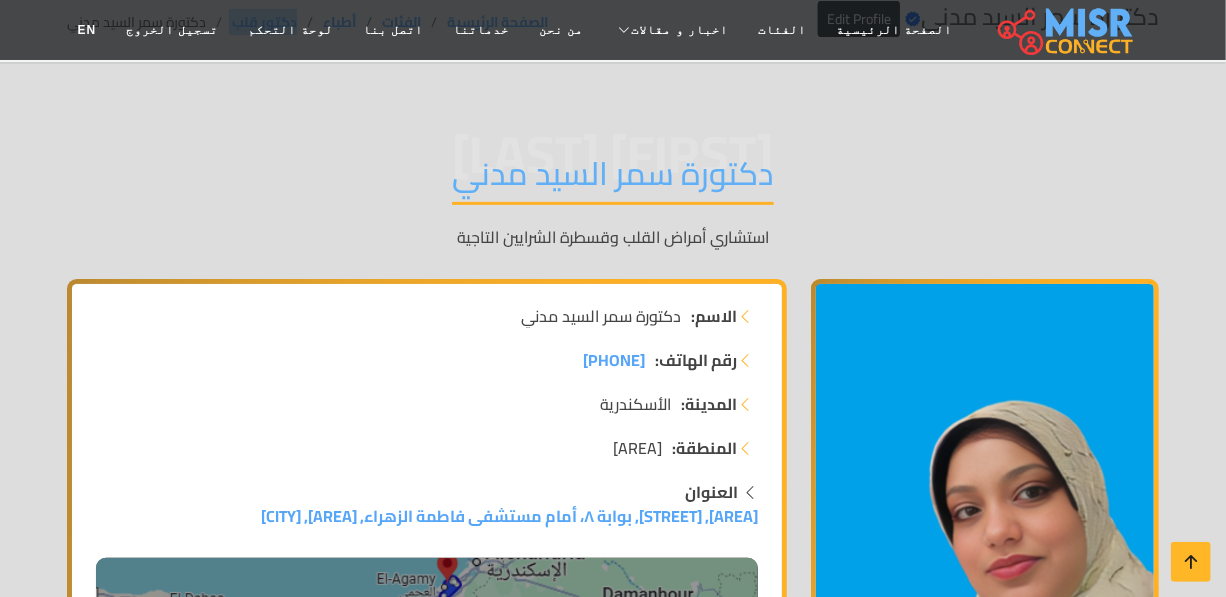 scroll, scrollTop: 181, scrollLeft: 0, axis: vertical 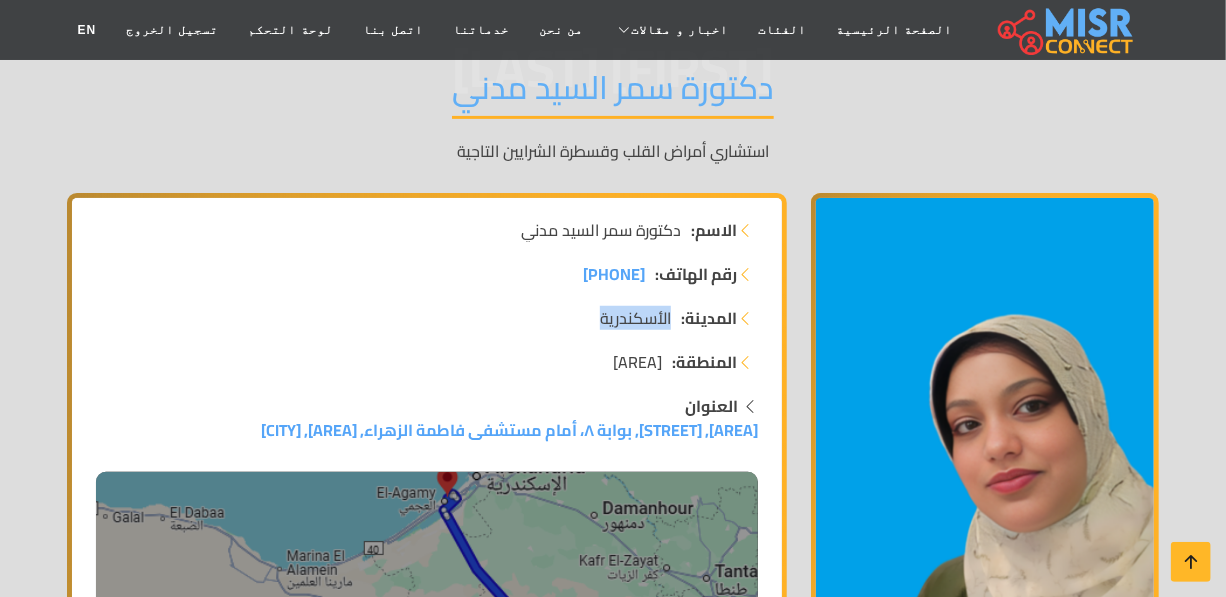 drag, startPoint x: 671, startPoint y: 311, endPoint x: 481, endPoint y: 318, distance: 190.1289 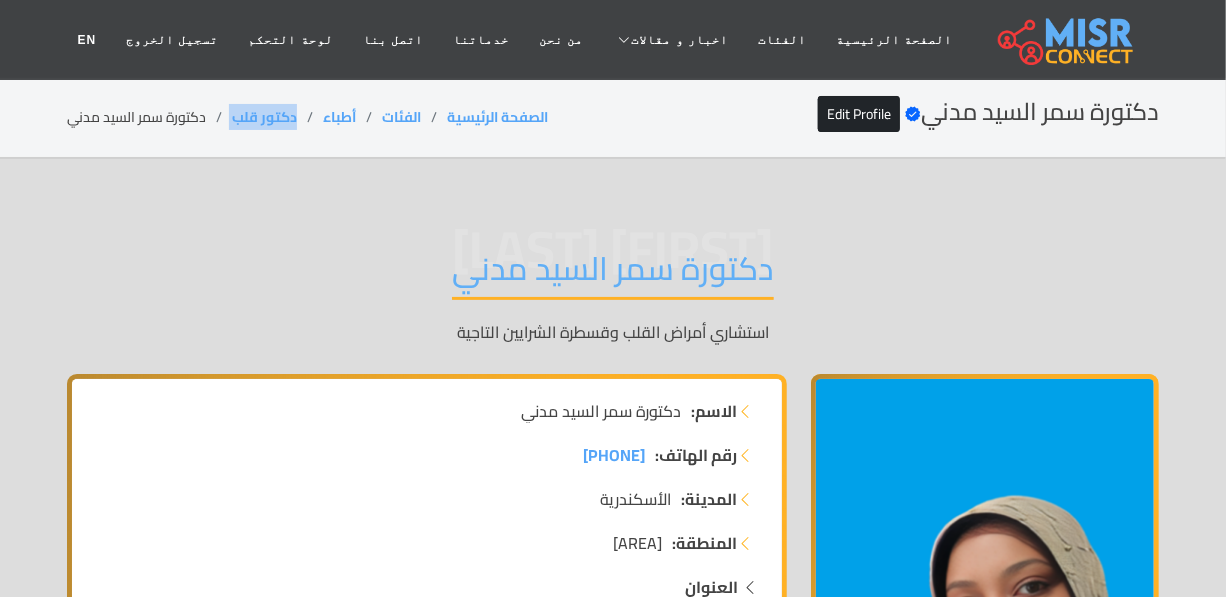 drag, startPoint x: 297, startPoint y: 127, endPoint x: 219, endPoint y: 122, distance: 78.160095 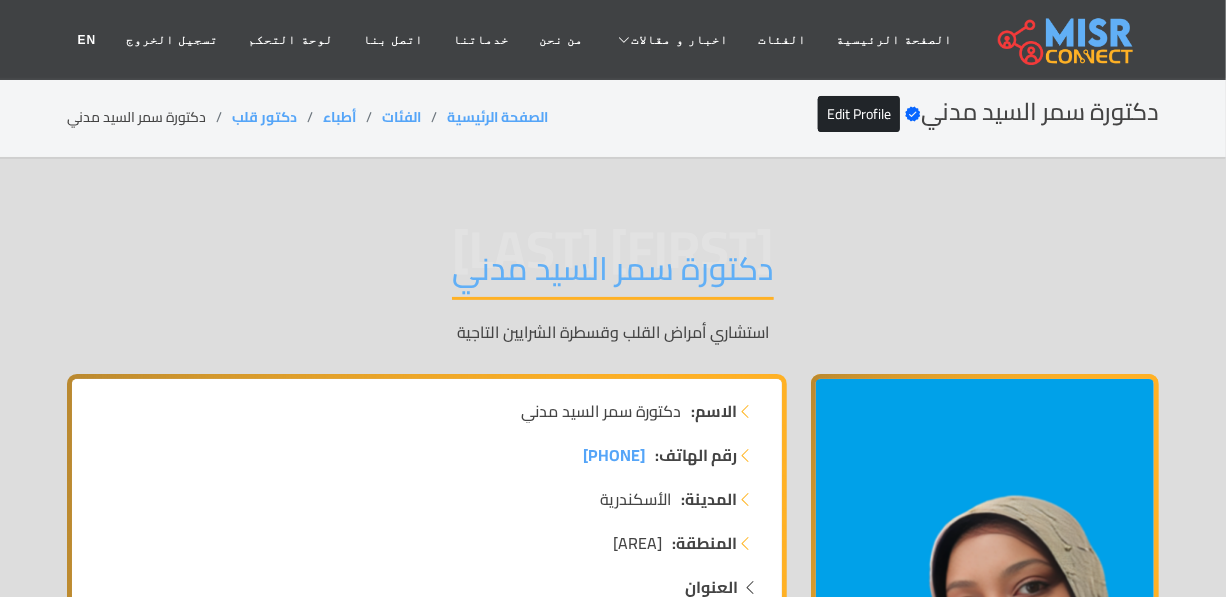 click on "دكتورة سمر السيد مدني" at bounding box center [613, 274] 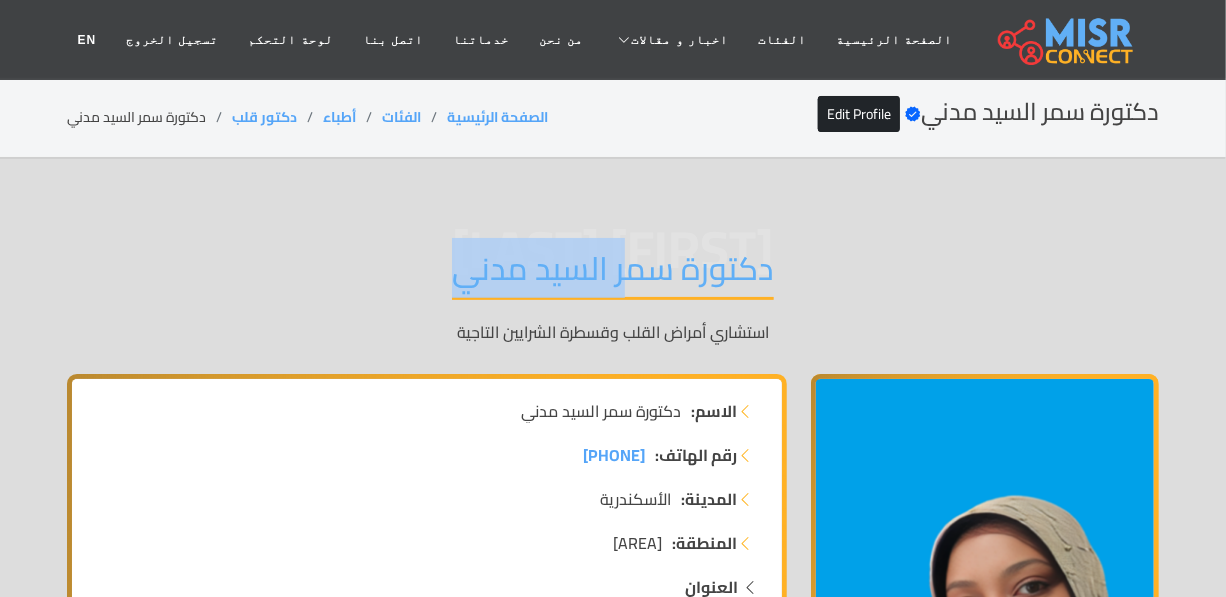 click on "دكتورة سمر السيد مدني" at bounding box center (613, 274) 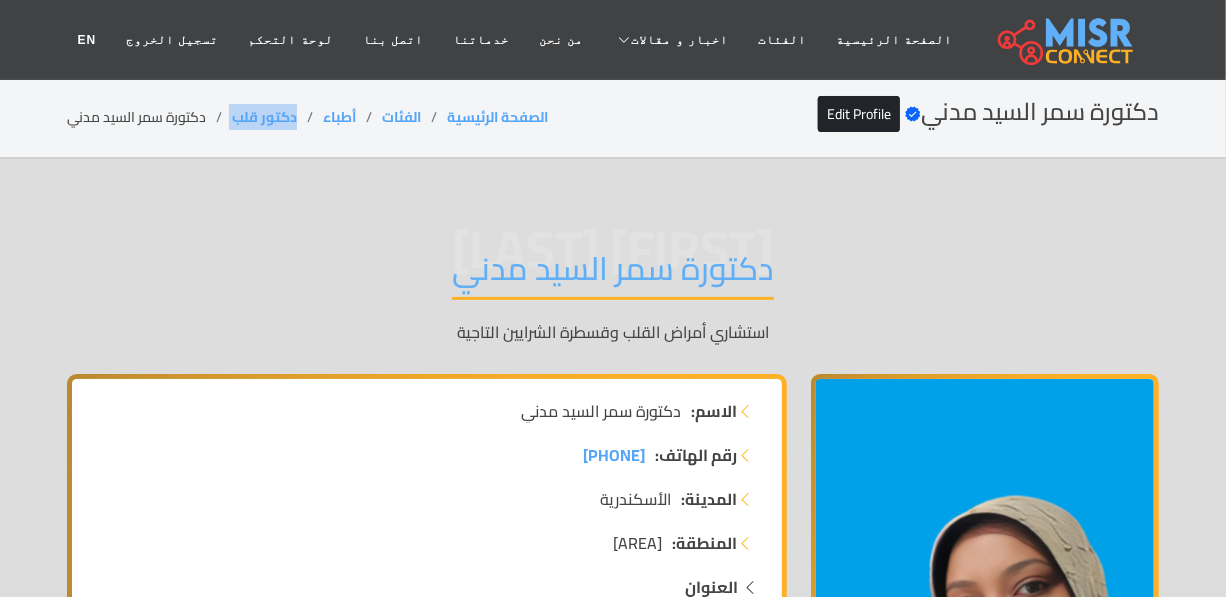 drag, startPoint x: 300, startPoint y: 116, endPoint x: 229, endPoint y: 114, distance: 71.02816 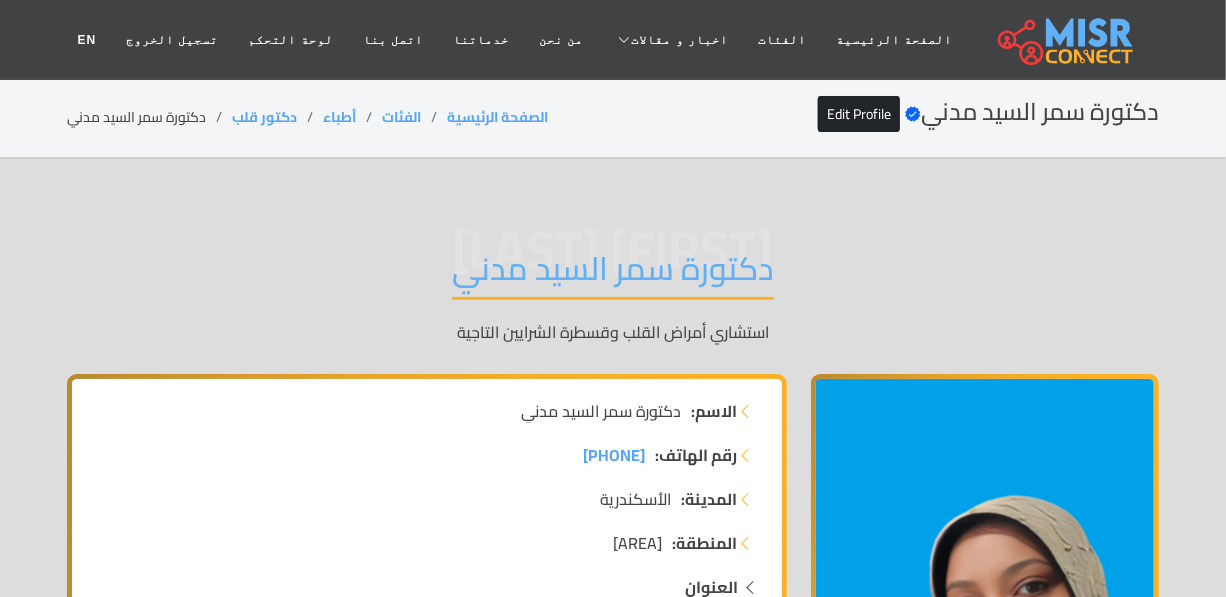 click on "دكتورة سمر السيد مدني" at bounding box center (613, 274) 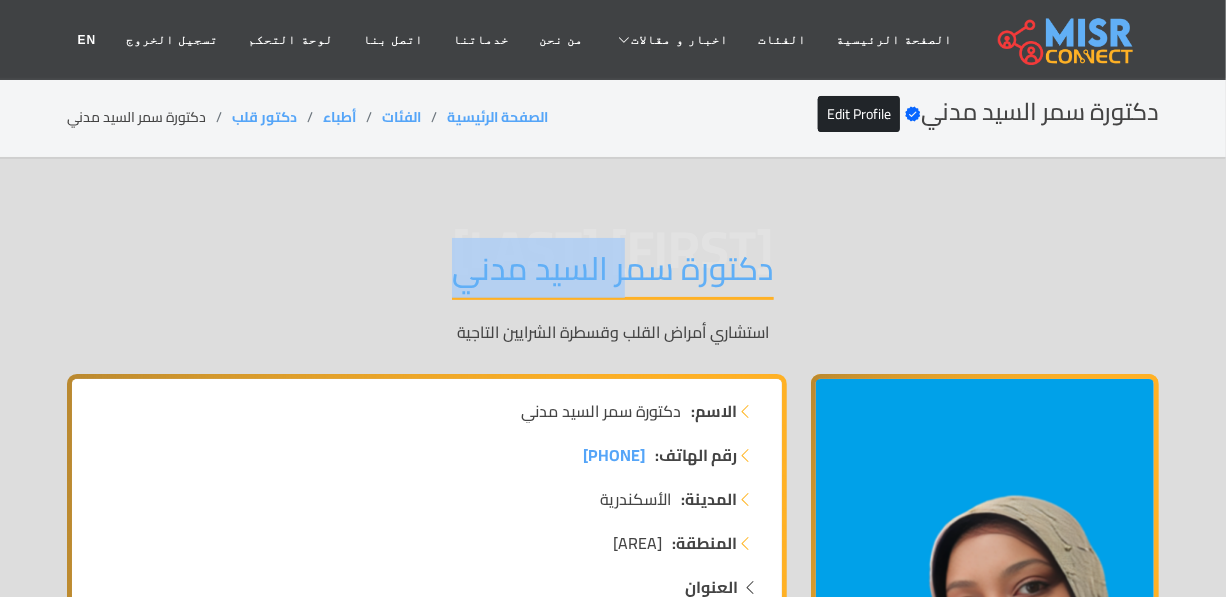 click on "دكتورة سمر السيد مدني" at bounding box center [613, 274] 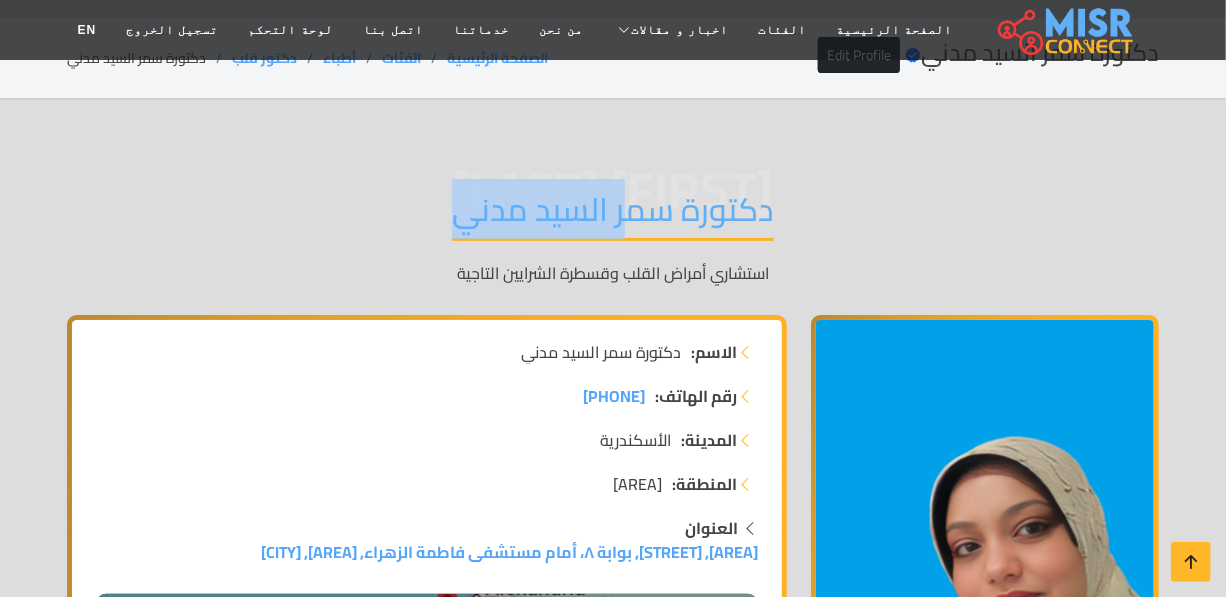 scroll, scrollTop: 181, scrollLeft: 0, axis: vertical 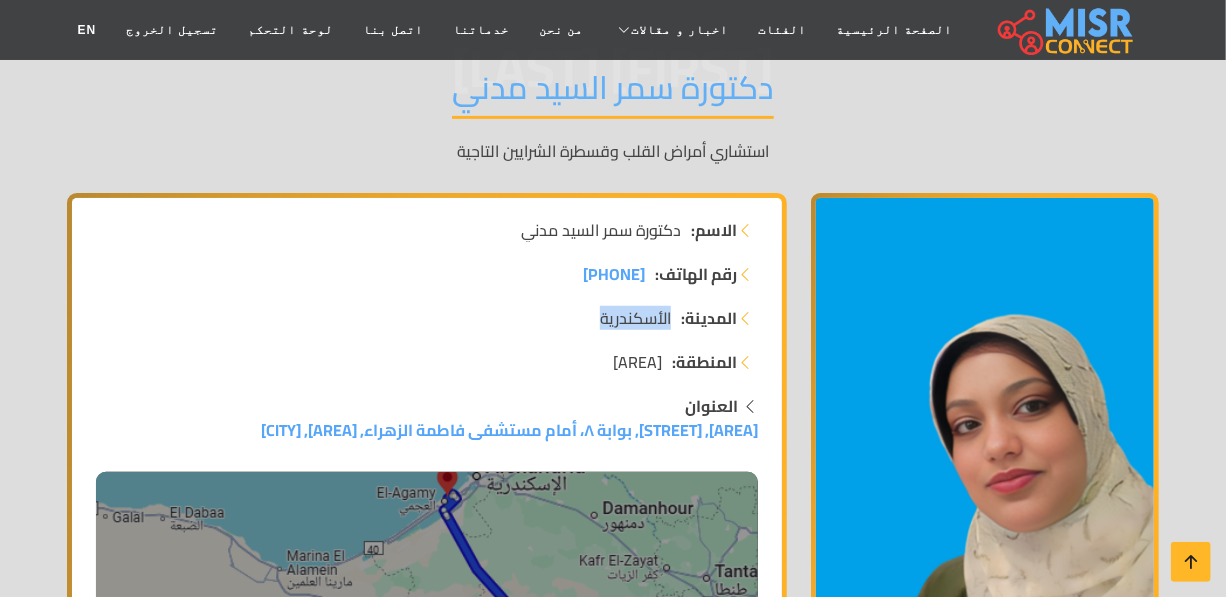 drag, startPoint x: 670, startPoint y: 302, endPoint x: 560, endPoint y: 314, distance: 110.65261 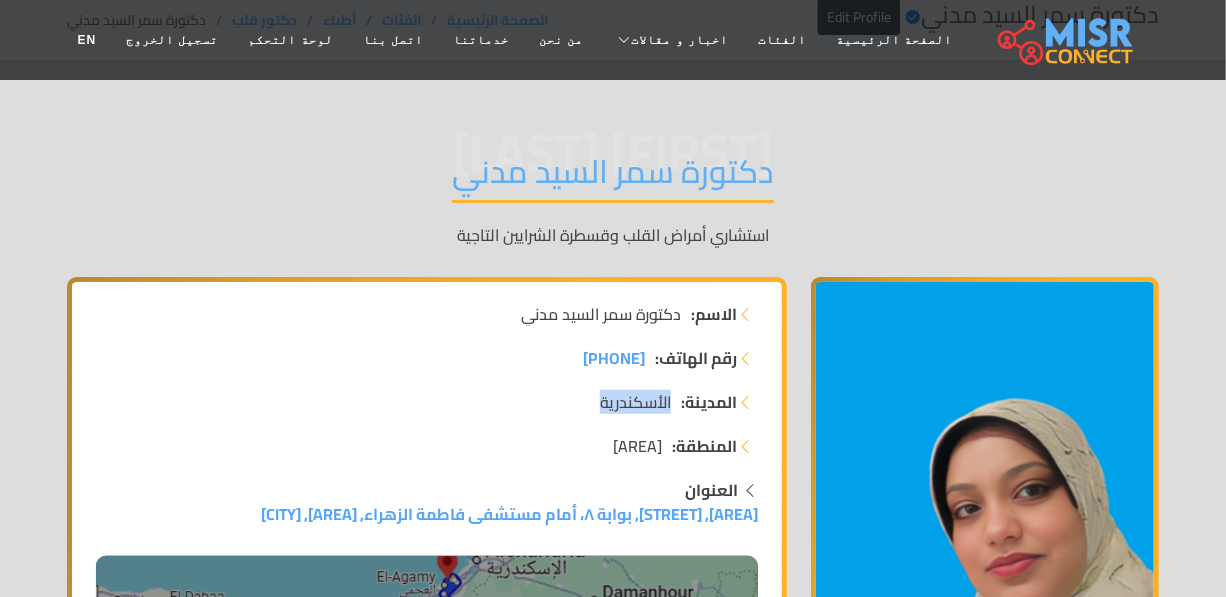 scroll, scrollTop: 0, scrollLeft: 0, axis: both 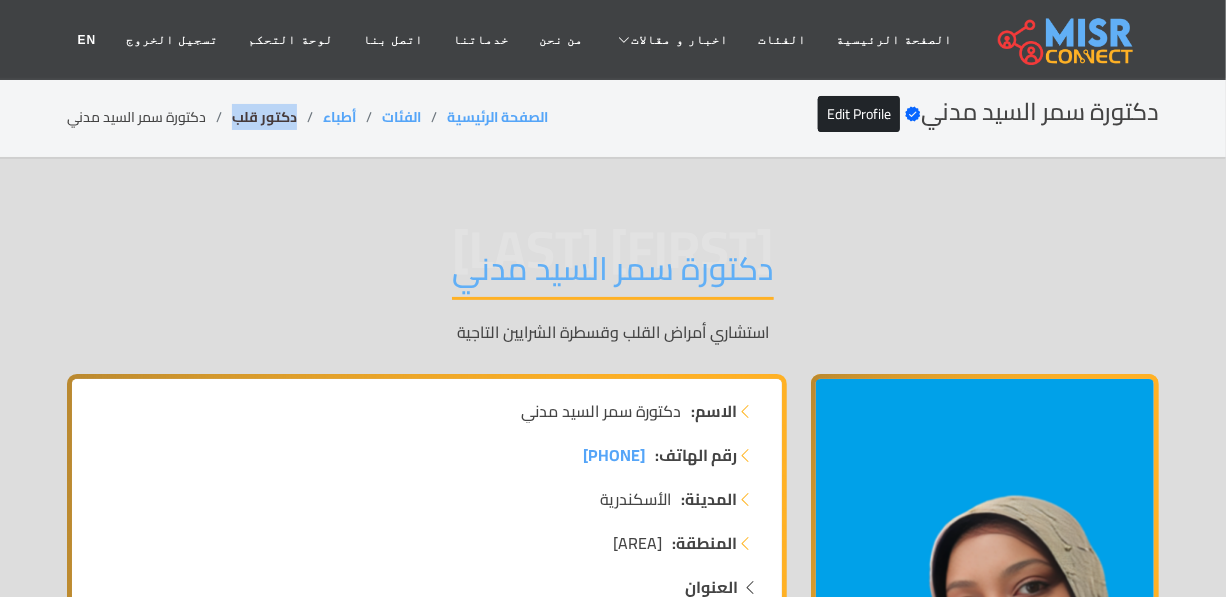 drag, startPoint x: 305, startPoint y: 109, endPoint x: 231, endPoint y: 120, distance: 74.8131 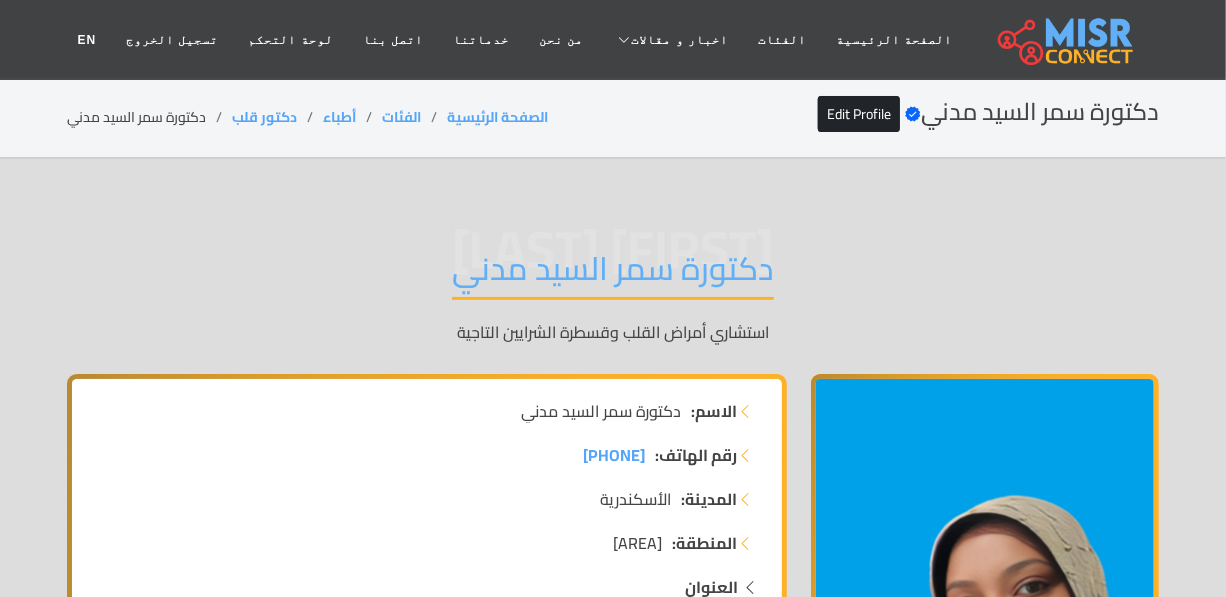click on "دكتورة سمر السيد مدني" at bounding box center (613, 274) 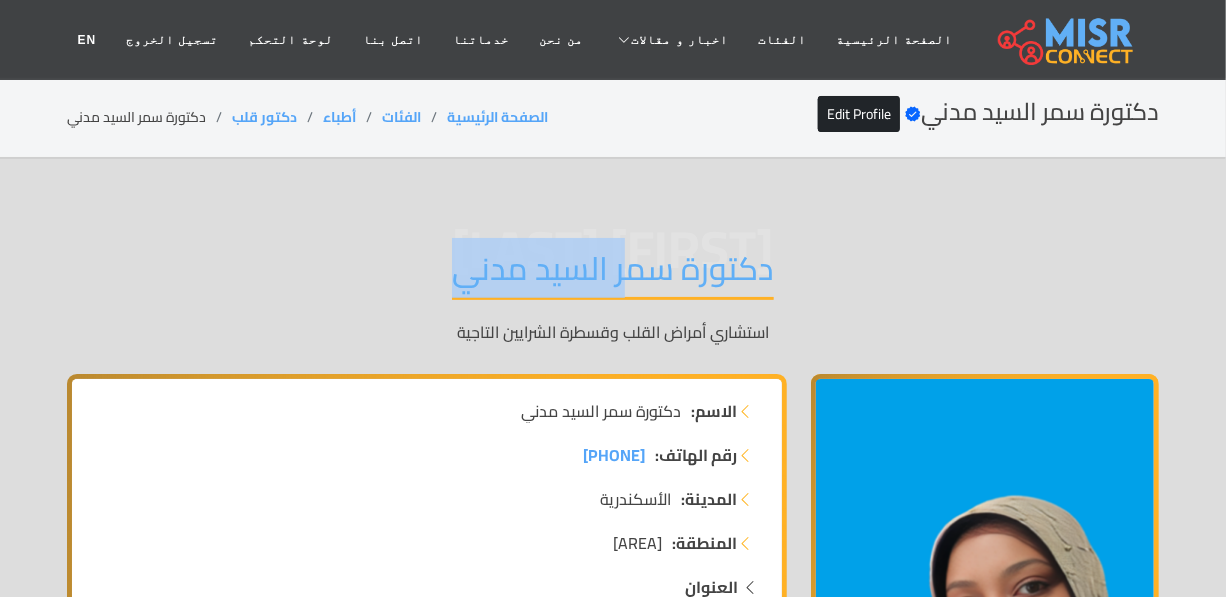 click on "دكتورة سمر السيد مدني" at bounding box center (613, 274) 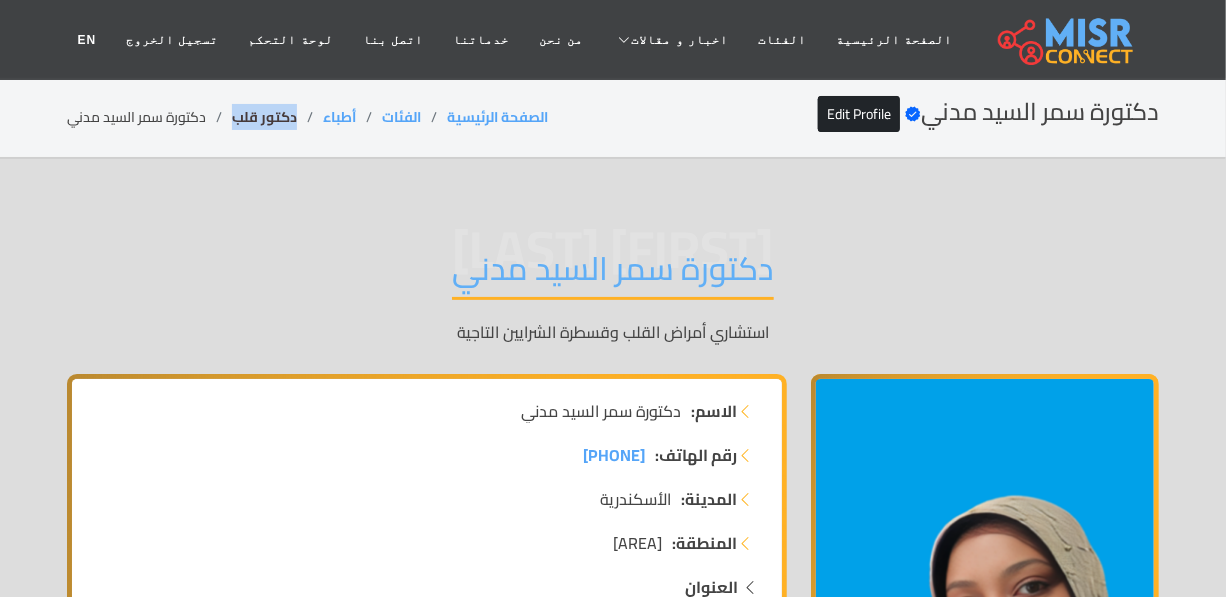 drag, startPoint x: 298, startPoint y: 109, endPoint x: 233, endPoint y: 114, distance: 65.192024 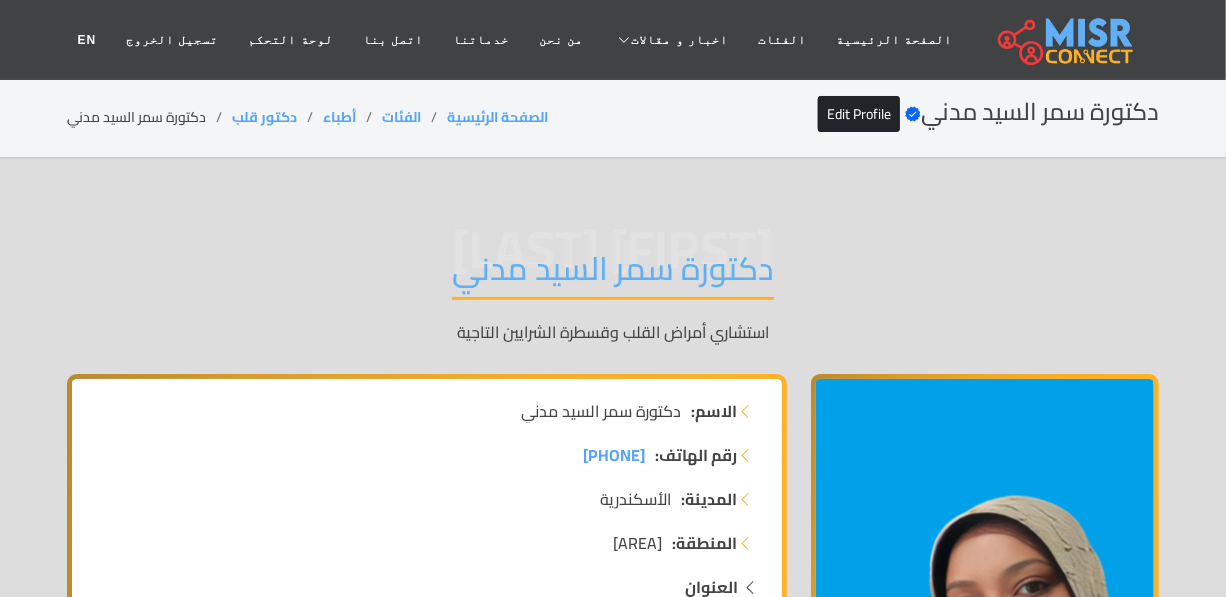 click on "دكتورة سمر السيد مدني" at bounding box center (613, 274) 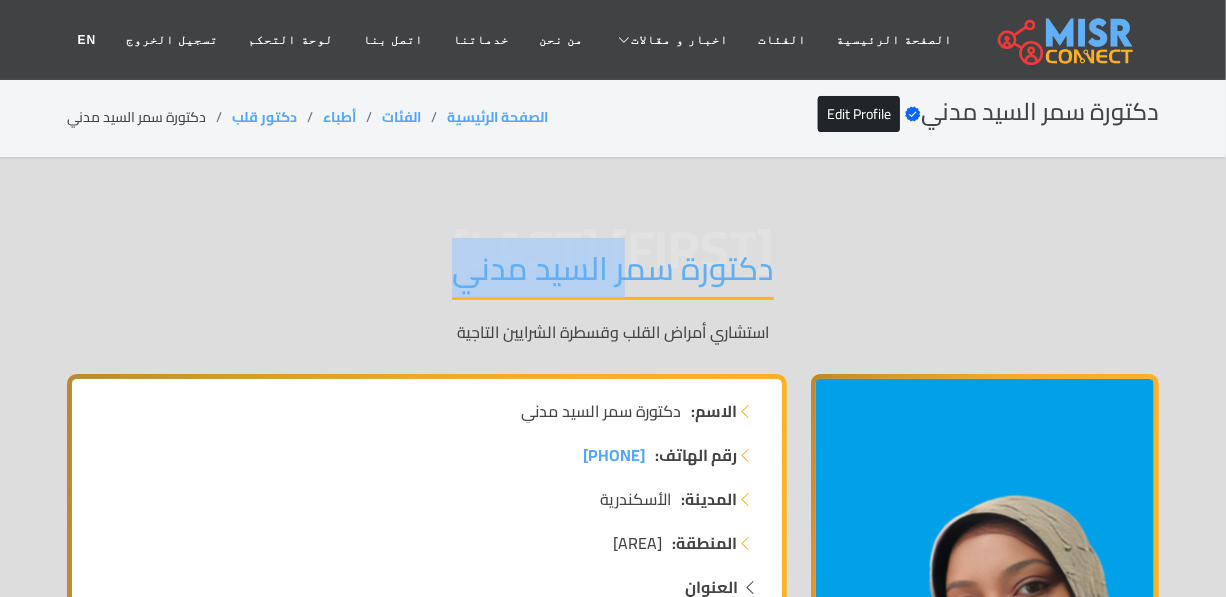 click on "دكتورة سمر السيد مدني" at bounding box center [613, 274] 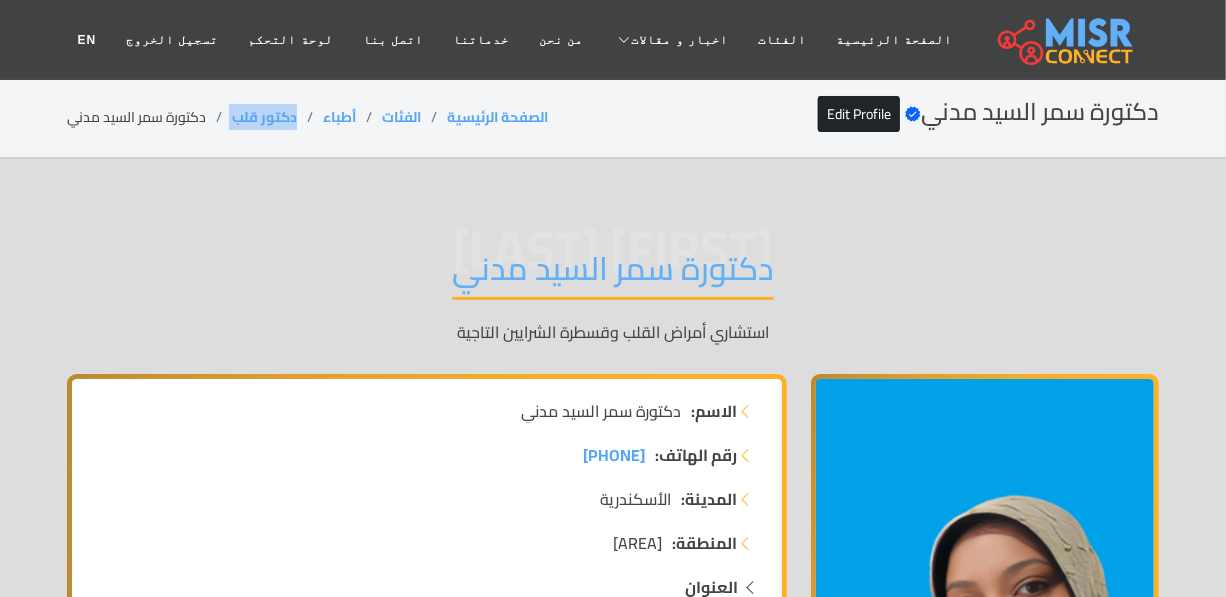 drag, startPoint x: 299, startPoint y: 110, endPoint x: 227, endPoint y: 121, distance: 72.835434 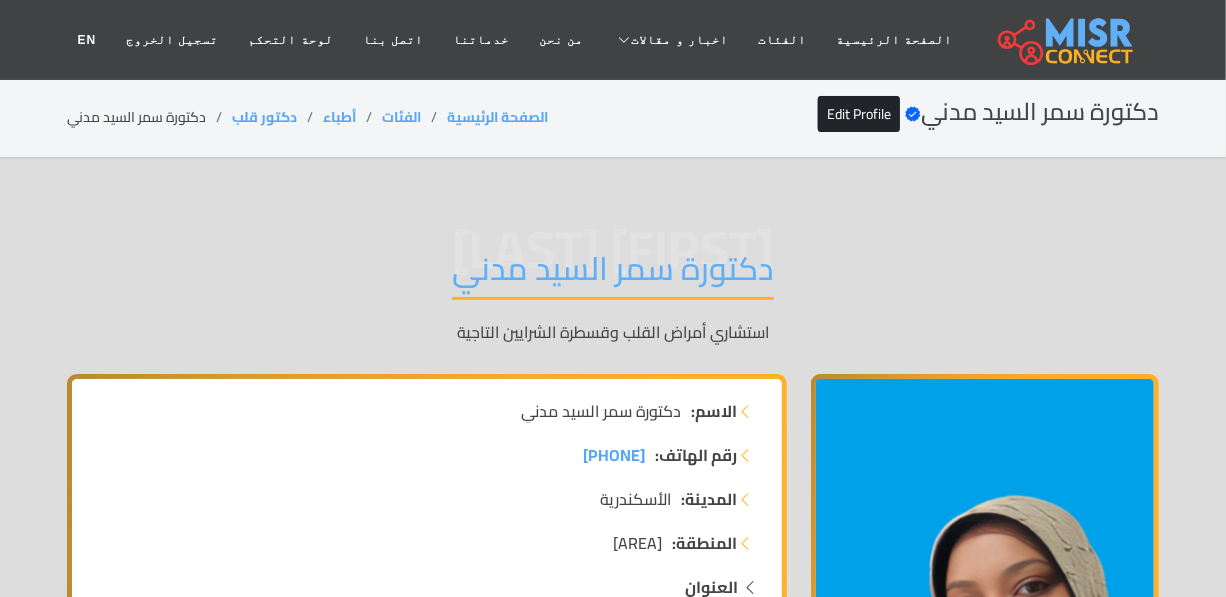 click on "دكتورة سمر السيد مدني" at bounding box center (613, 274) 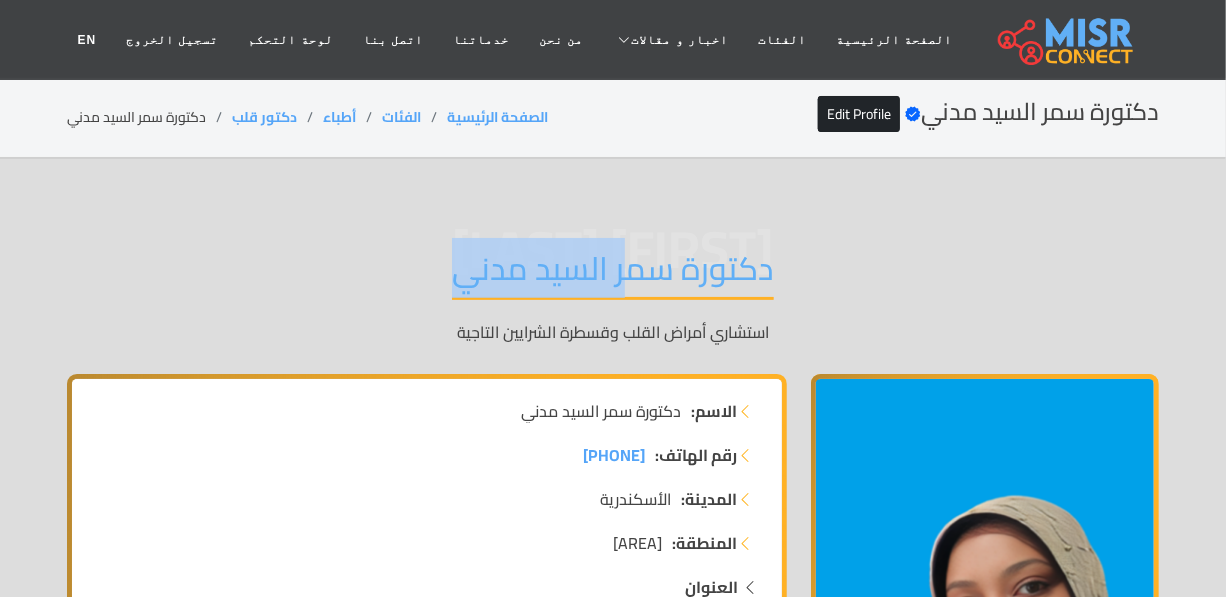click on "دكتورة سمر السيد مدني" at bounding box center [613, 274] 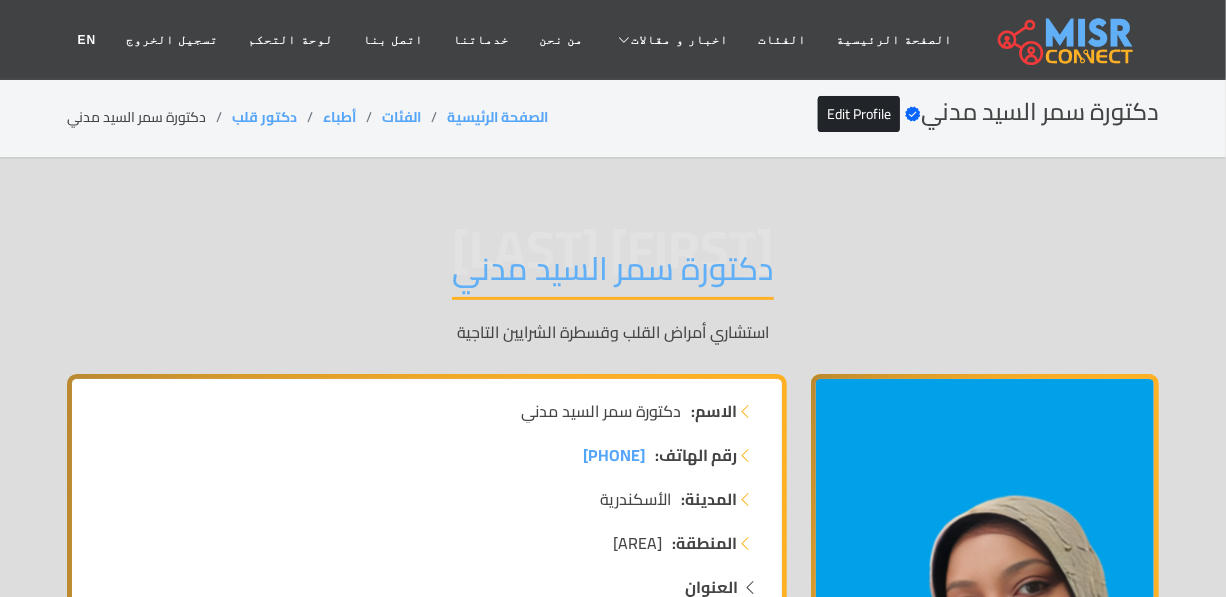 drag, startPoint x: 672, startPoint y: 499, endPoint x: 607, endPoint y: 496, distance: 65.06919 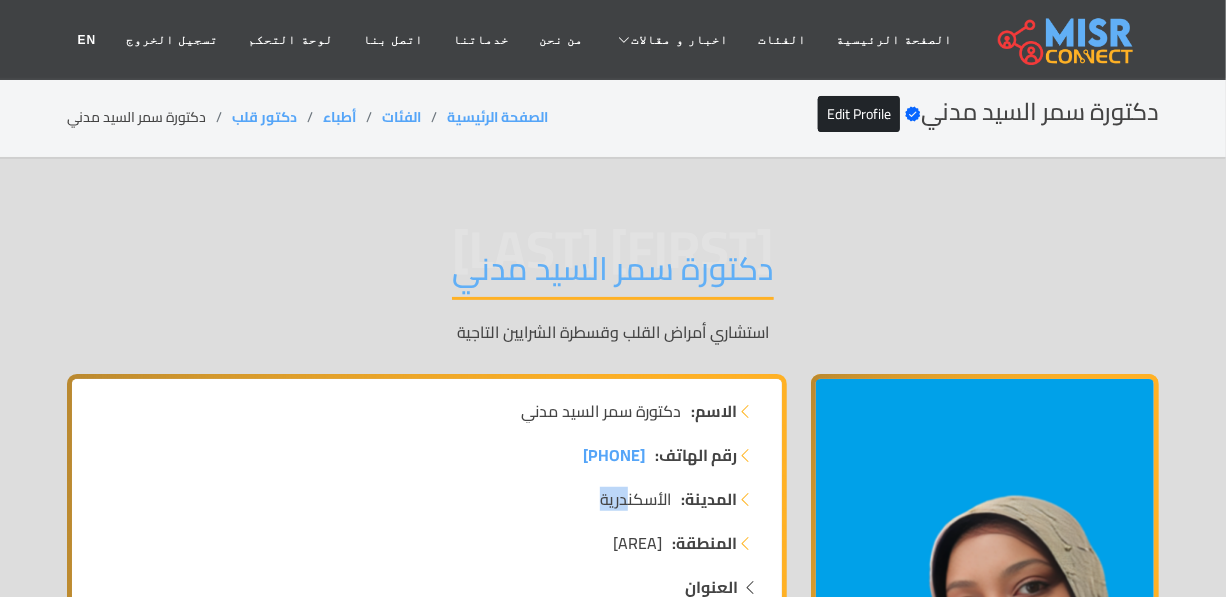 drag, startPoint x: 607, startPoint y: 496, endPoint x: 590, endPoint y: 496, distance: 17 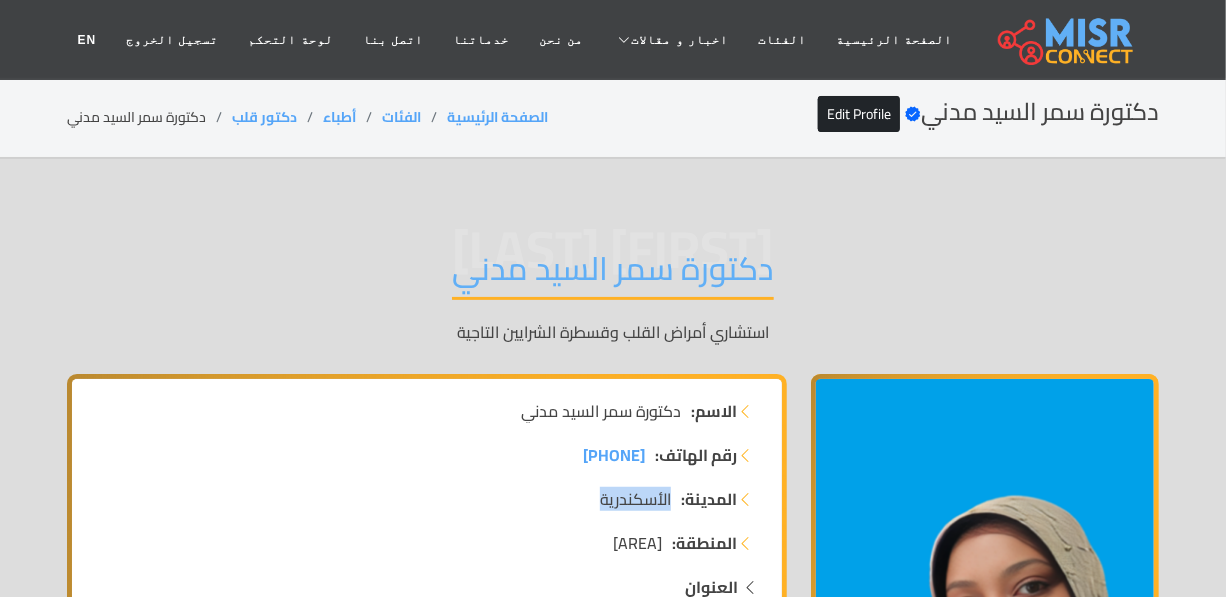 drag, startPoint x: 600, startPoint y: 496, endPoint x: 675, endPoint y: 508, distance: 75.95393 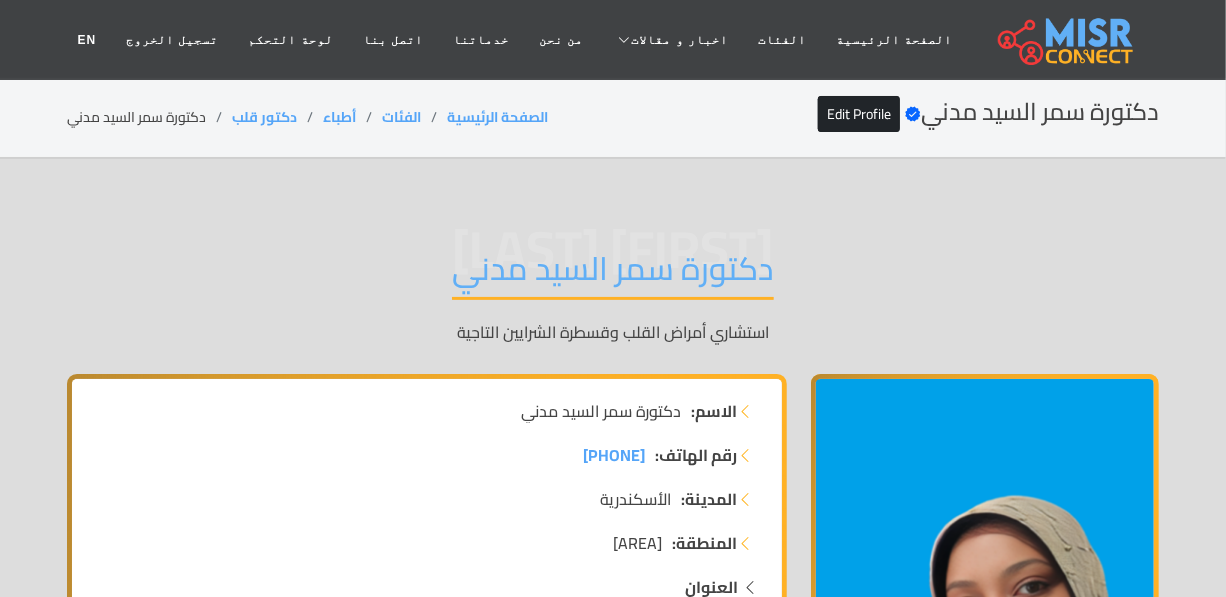 click on "دكتور قلب" at bounding box center (277, 117) 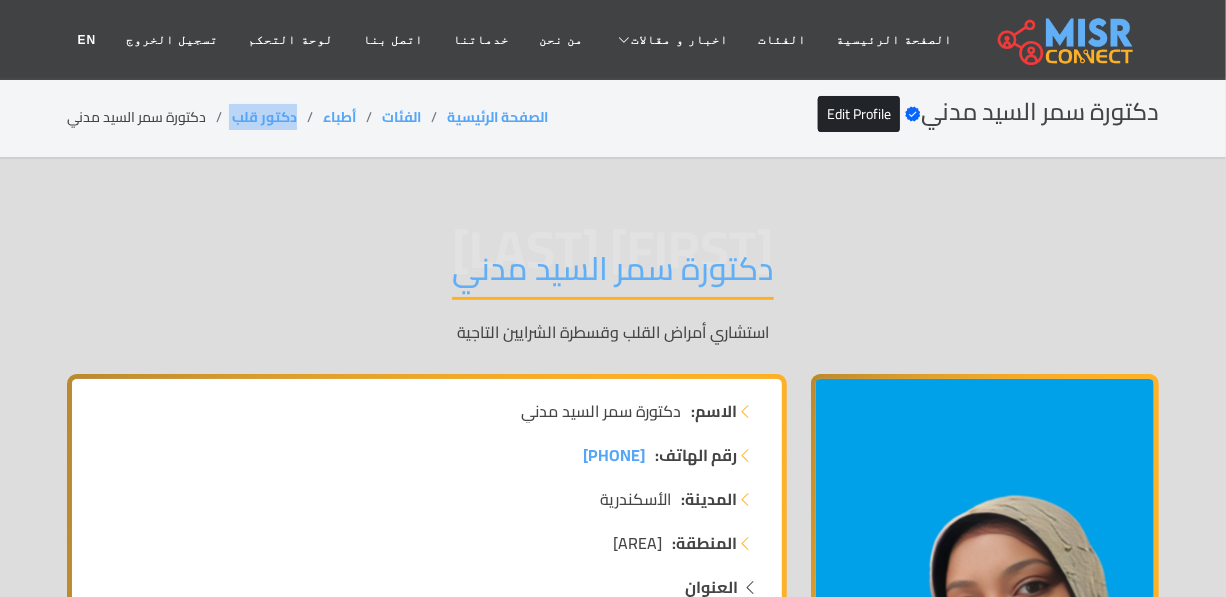drag, startPoint x: 297, startPoint y: 116, endPoint x: 226, endPoint y: 117, distance: 71.00704 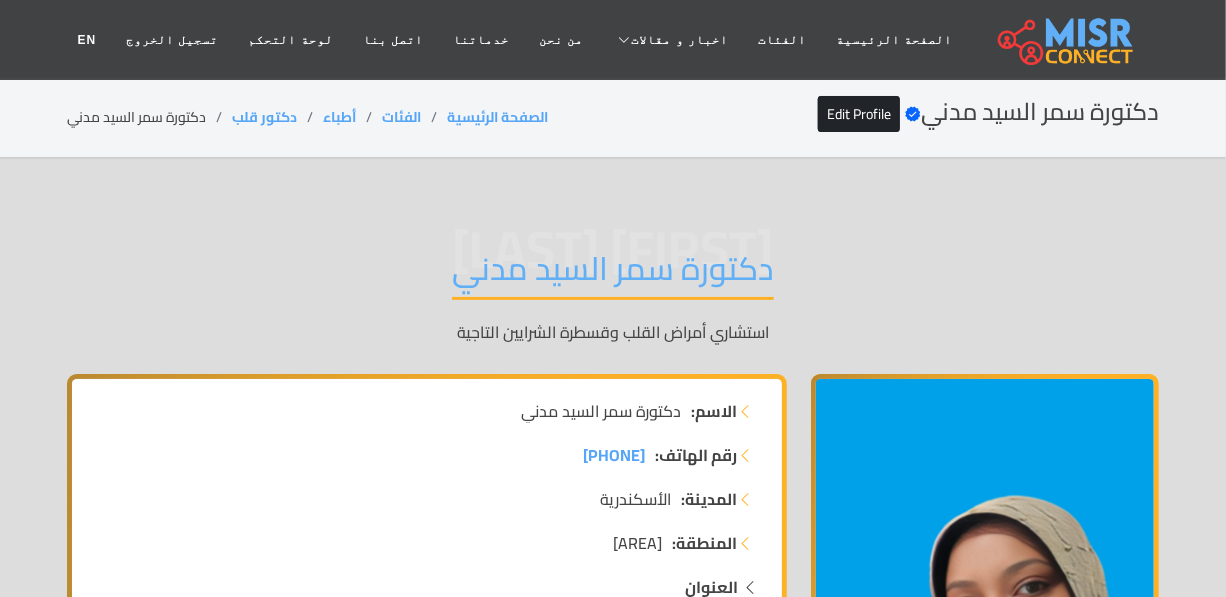 click on "دكتورة سمر السيد مدني" at bounding box center [613, 274] 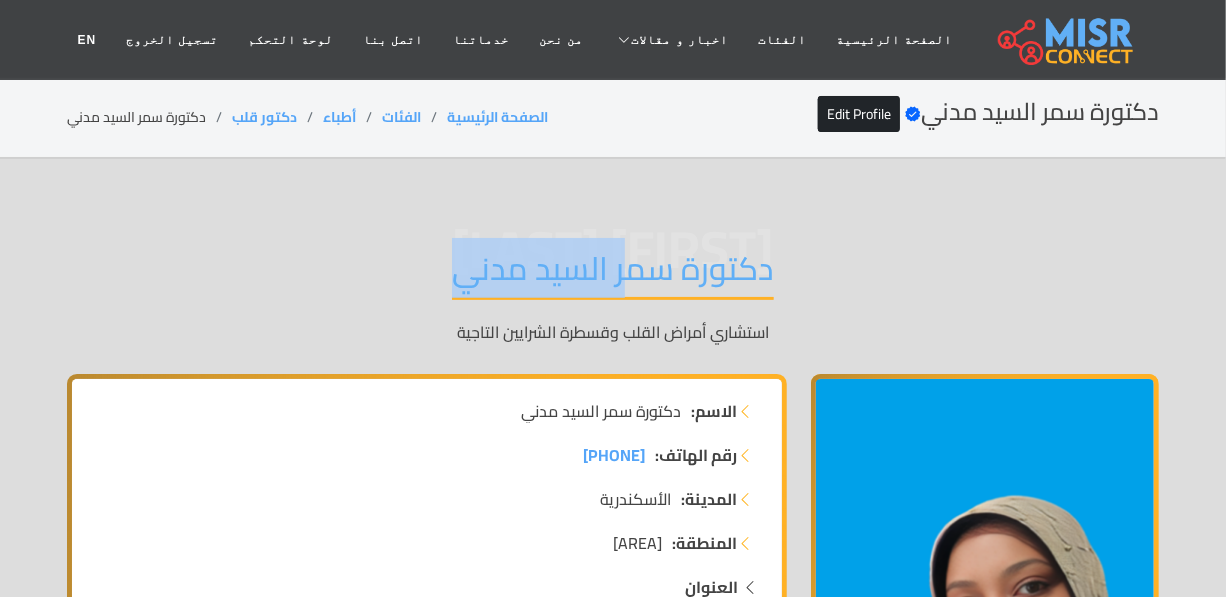 click on "دكتورة سمر السيد مدني" at bounding box center (613, 274) 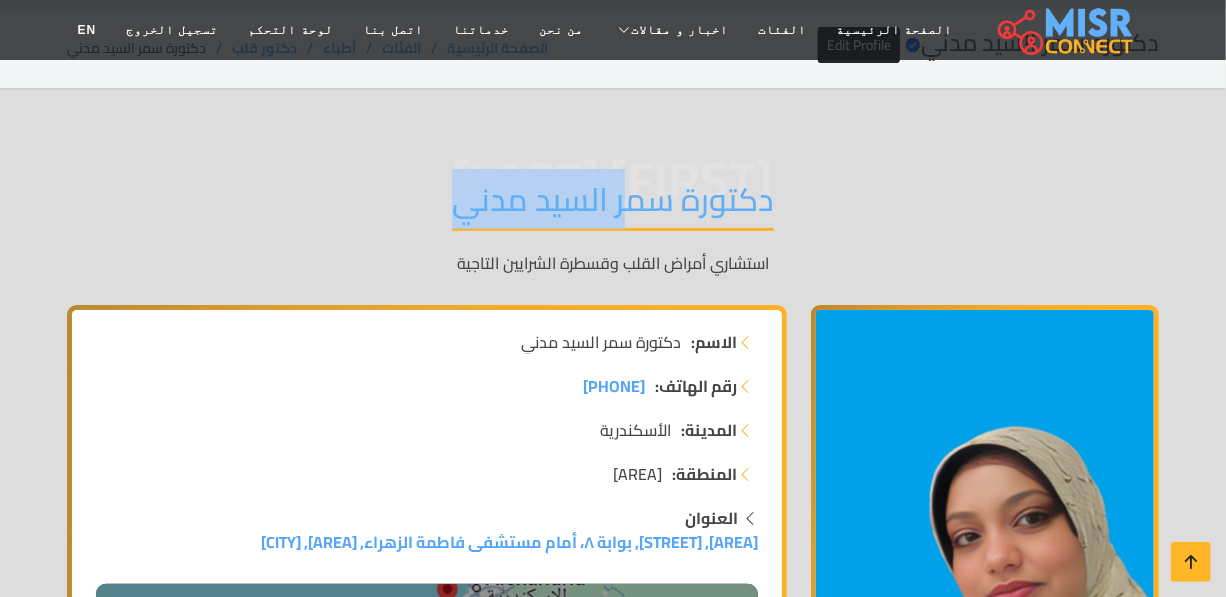 scroll, scrollTop: 181, scrollLeft: 0, axis: vertical 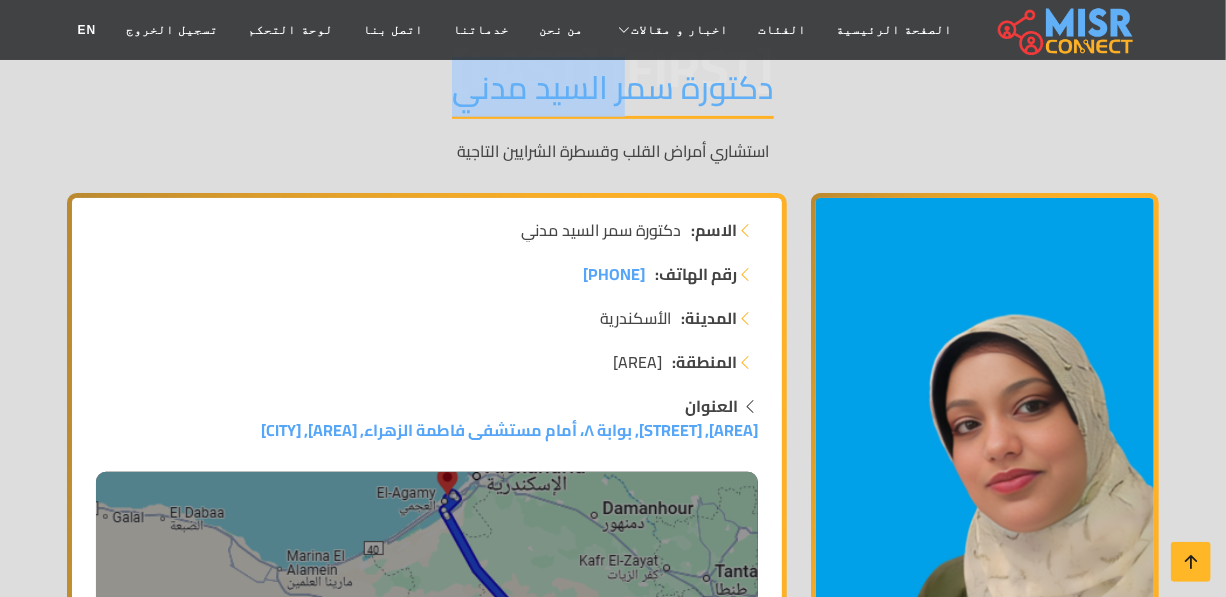 drag, startPoint x: 658, startPoint y: 360, endPoint x: 588, endPoint y: 364, distance: 70.11419 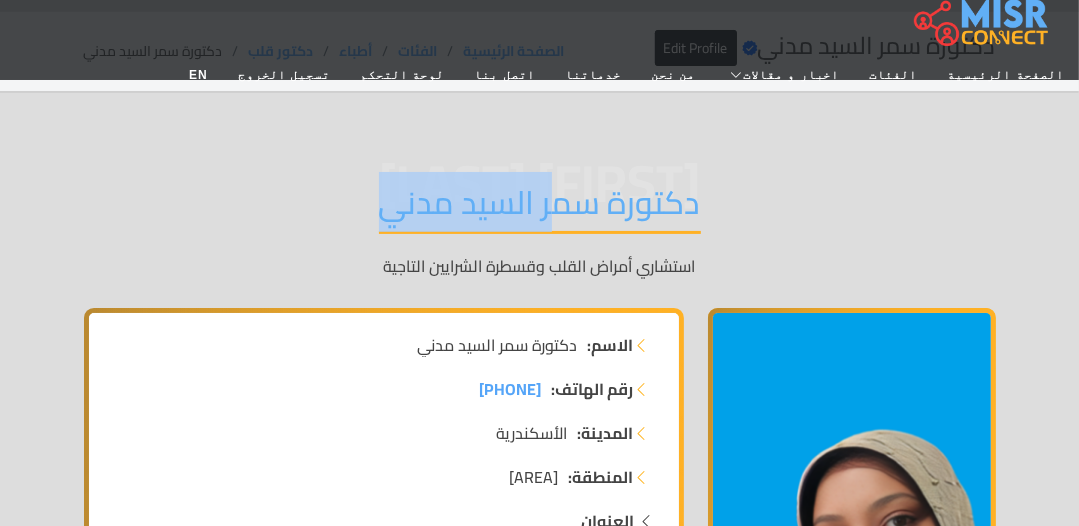 scroll, scrollTop: 0, scrollLeft: 0, axis: both 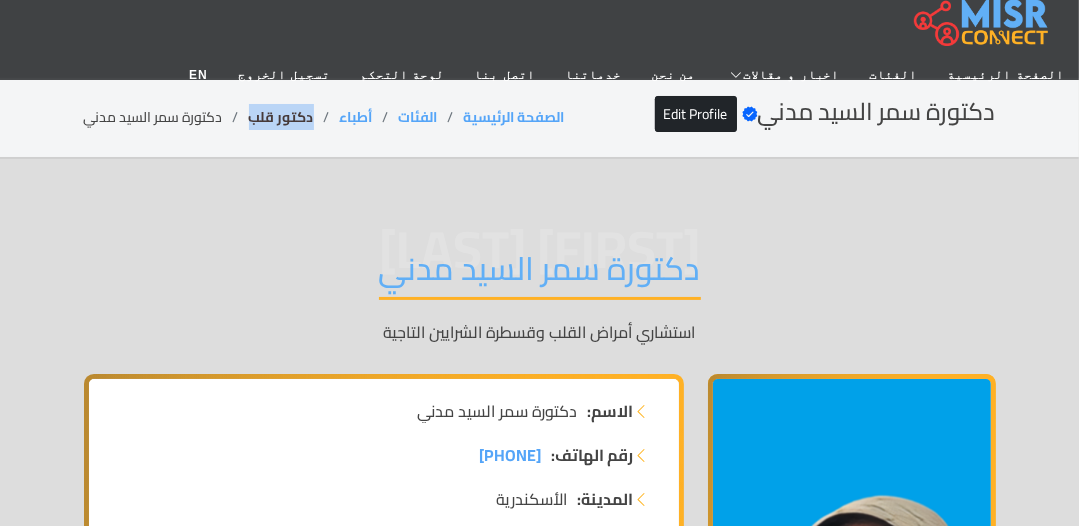 drag, startPoint x: 314, startPoint y: 115, endPoint x: 252, endPoint y: 116, distance: 62.008064 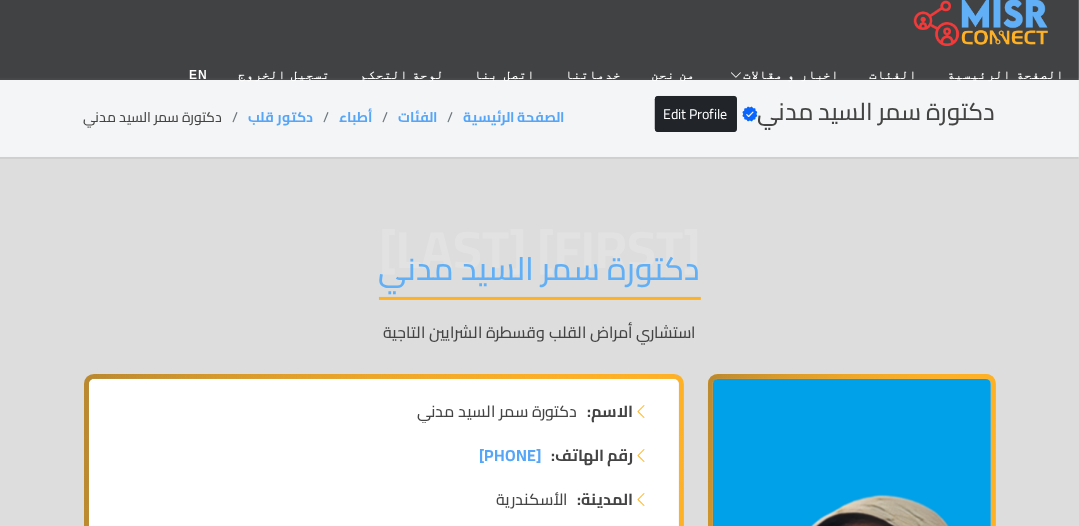 click on "دكتورة سمر السيد مدني" at bounding box center [540, 274] 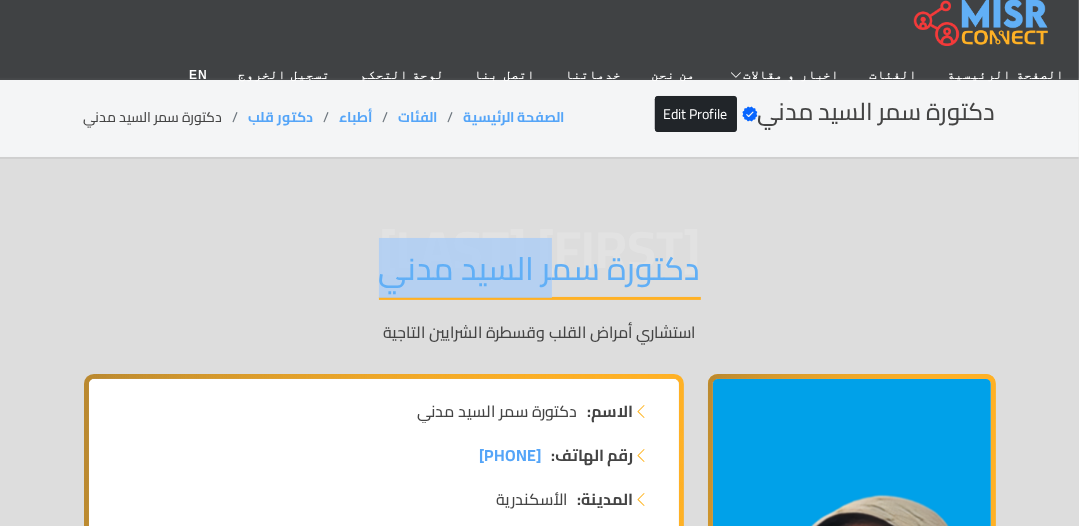 click on "دكتورة سمر السيد مدني" at bounding box center (540, 274) 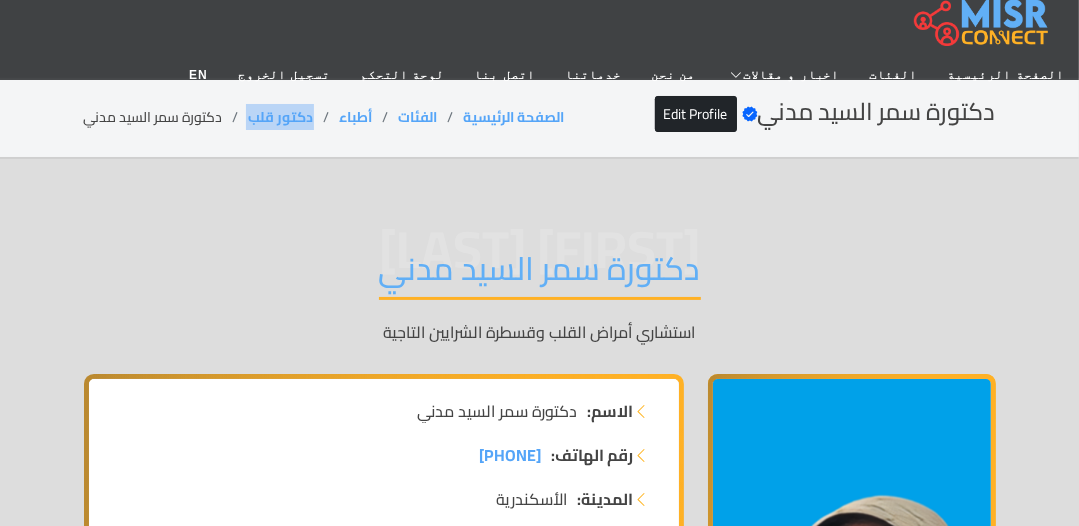 drag, startPoint x: 314, startPoint y: 121, endPoint x: 244, endPoint y: 121, distance: 70 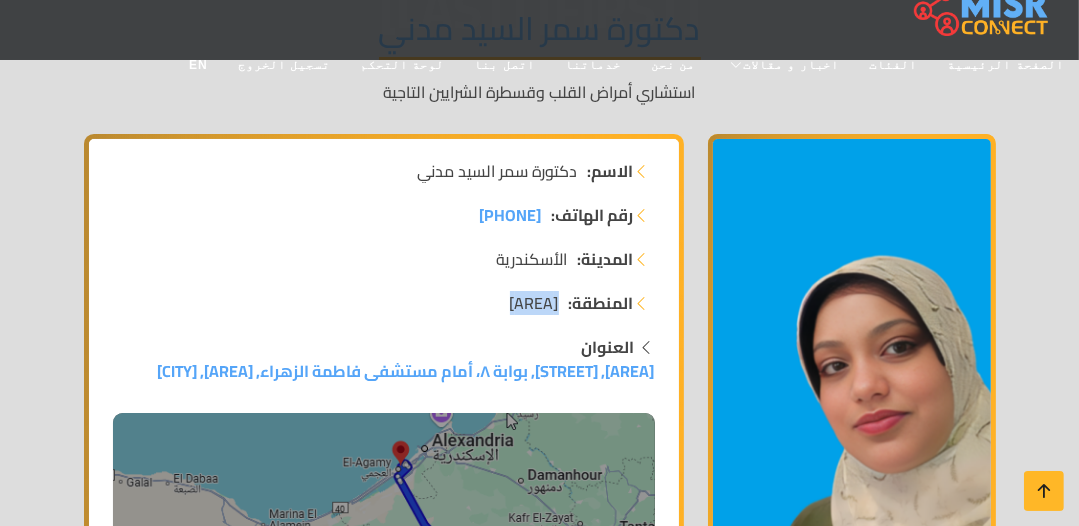 drag, startPoint x: 558, startPoint y: 304, endPoint x: 488, endPoint y: 298, distance: 70.256676 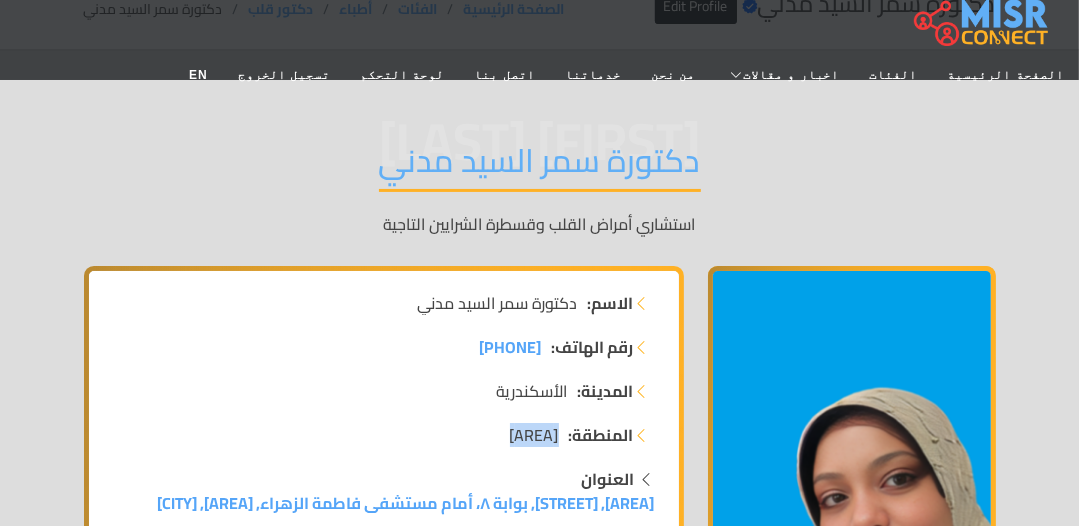 scroll, scrollTop: 0, scrollLeft: 0, axis: both 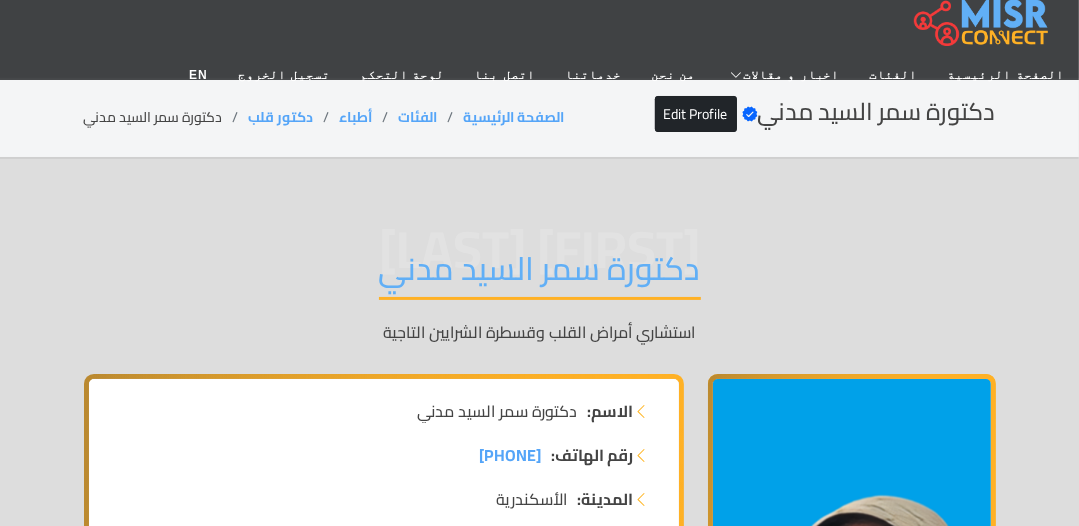 click on "دكتورة سمر السيد مدني" at bounding box center [540, 274] 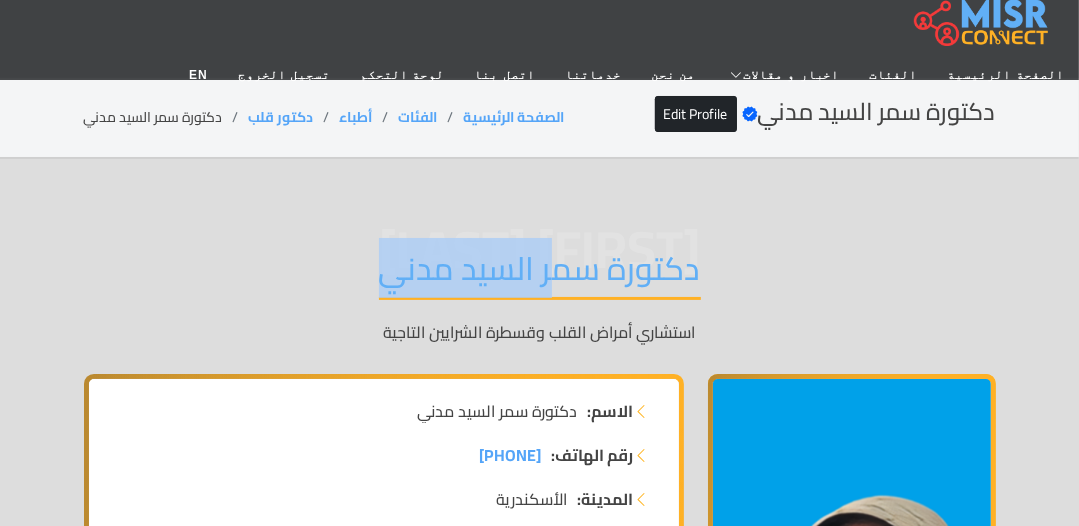click on "دكتورة سمر السيد مدني" at bounding box center (540, 274) 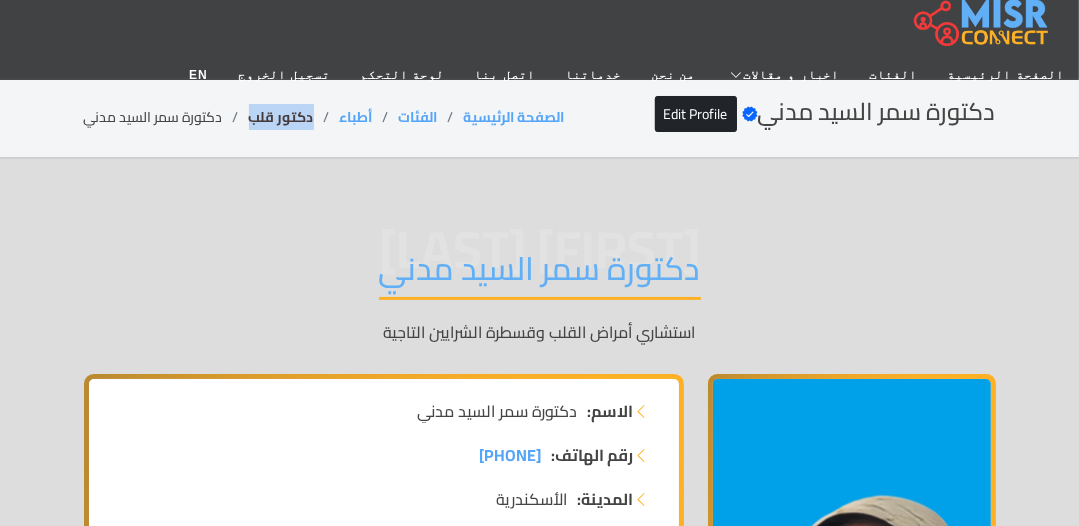 drag, startPoint x: 320, startPoint y: 118, endPoint x: 249, endPoint y: 118, distance: 71 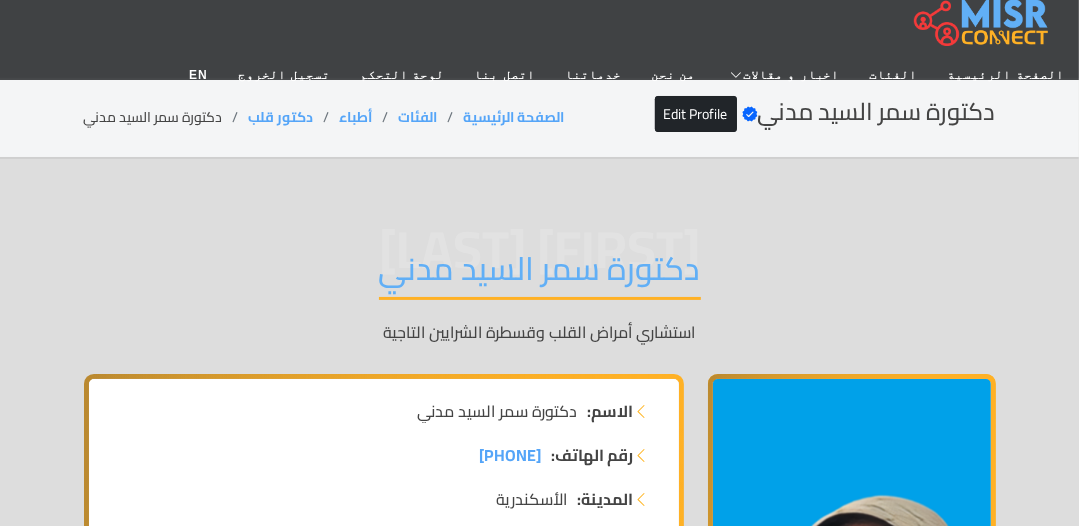 click on "دكتورة سمر السيد مدني" at bounding box center (540, 274) 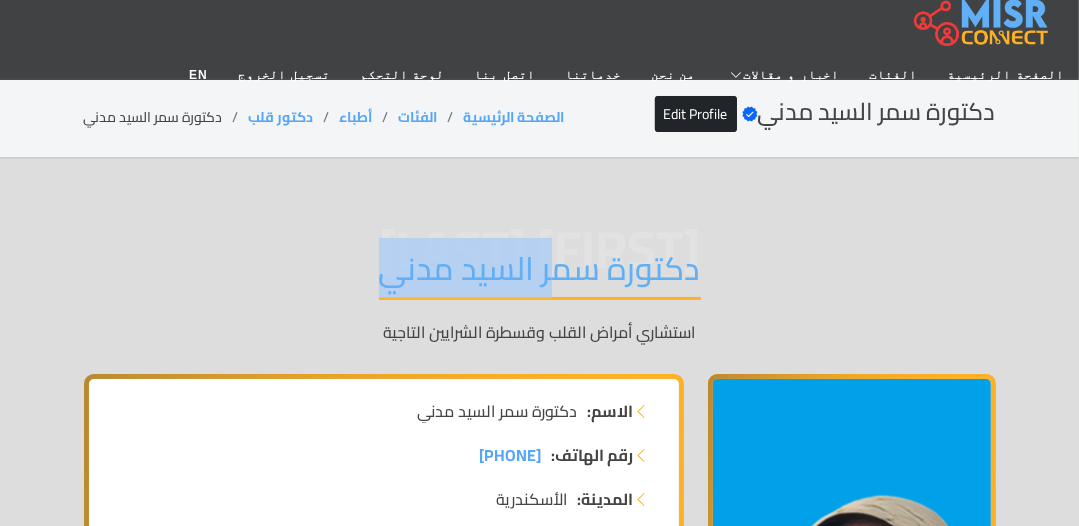 click on "دكتورة سمر السيد مدني" at bounding box center [540, 274] 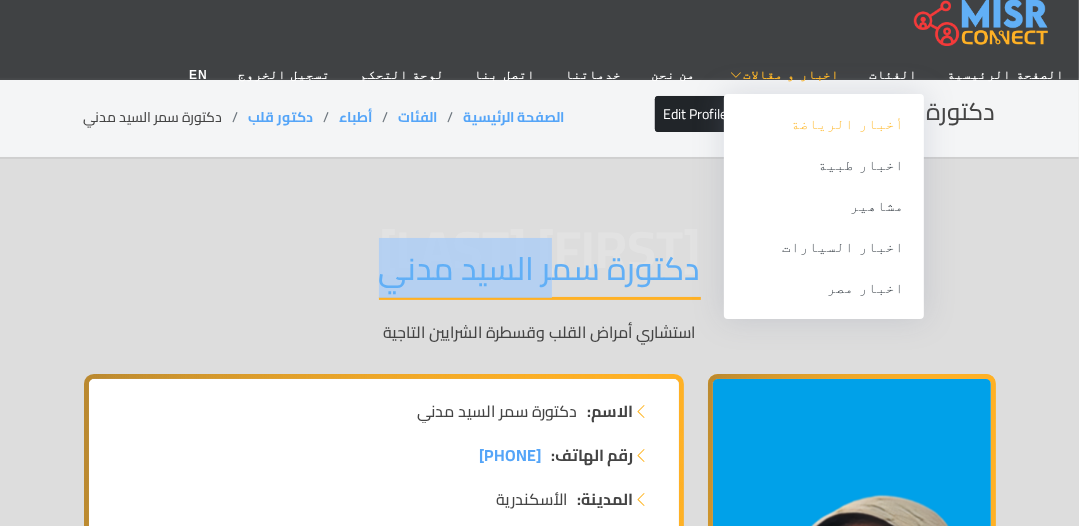 click on "أخبار الرياضة" at bounding box center [824, 124] 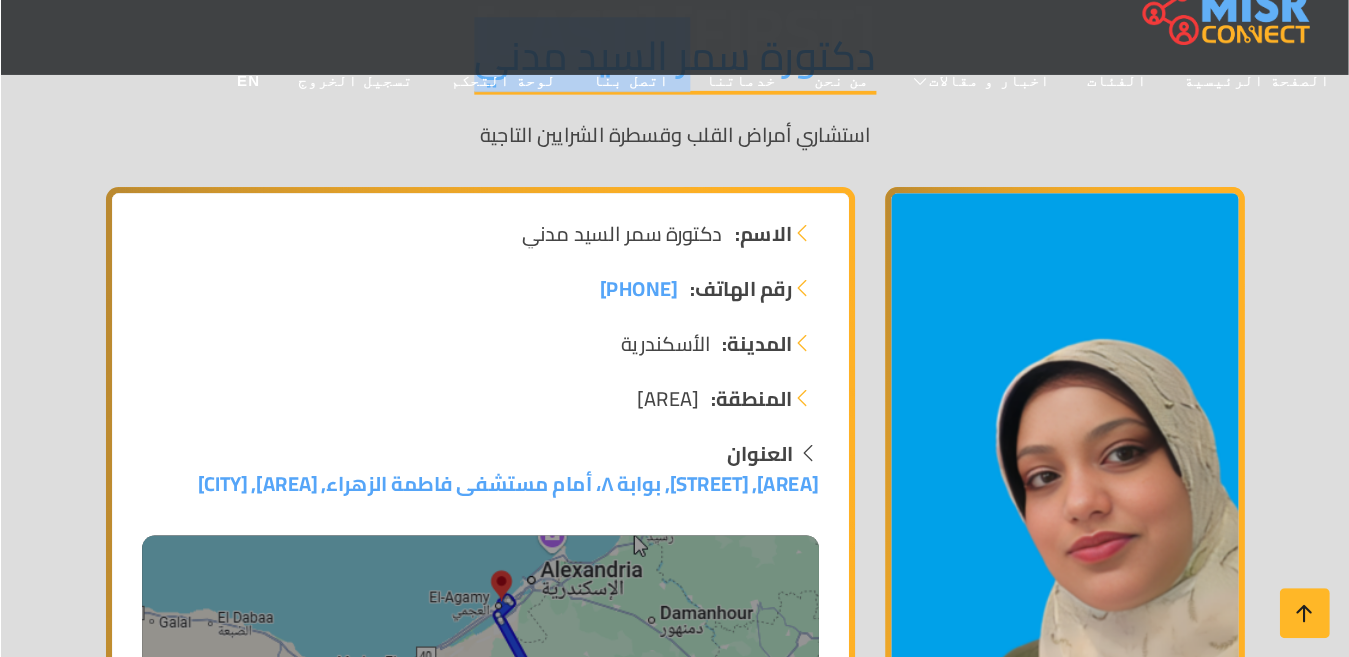 scroll, scrollTop: 0, scrollLeft: 0, axis: both 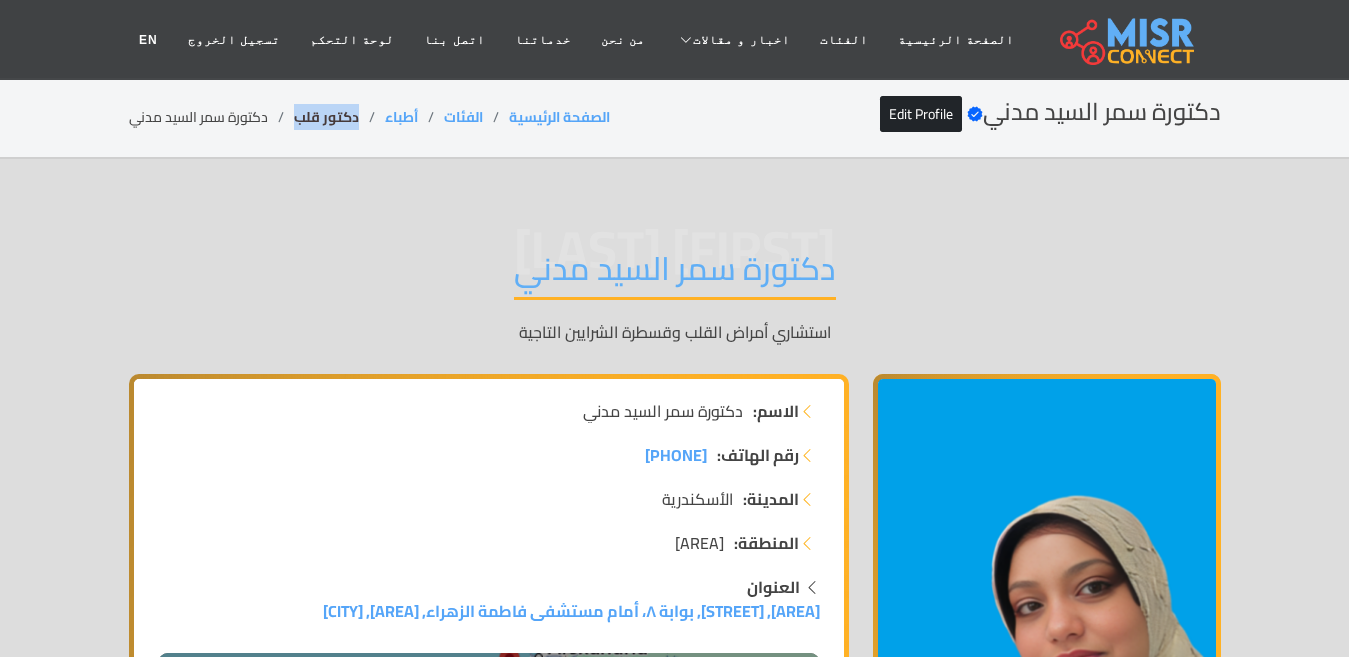 drag, startPoint x: 362, startPoint y: 119, endPoint x: 298, endPoint y: 126, distance: 64.381676 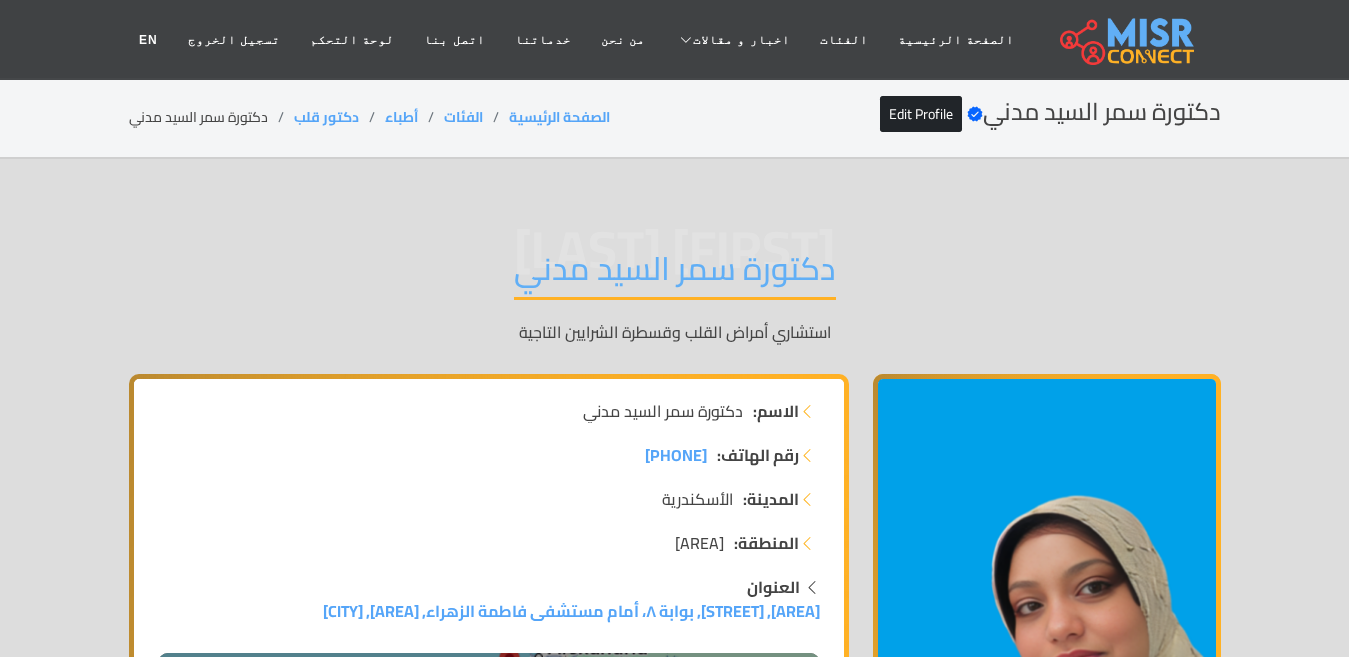 click on "دكتورة سمر السيد مدني" at bounding box center [675, 274] 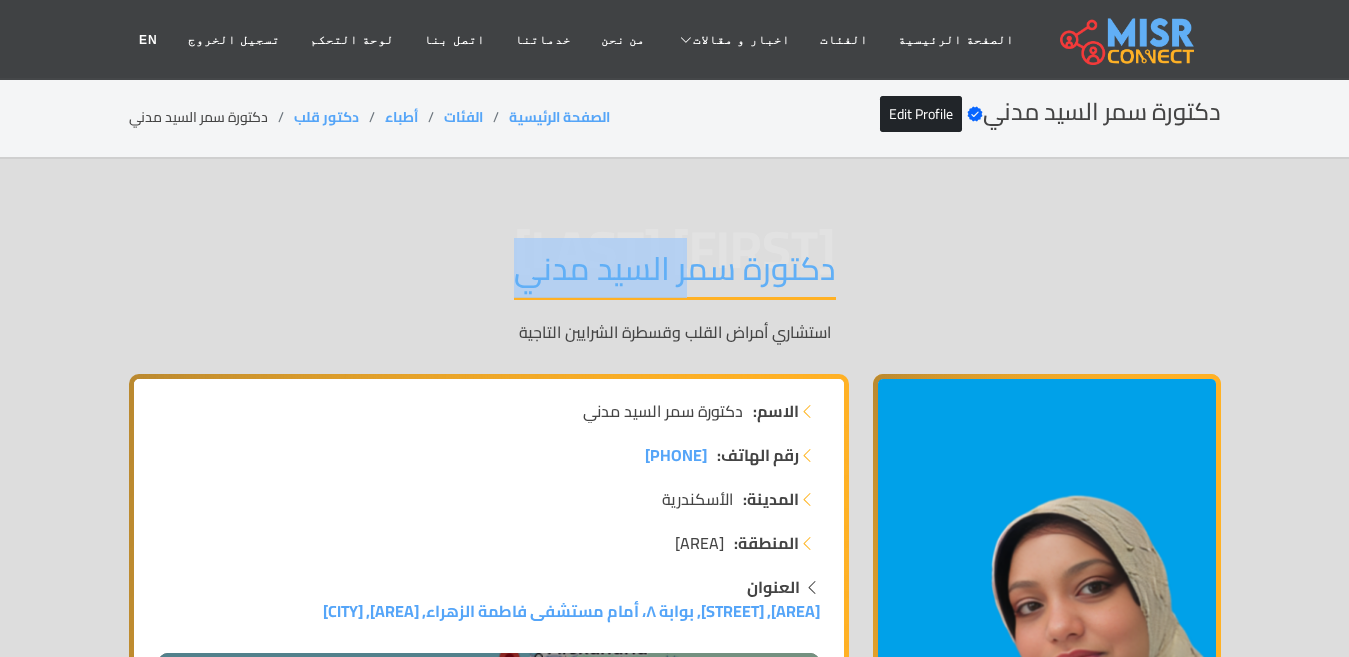 click on "دكتورة سمر السيد مدني" at bounding box center (675, 274) 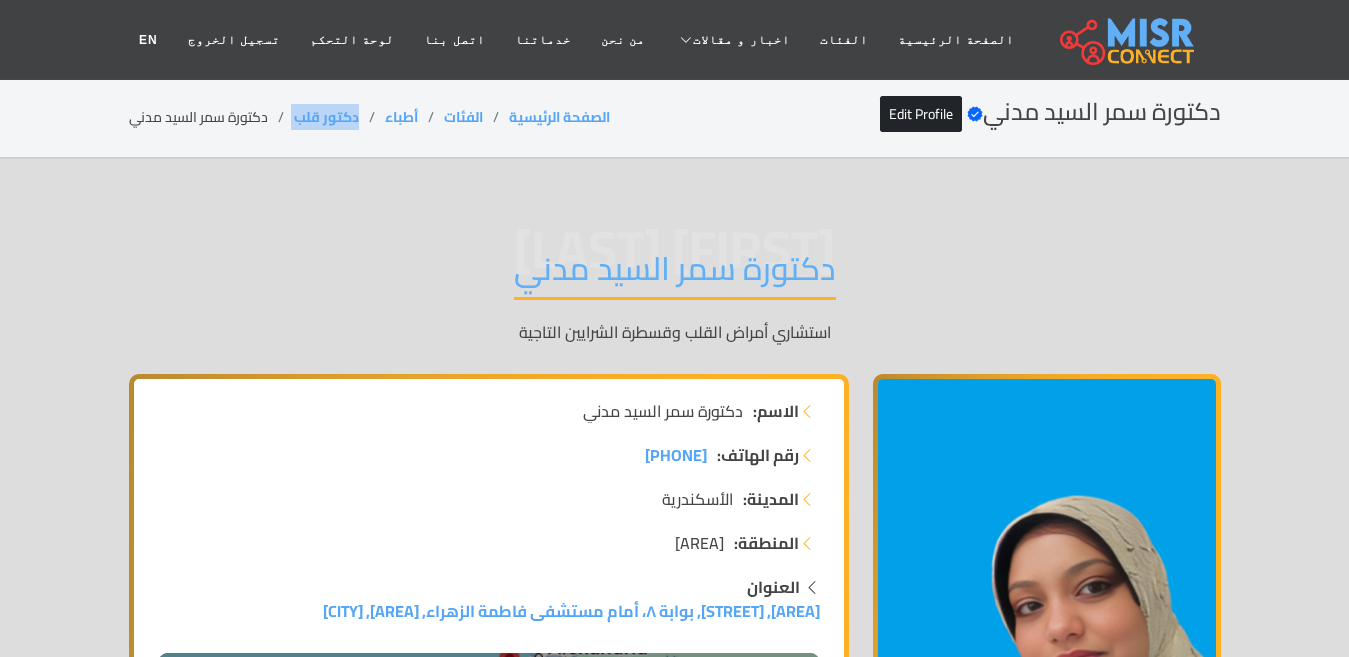 drag, startPoint x: 360, startPoint y: 119, endPoint x: 291, endPoint y: 117, distance: 69.02898 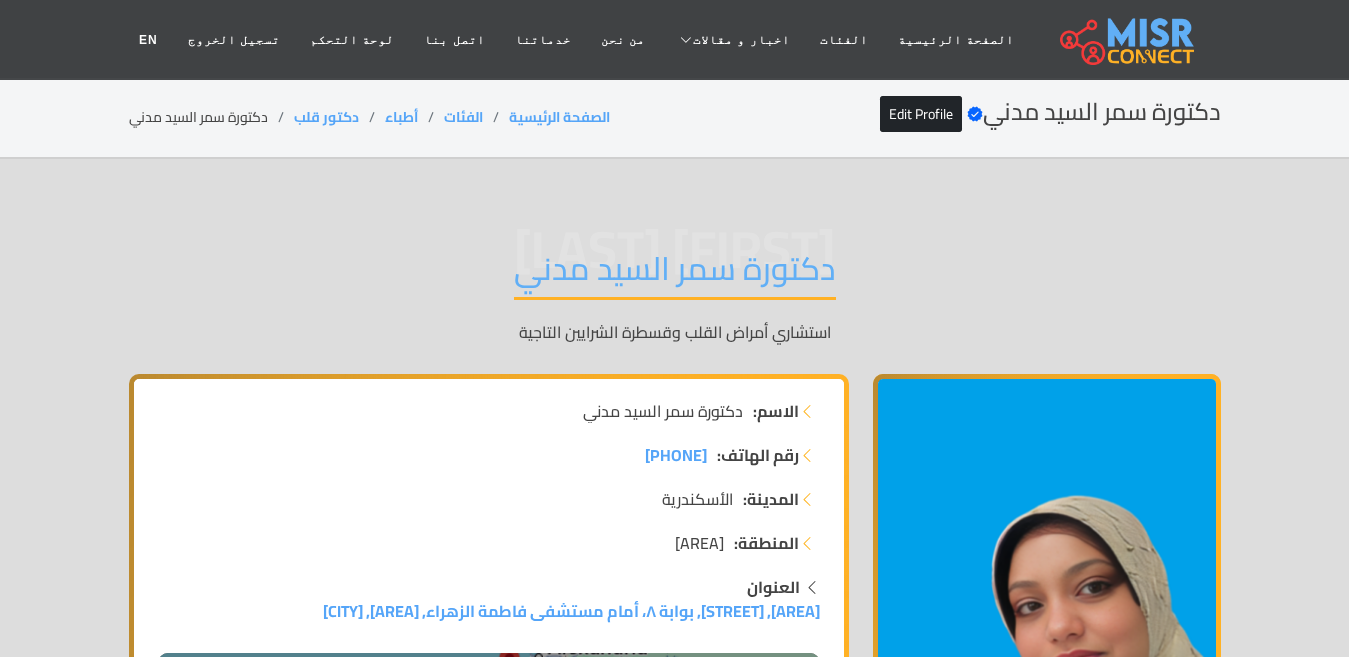 click on "دكتورة سمر السيد مدني" at bounding box center (675, 274) 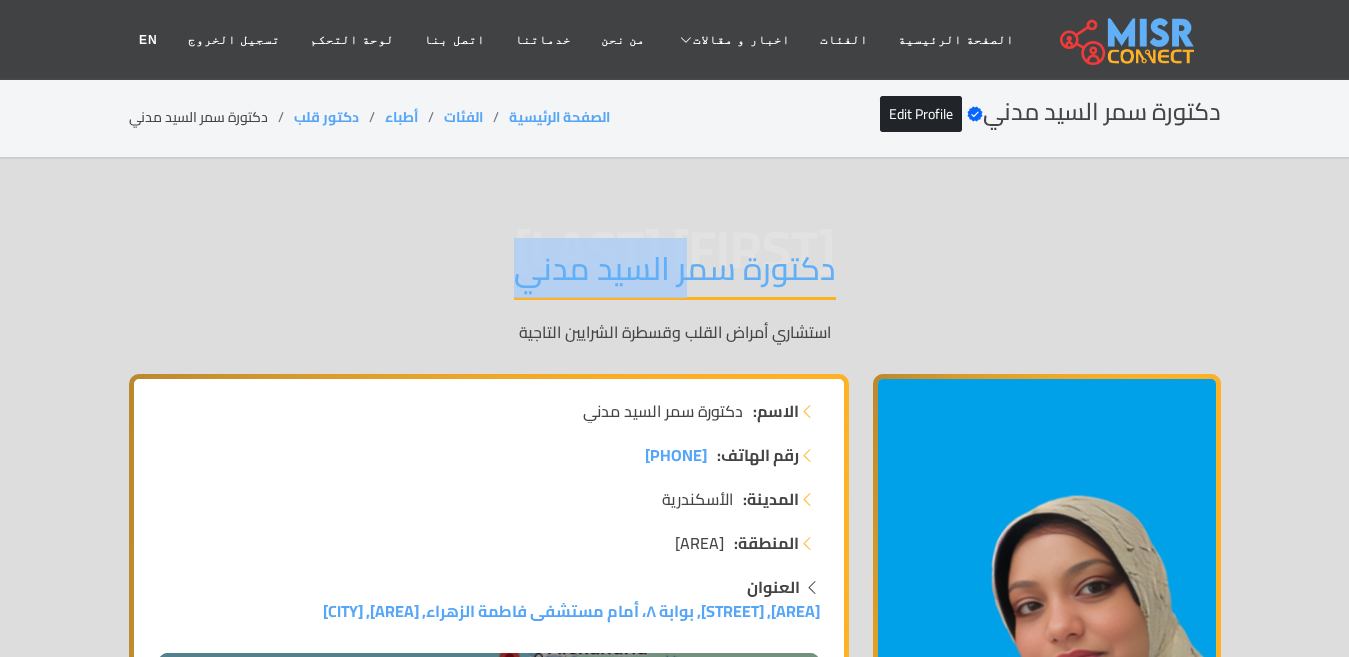 click on "دكتورة سمر السيد مدني" at bounding box center [675, 274] 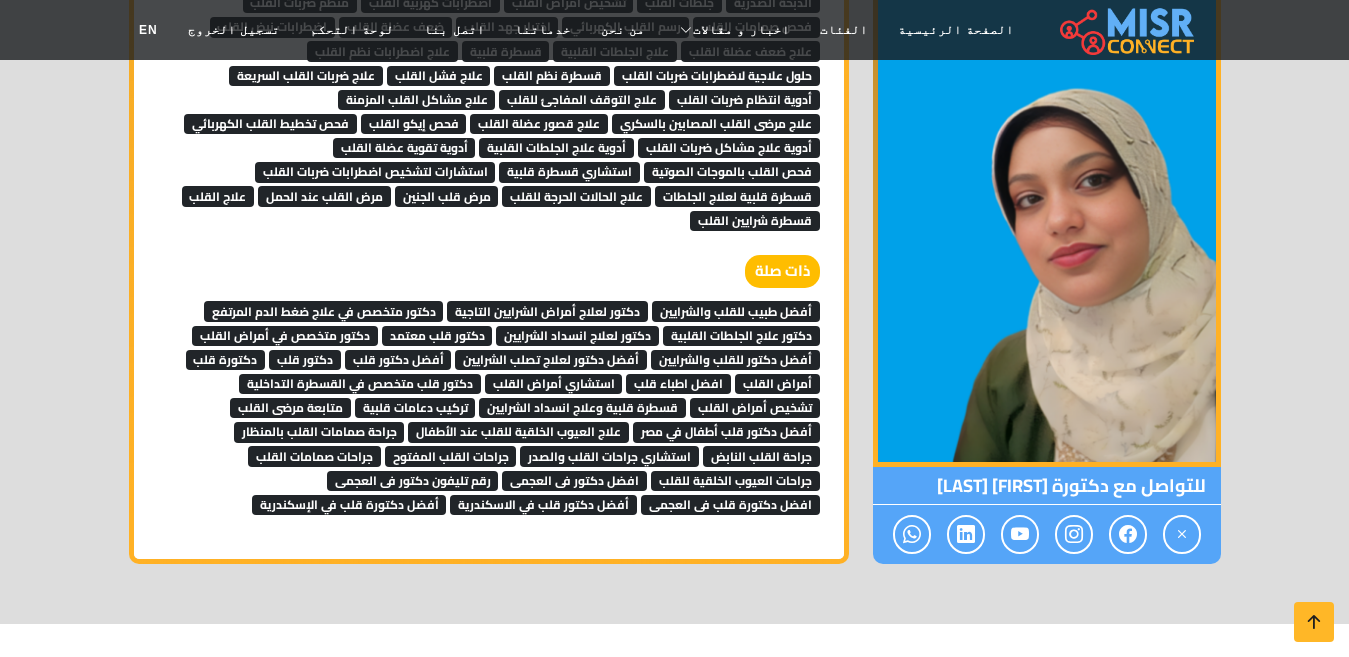 scroll, scrollTop: 4148, scrollLeft: 0, axis: vertical 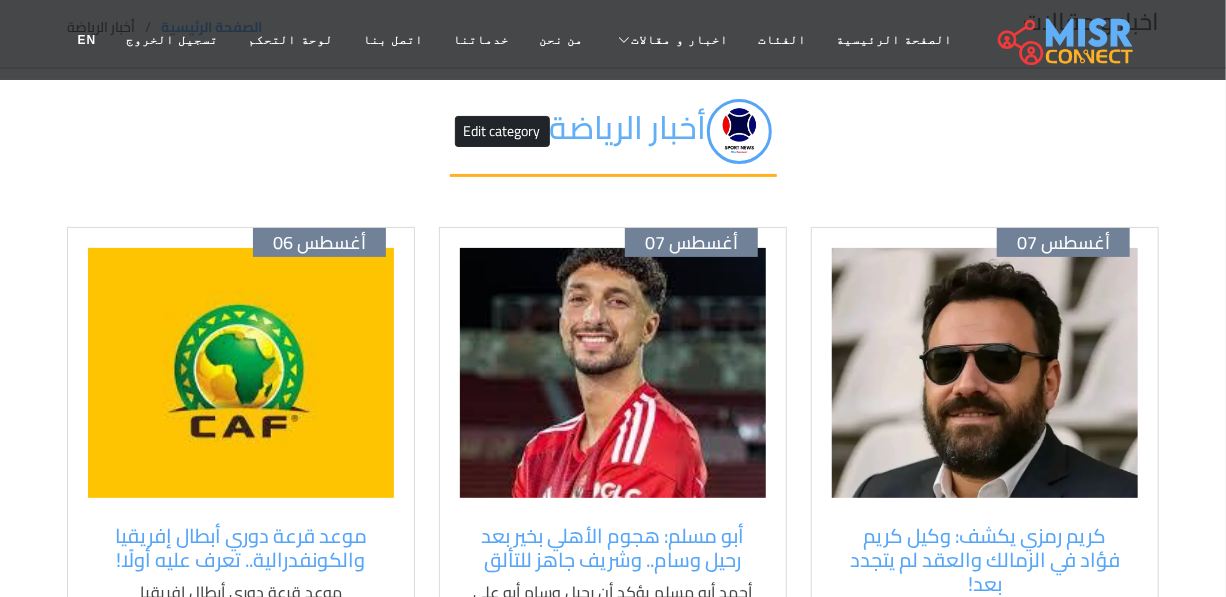 click at bounding box center [613, 373] 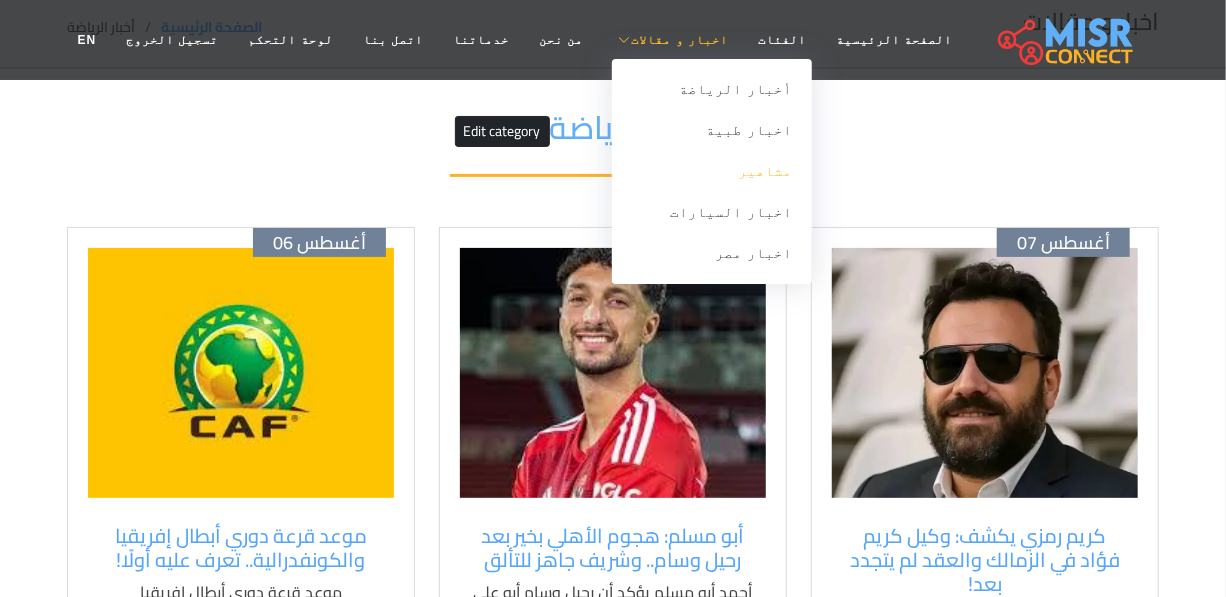 click on "مشاهير" at bounding box center [712, 171] 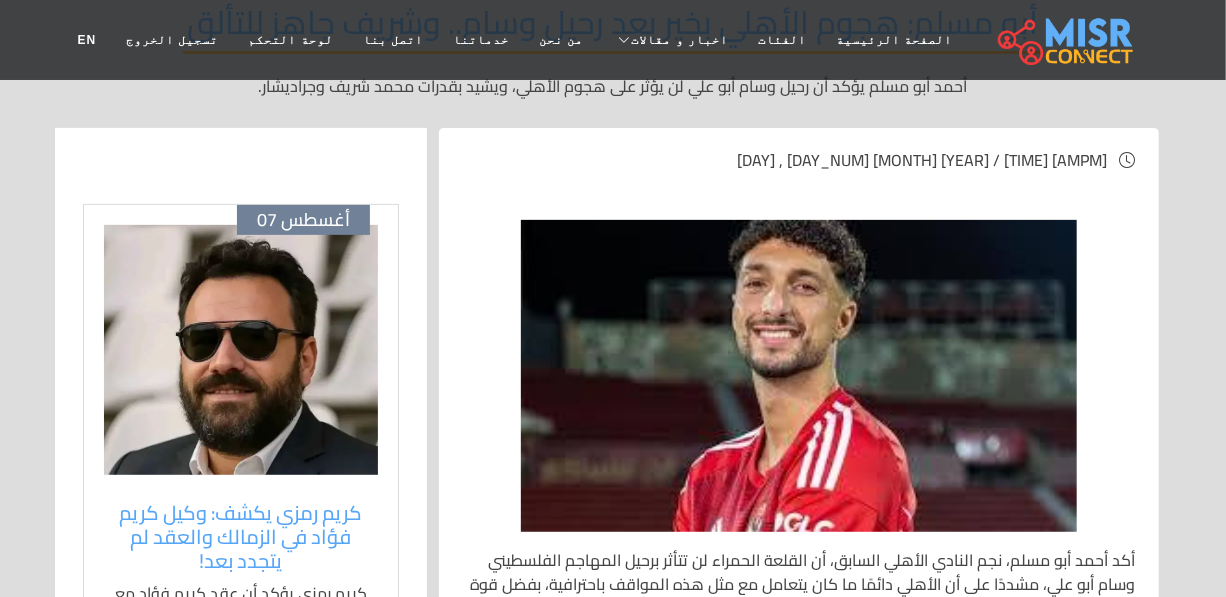 scroll, scrollTop: 363, scrollLeft: 0, axis: vertical 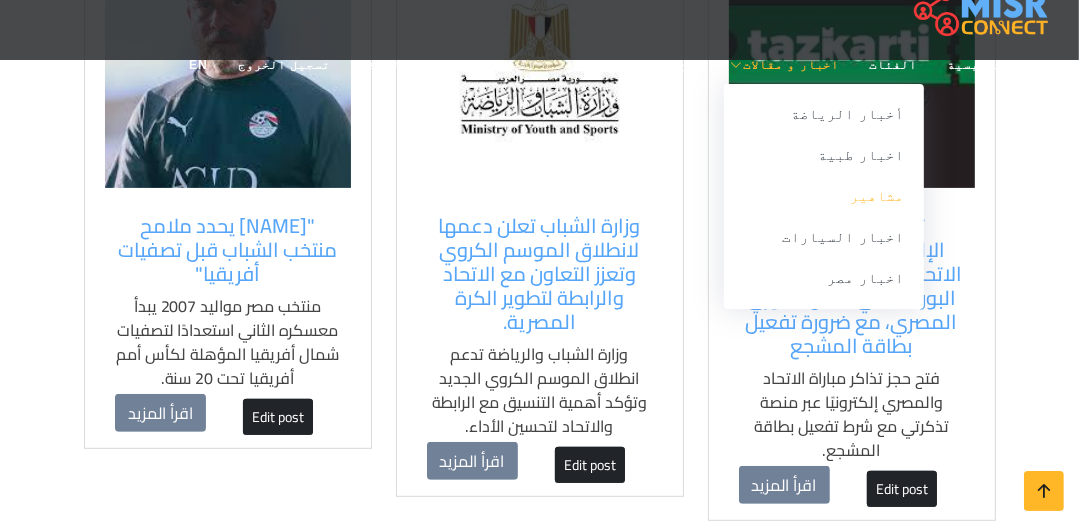 click on "مشاهير" at bounding box center (824, 196) 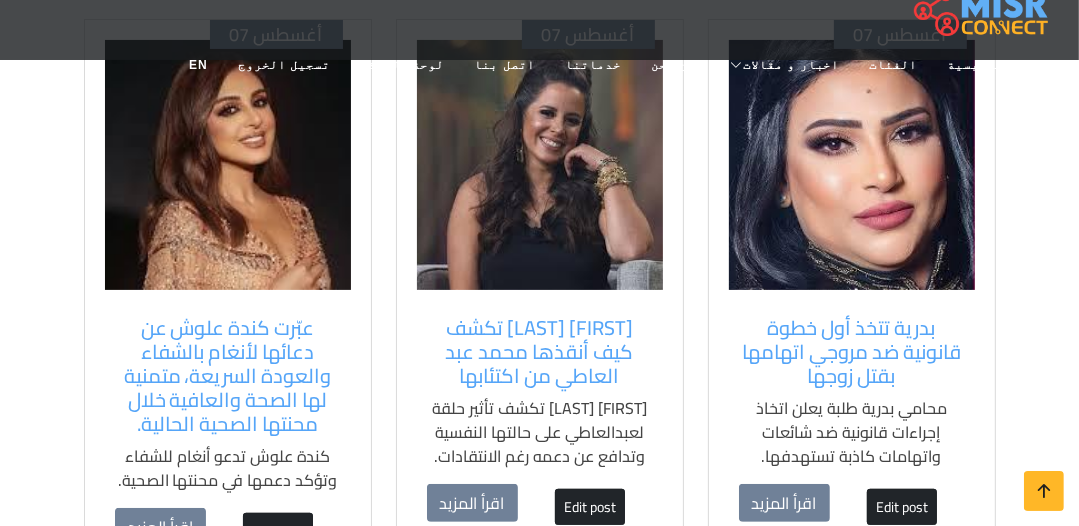 scroll, scrollTop: 240, scrollLeft: 0, axis: vertical 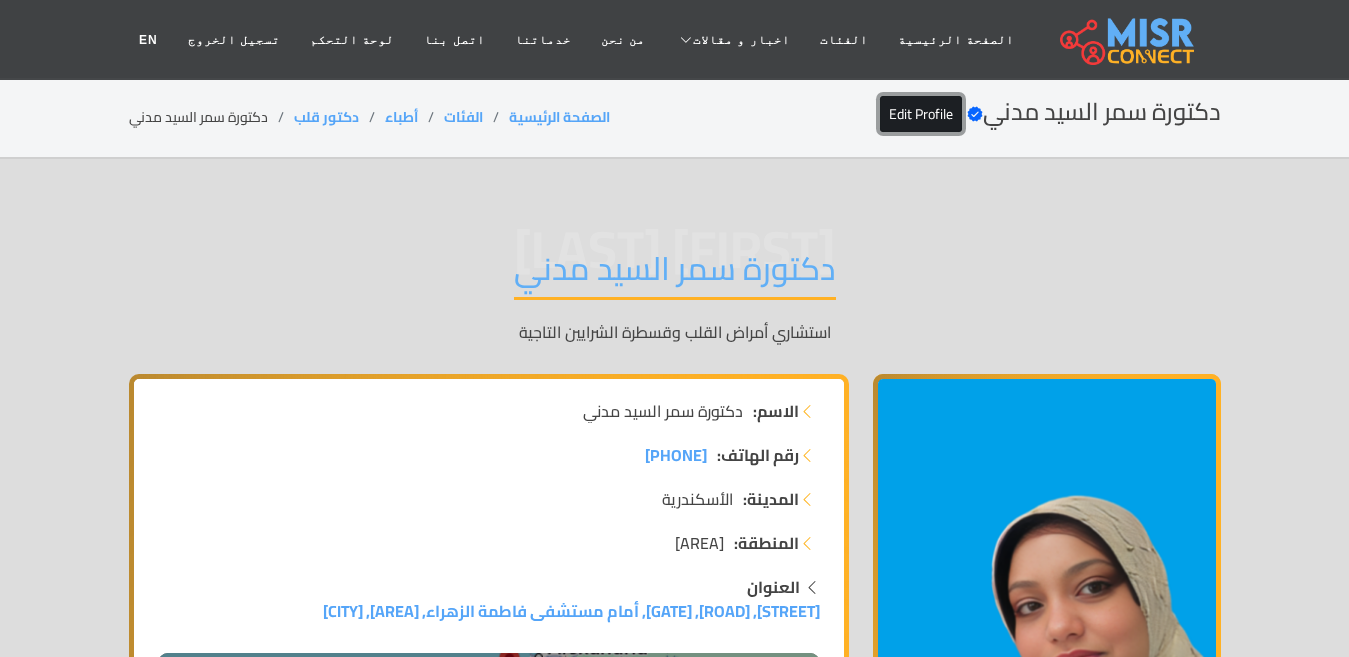 click on "Edit Profile" at bounding box center [921, 114] 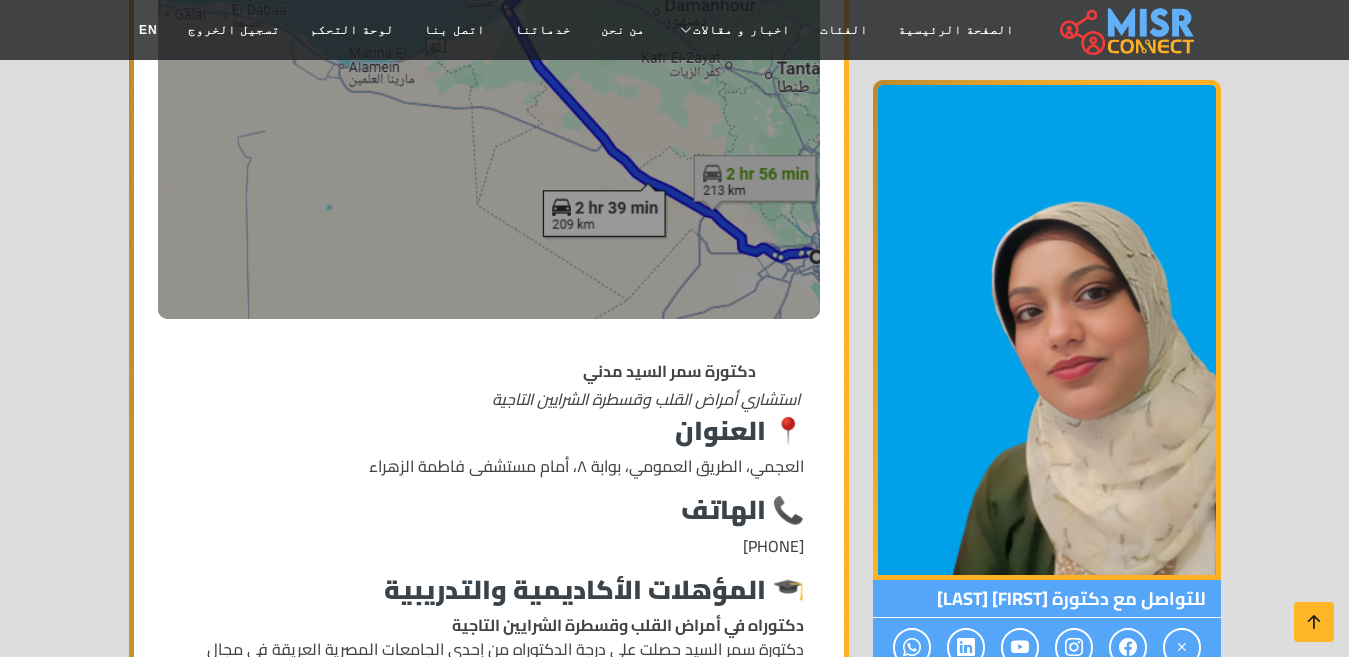 scroll, scrollTop: 900, scrollLeft: 0, axis: vertical 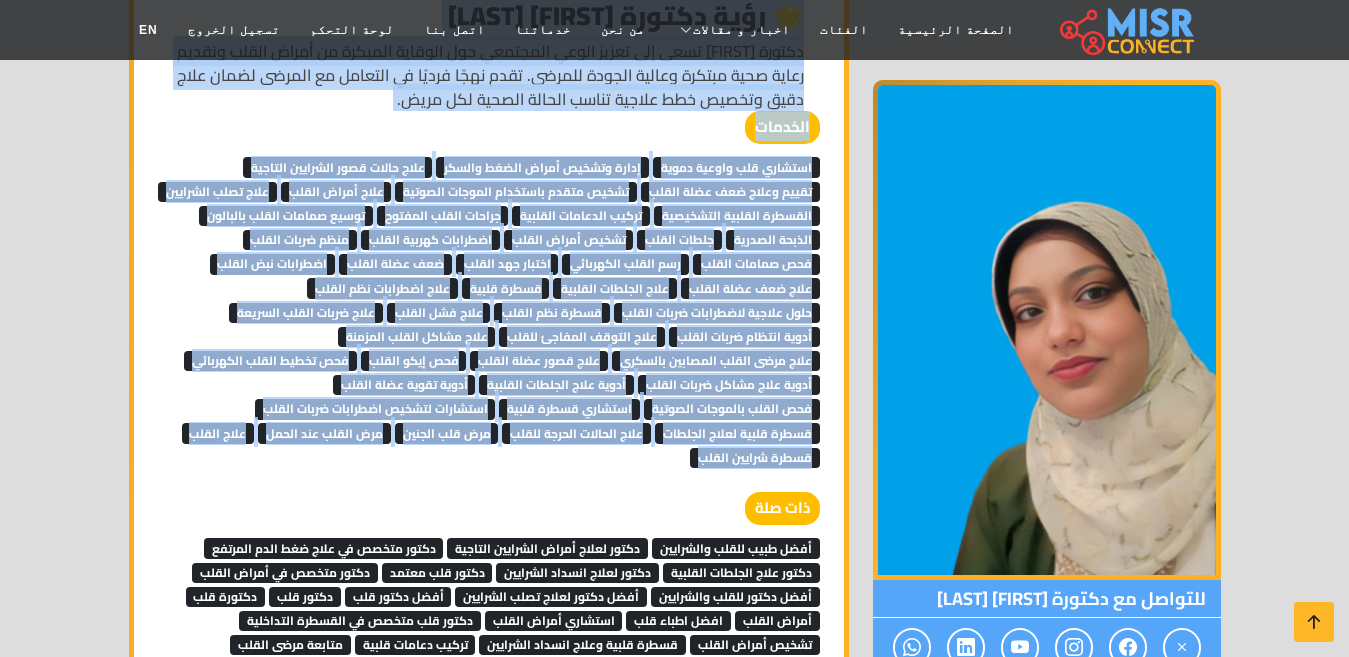 drag, startPoint x: 806, startPoint y: 145, endPoint x: 452, endPoint y: 446, distance: 464.6687 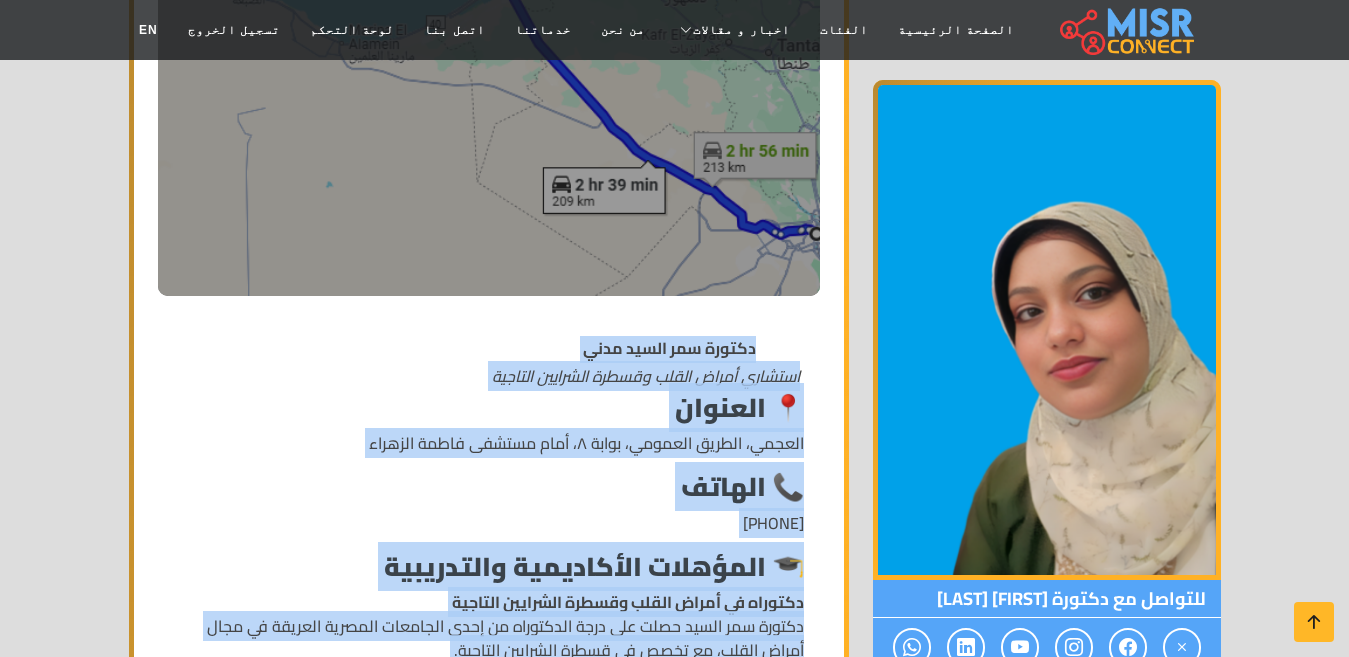 scroll, scrollTop: 700, scrollLeft: 0, axis: vertical 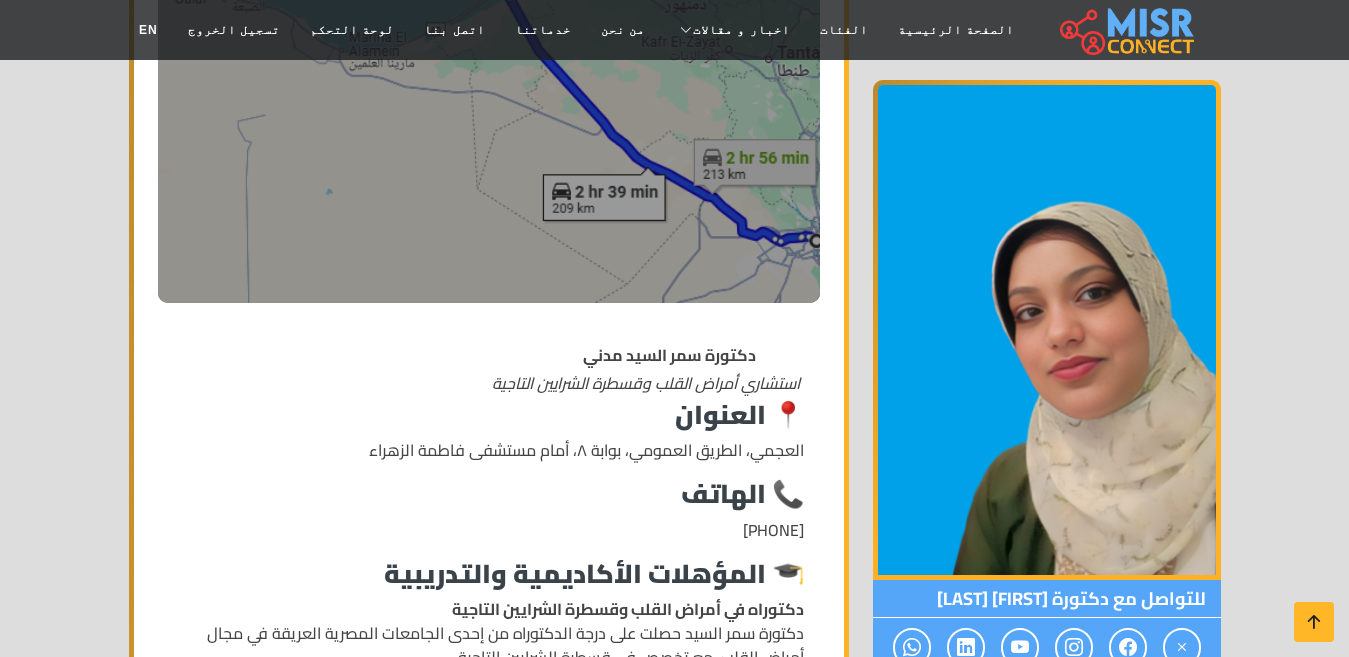 click on "الاسم:   دكتورة [FIRST] [LAST]
رقم الهاتف:
[PHONE]
المدينة:    [CITY]                    المنطقة:    [AREA]
العنوان
[STREET], [ROAD], [GATE], أمام مستشفى فاطمة الزهراء, [AREA], [CITY]" at bounding box center (489, 1884) 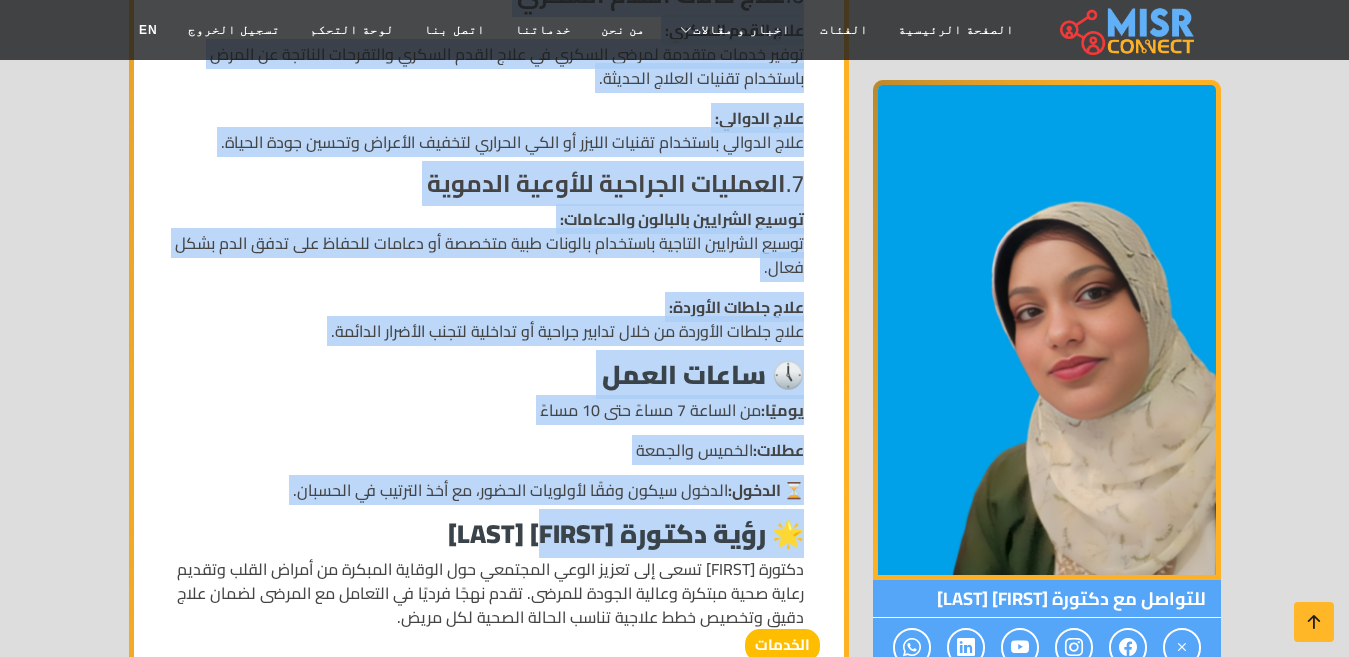 scroll, scrollTop: 3600, scrollLeft: 0, axis: vertical 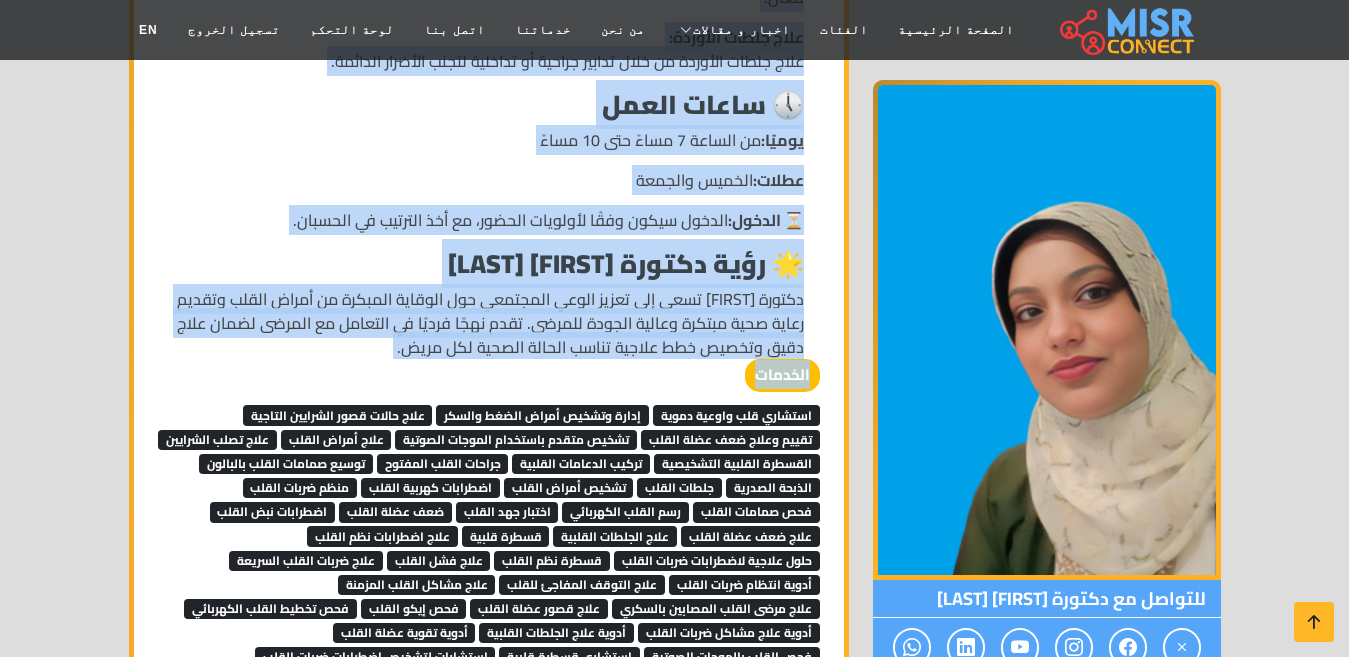 drag, startPoint x: 803, startPoint y: 326, endPoint x: 333, endPoint y: 367, distance: 471.7849 